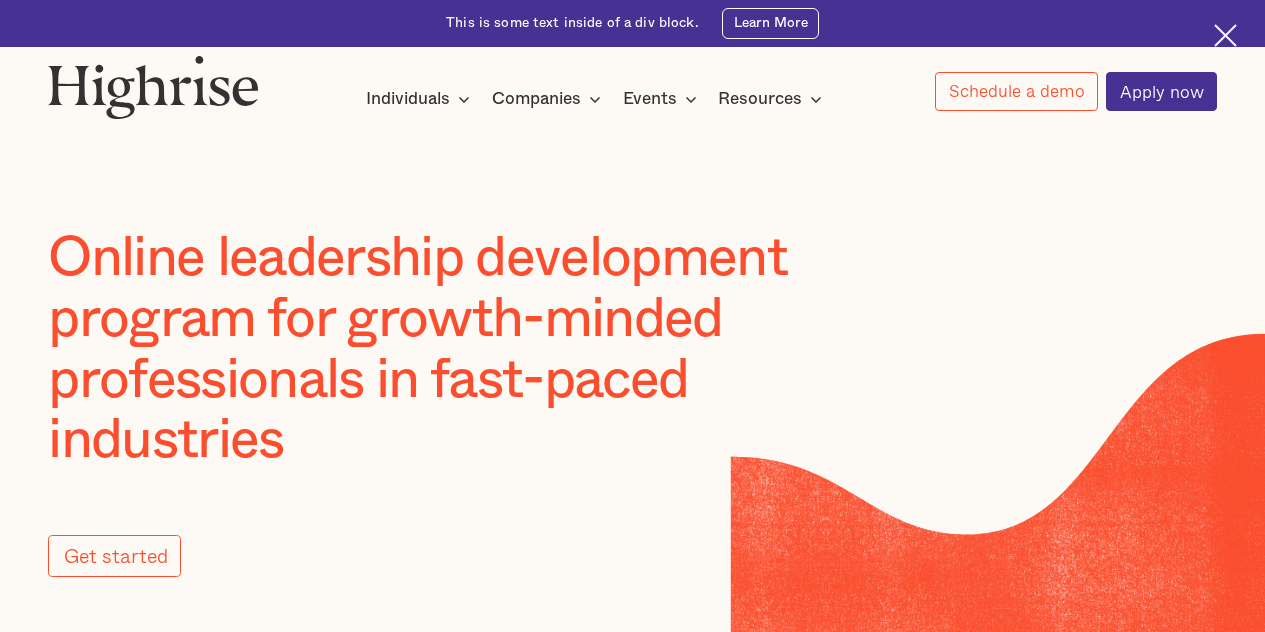 scroll, scrollTop: 0, scrollLeft: 0, axis: both 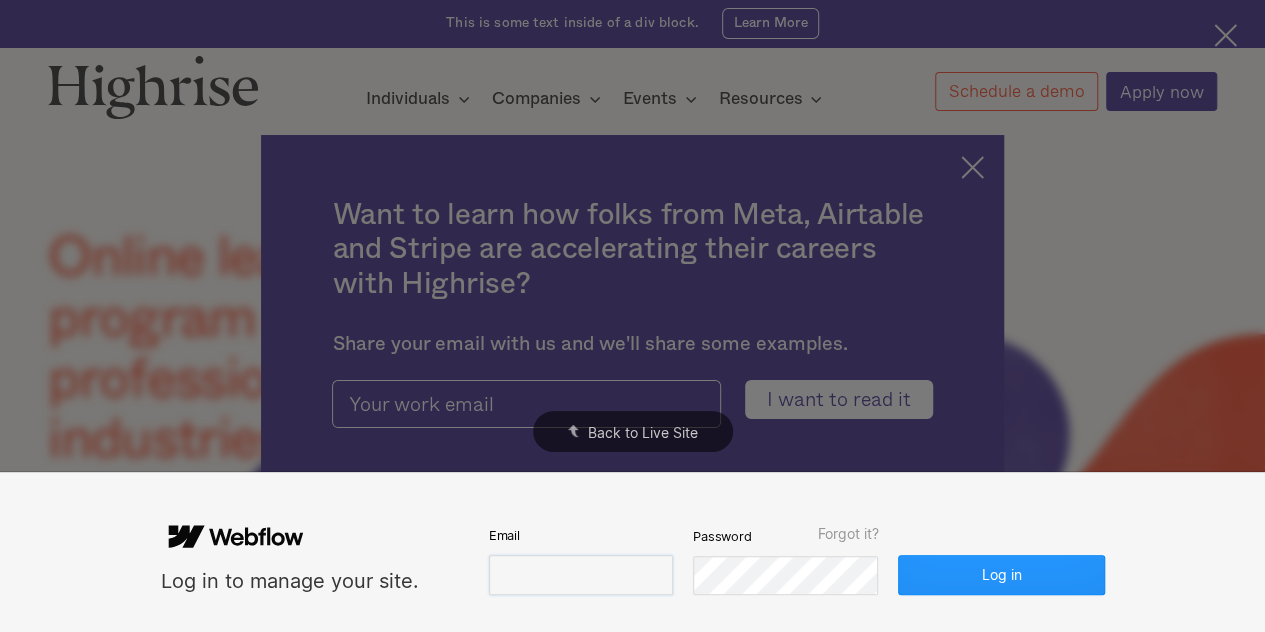 click at bounding box center (581, 575) 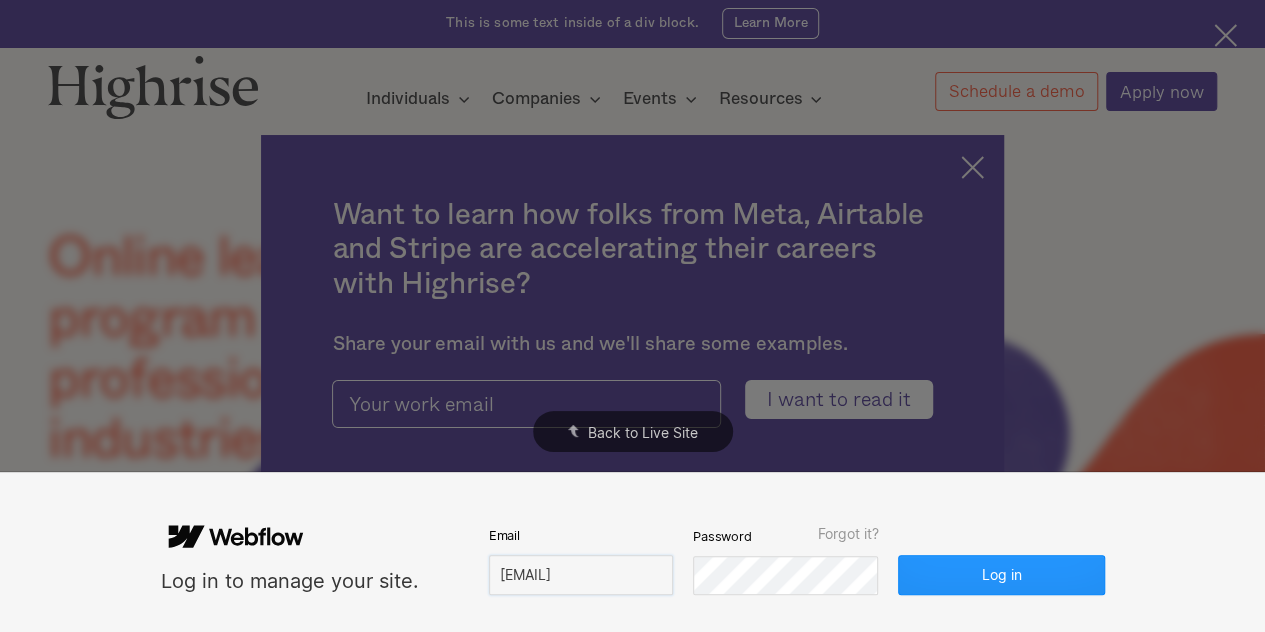 scroll, scrollTop: 0, scrollLeft: 12, axis: horizontal 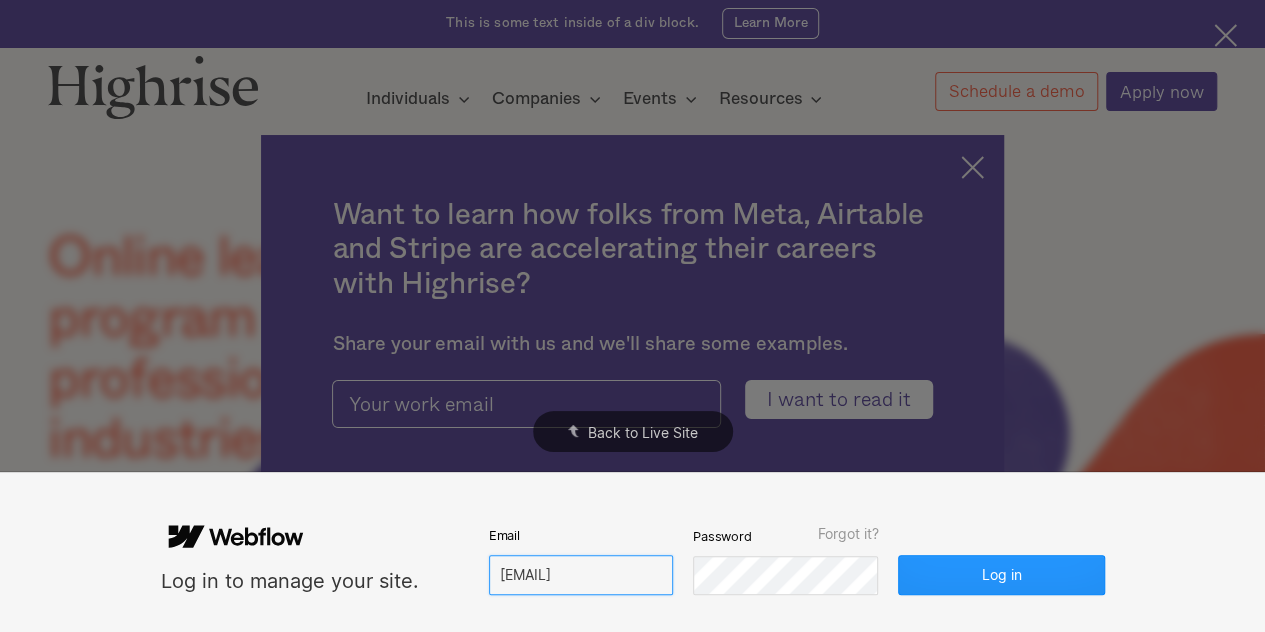type on "[EMAIL]" 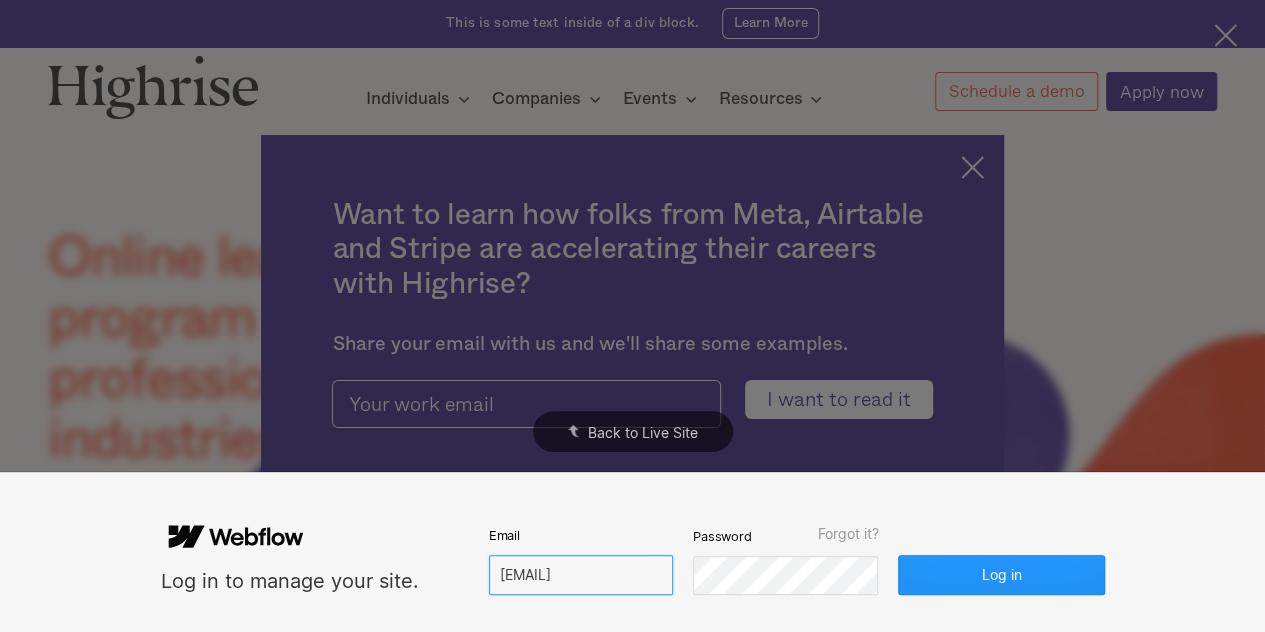 scroll, scrollTop: 0, scrollLeft: 0, axis: both 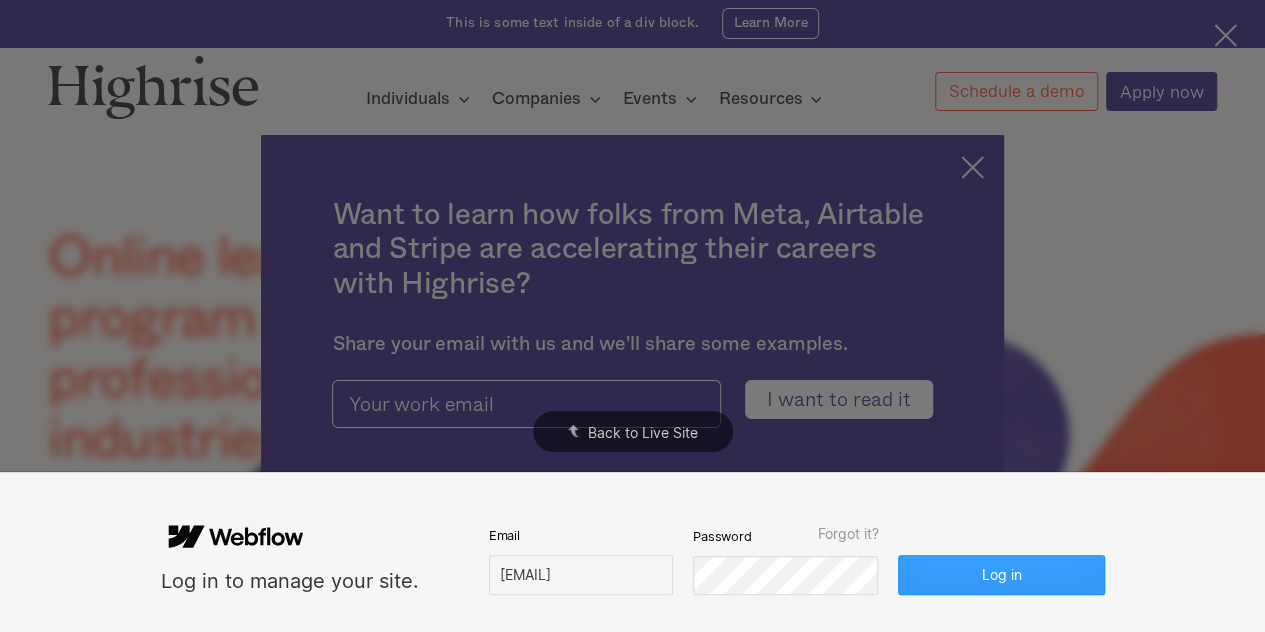 click on "Log in" at bounding box center (1001, 575) 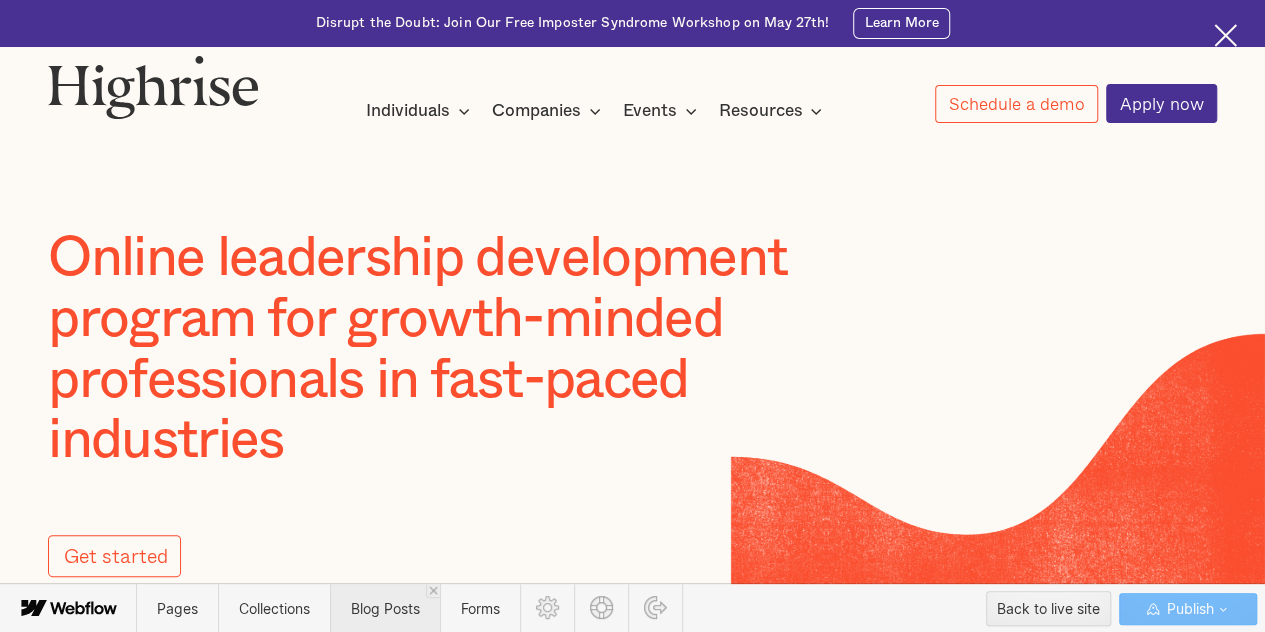 click on "Blog Posts" at bounding box center (385, 608) 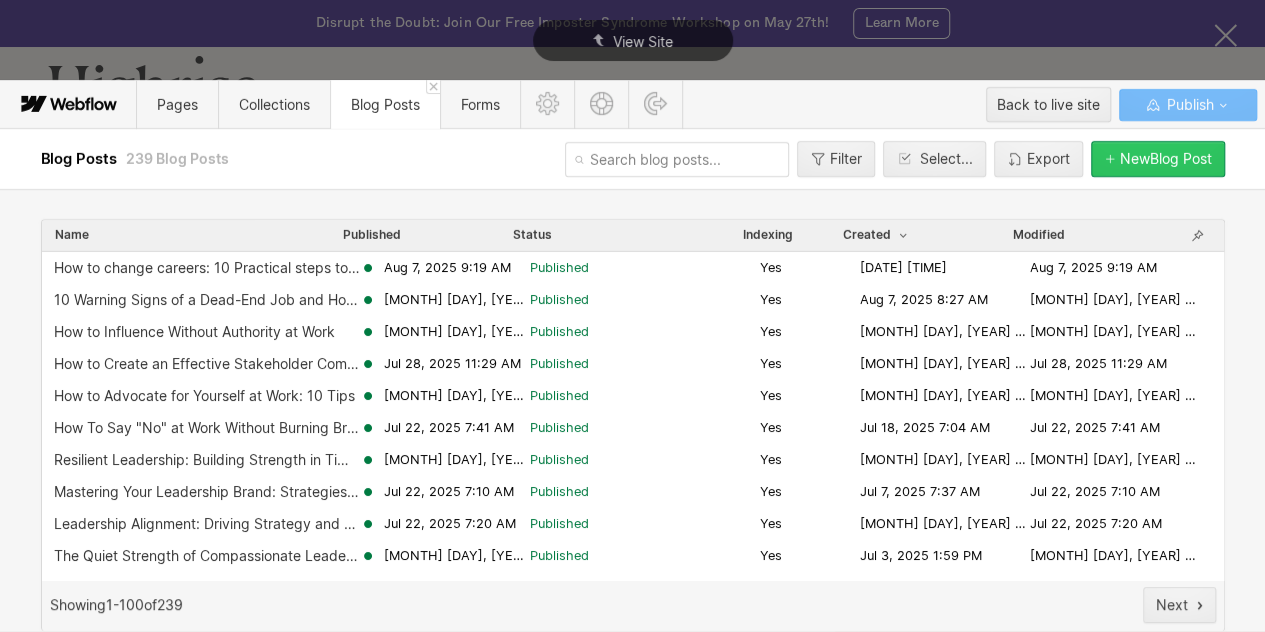 click on "New  Blog Post" at bounding box center (1158, 159) 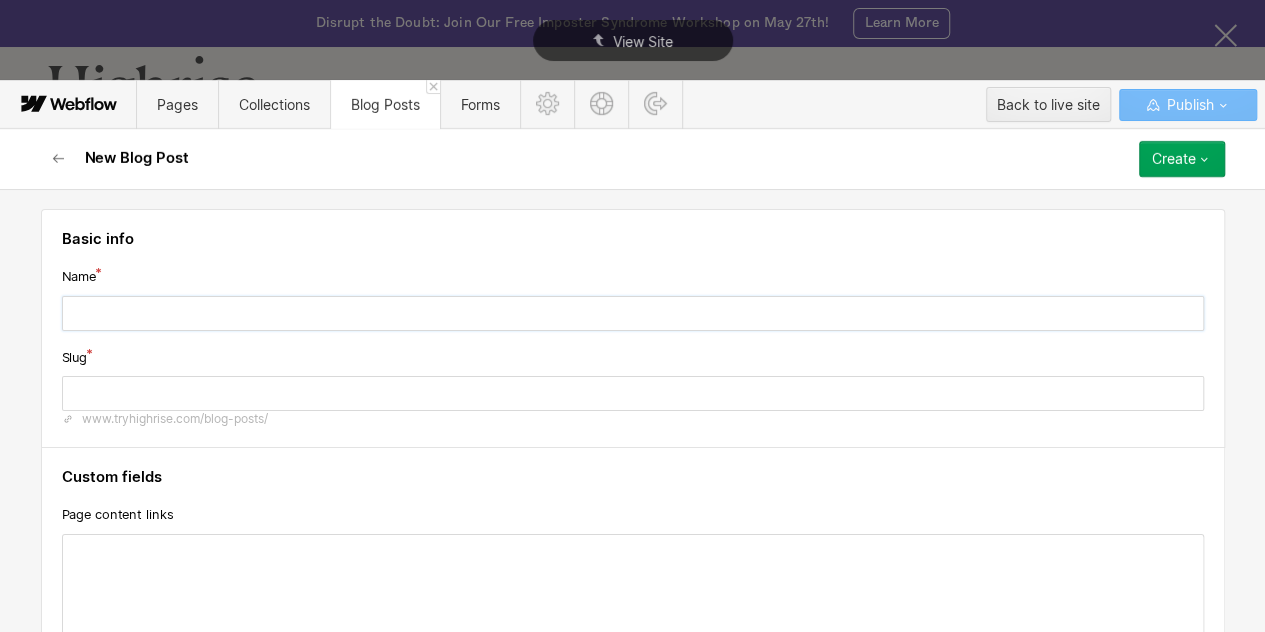 click at bounding box center (633, 313) 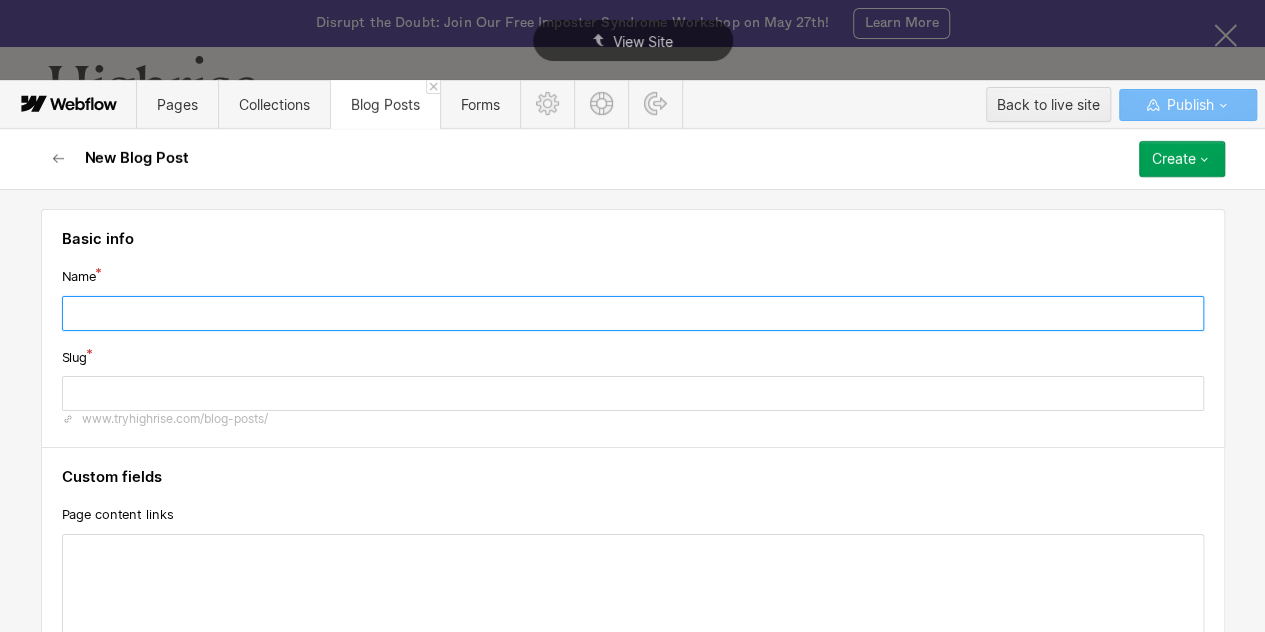 drag, startPoint x: 762, startPoint y: 313, endPoint x: 671, endPoint y: -87, distance: 410.22067 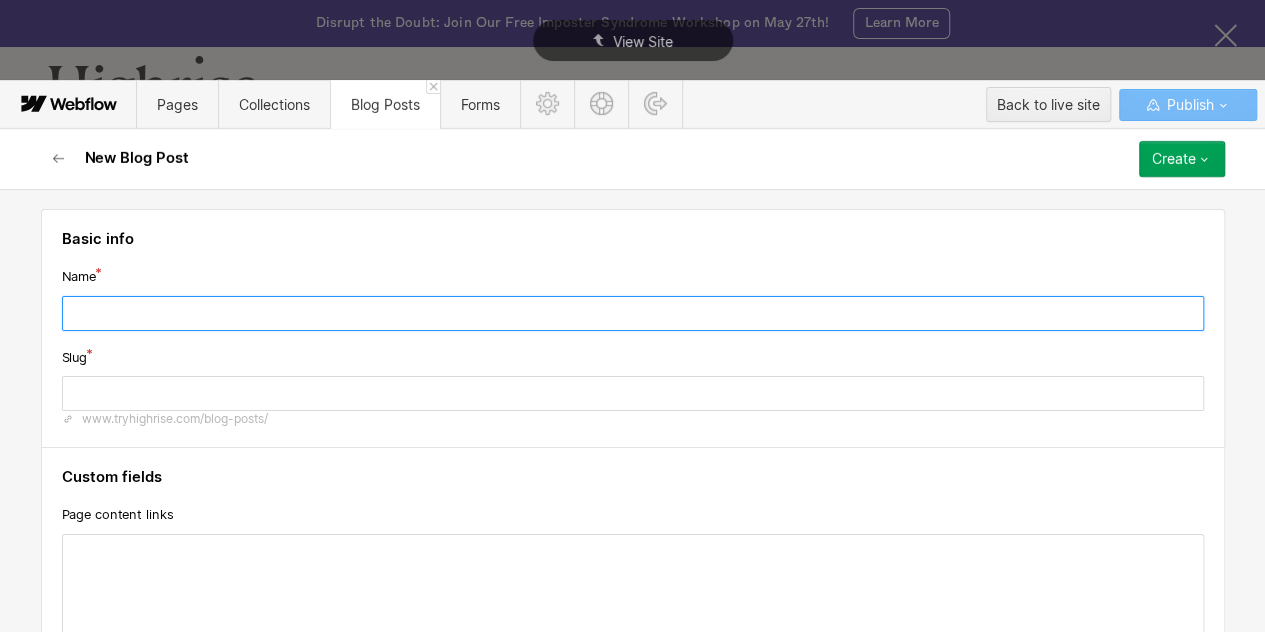 paste on "Career stagnation: What it is and how to overcome career stagnation" 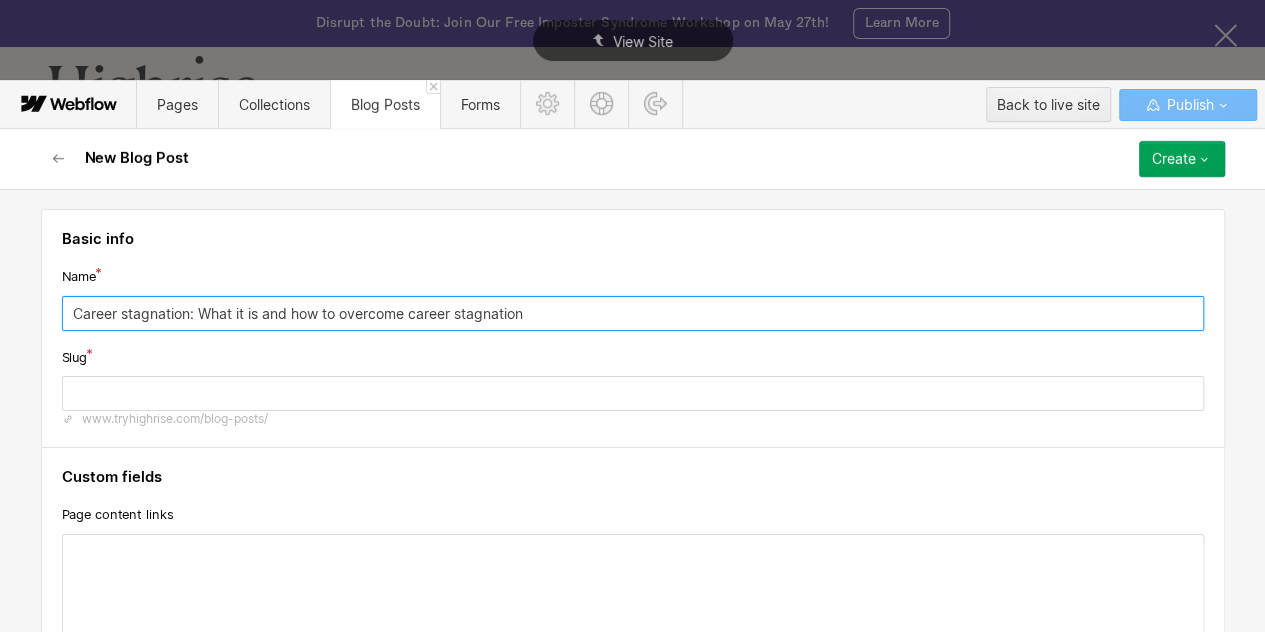 type on "career-stagnation-what-it-is-and-how-to-overcome-career-stagnation" 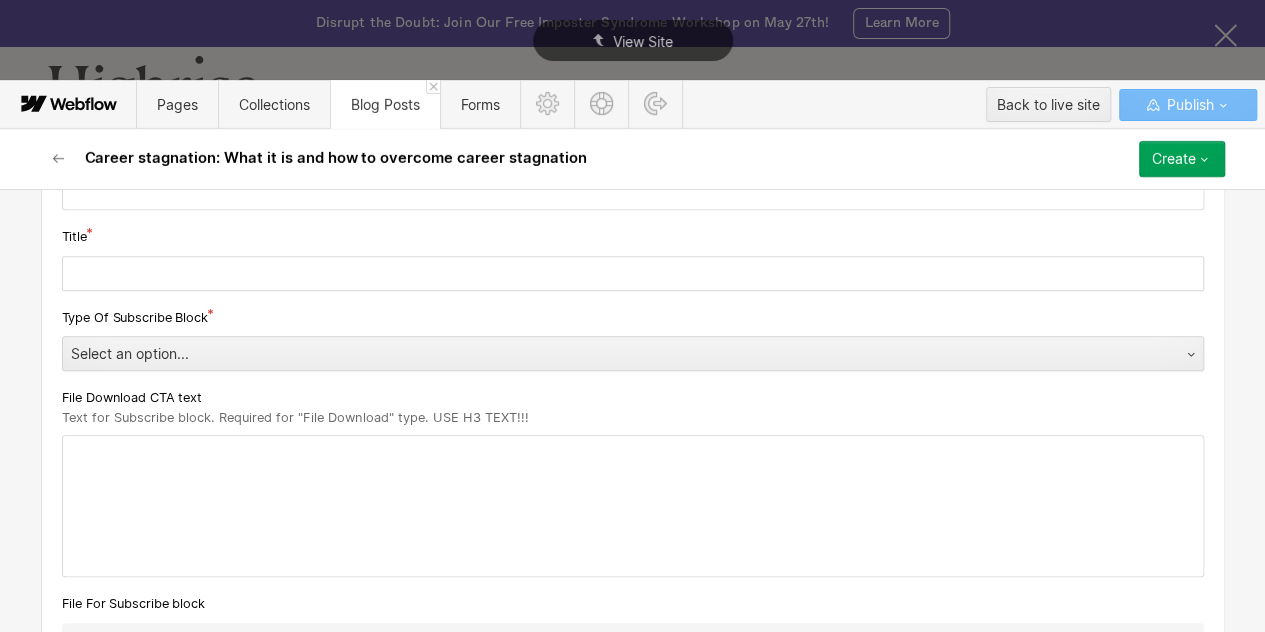 scroll, scrollTop: 469, scrollLeft: 0, axis: vertical 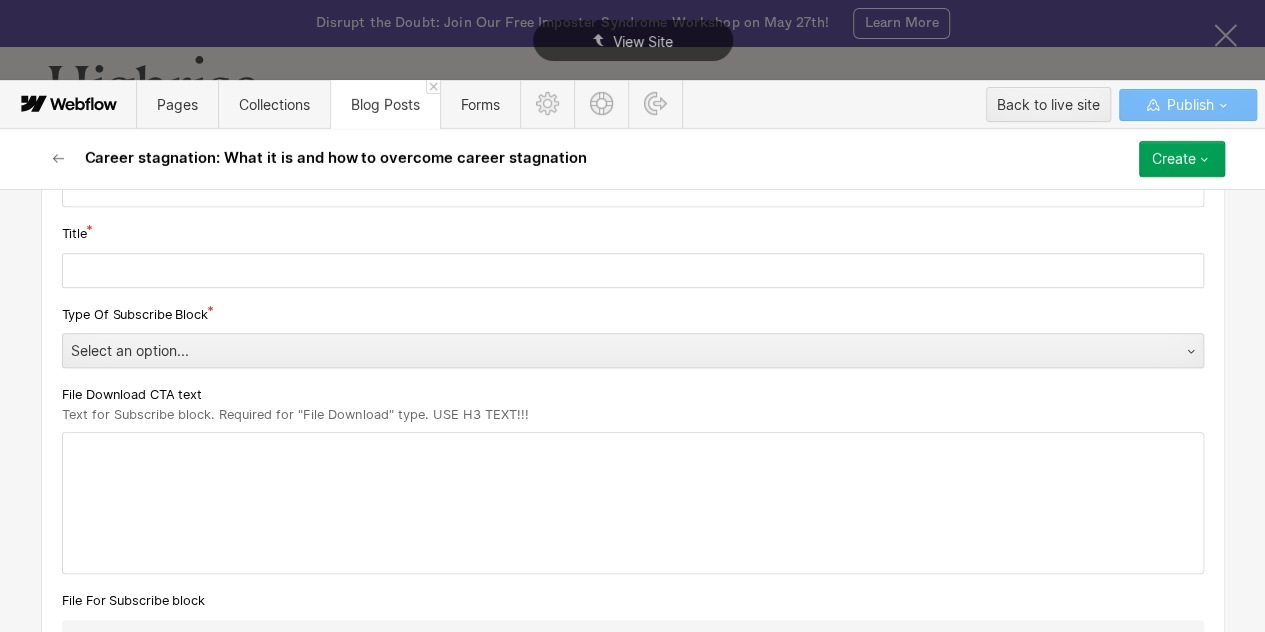 type on "Career stagnation: What it is and how to overcome career stagnation" 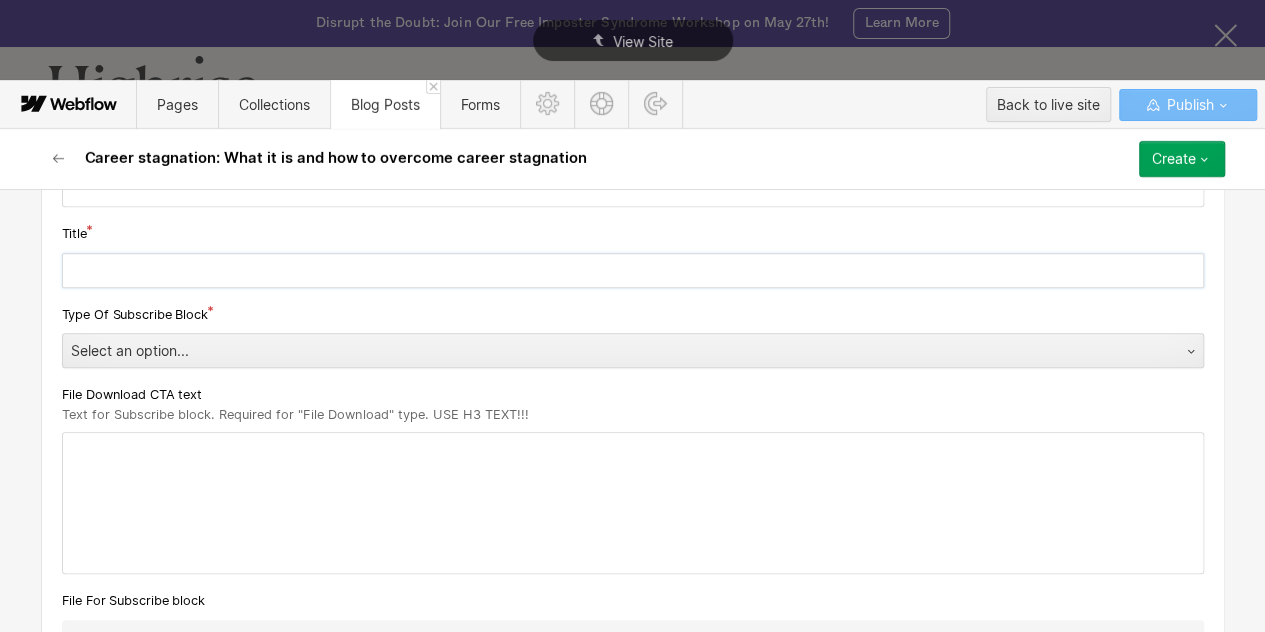 click at bounding box center (633, 270) 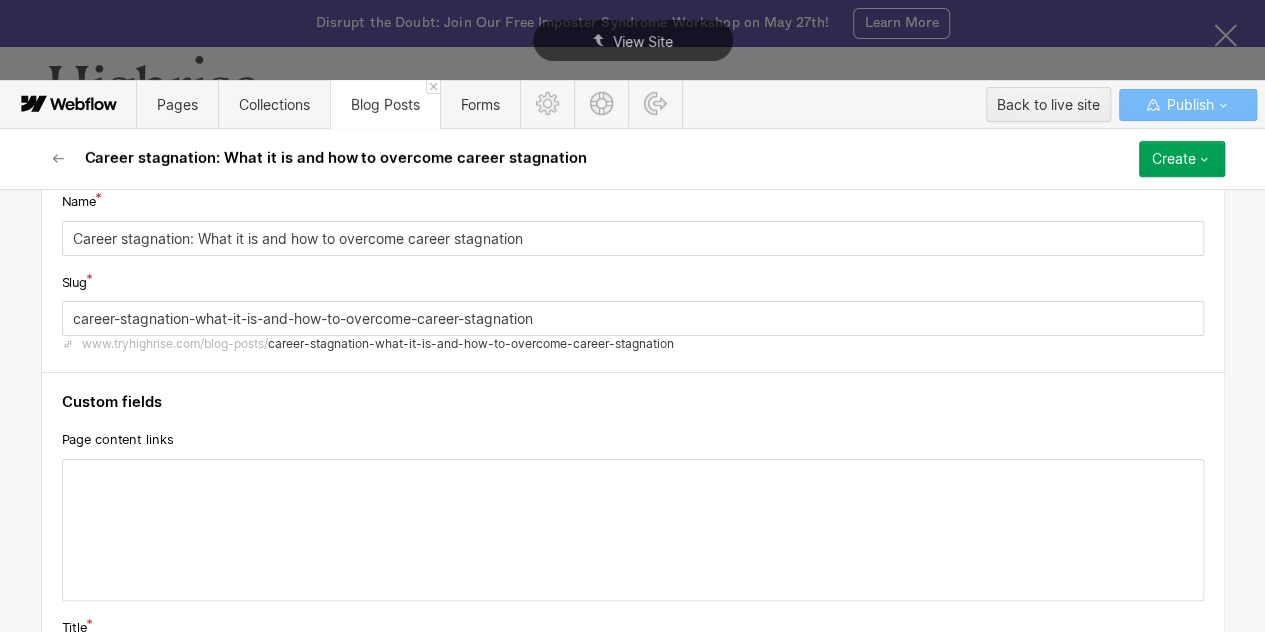 scroll, scrollTop: 61, scrollLeft: 0, axis: vertical 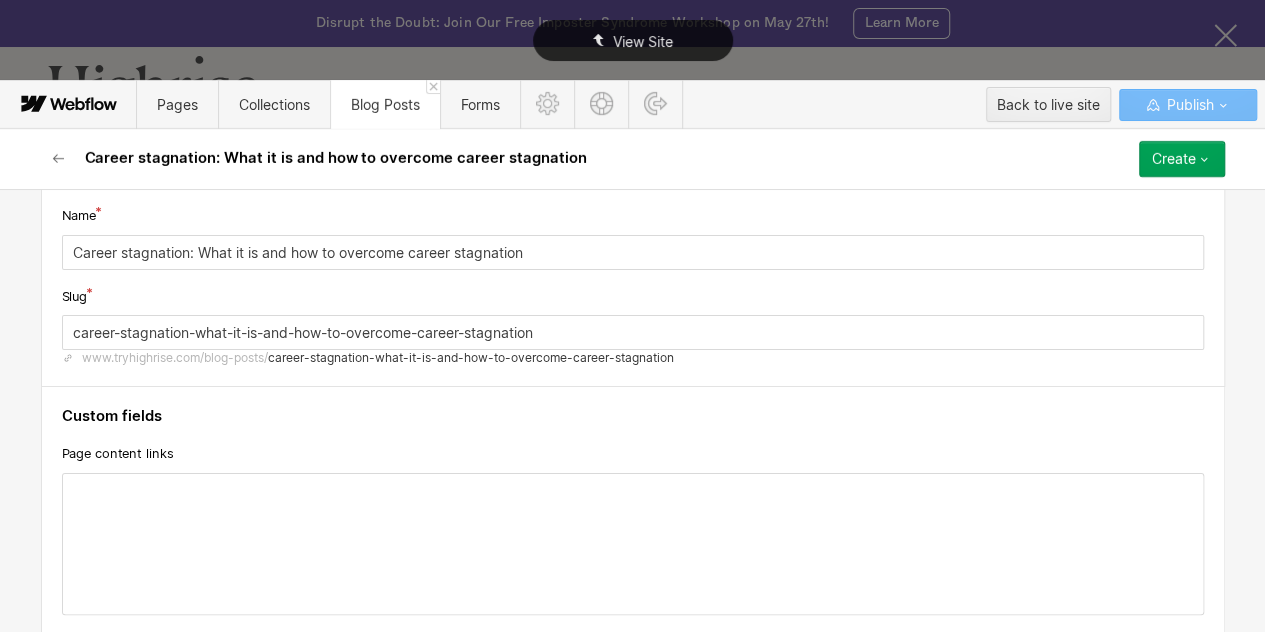 type on "Career stagnation: What it is and how to overcome career stagnation" 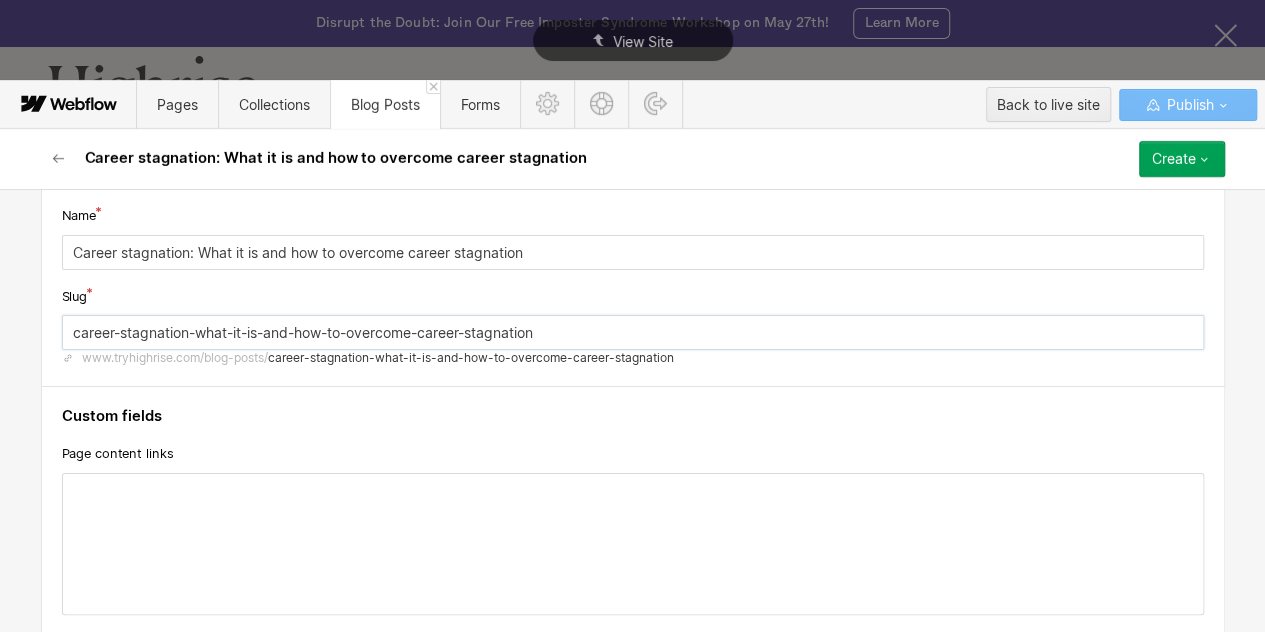 click on "career-stagnation-what-it-is-and-how-to-overcome-career-stagnation" at bounding box center [633, 332] 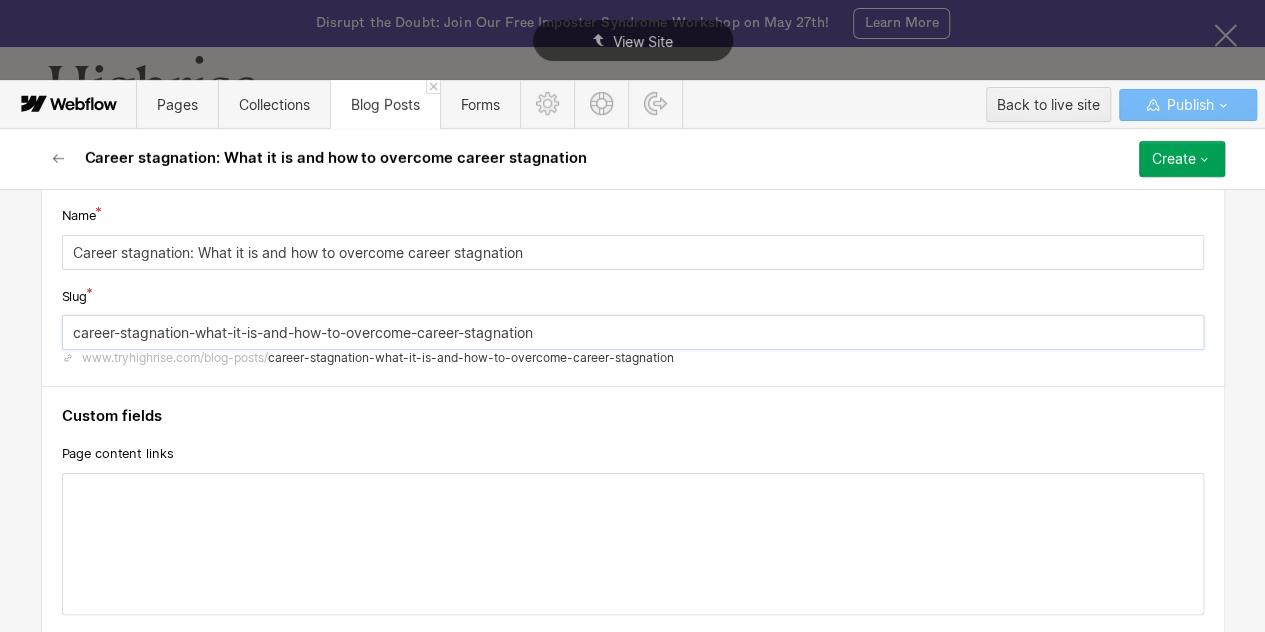 click on "career-stagnation-what-it-is-and-how-to-overcome-career-stagnation" at bounding box center (633, 332) 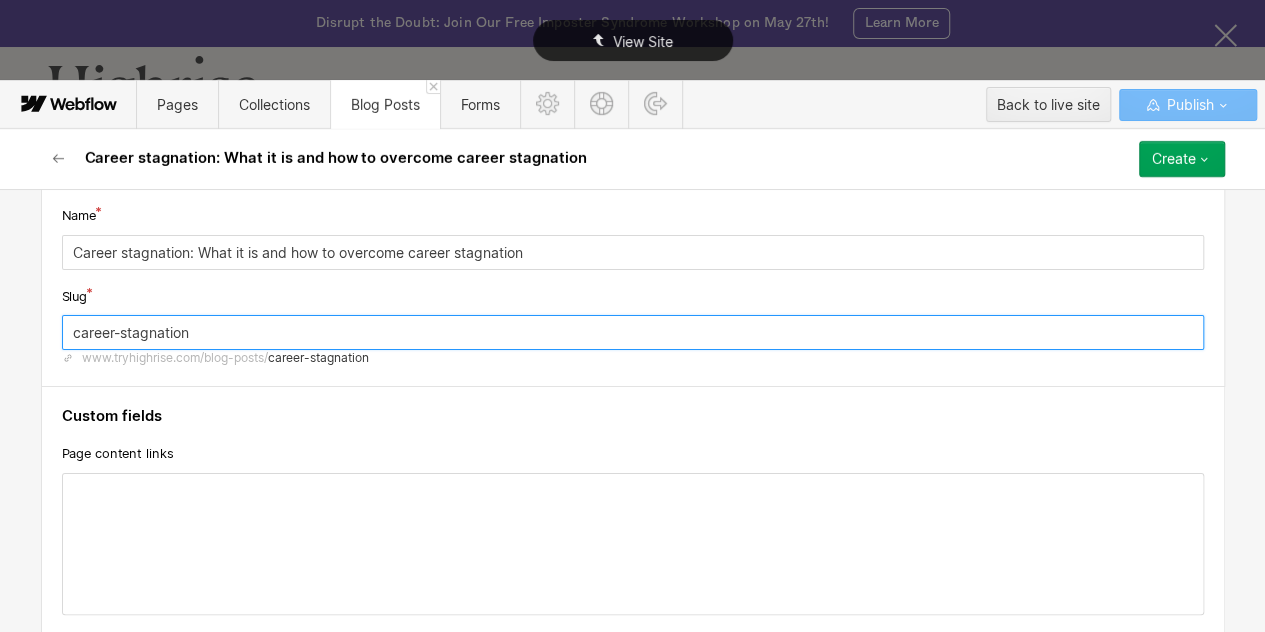 type on "career-stagnation" 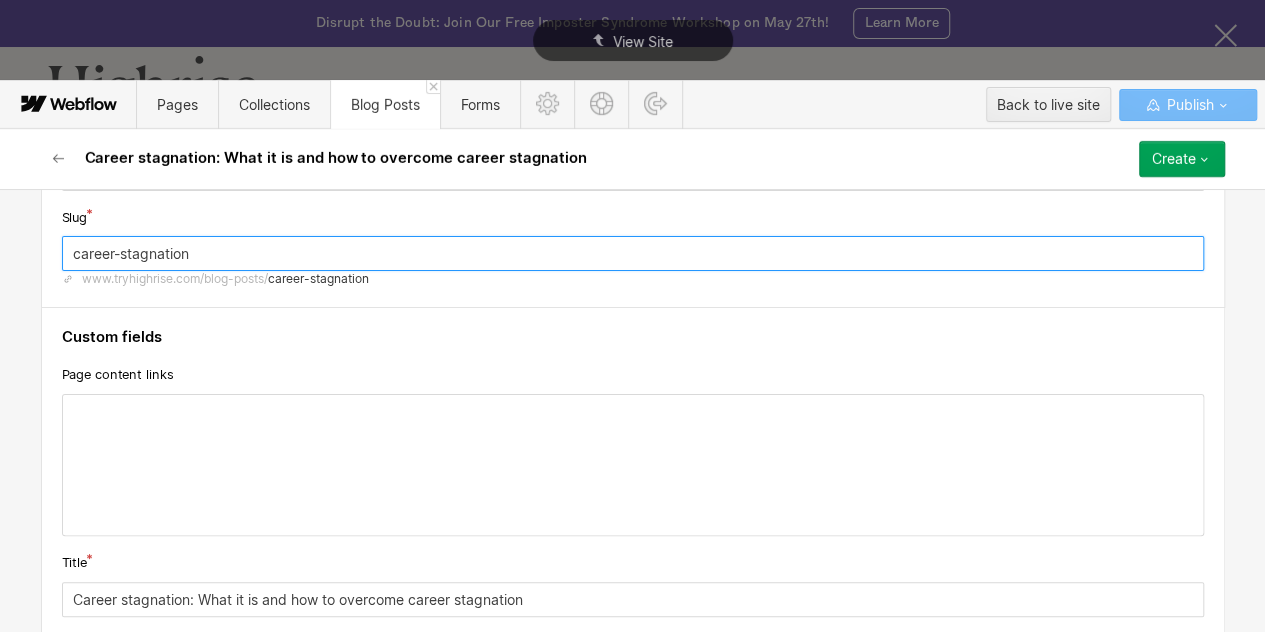 scroll, scrollTop: 149, scrollLeft: 0, axis: vertical 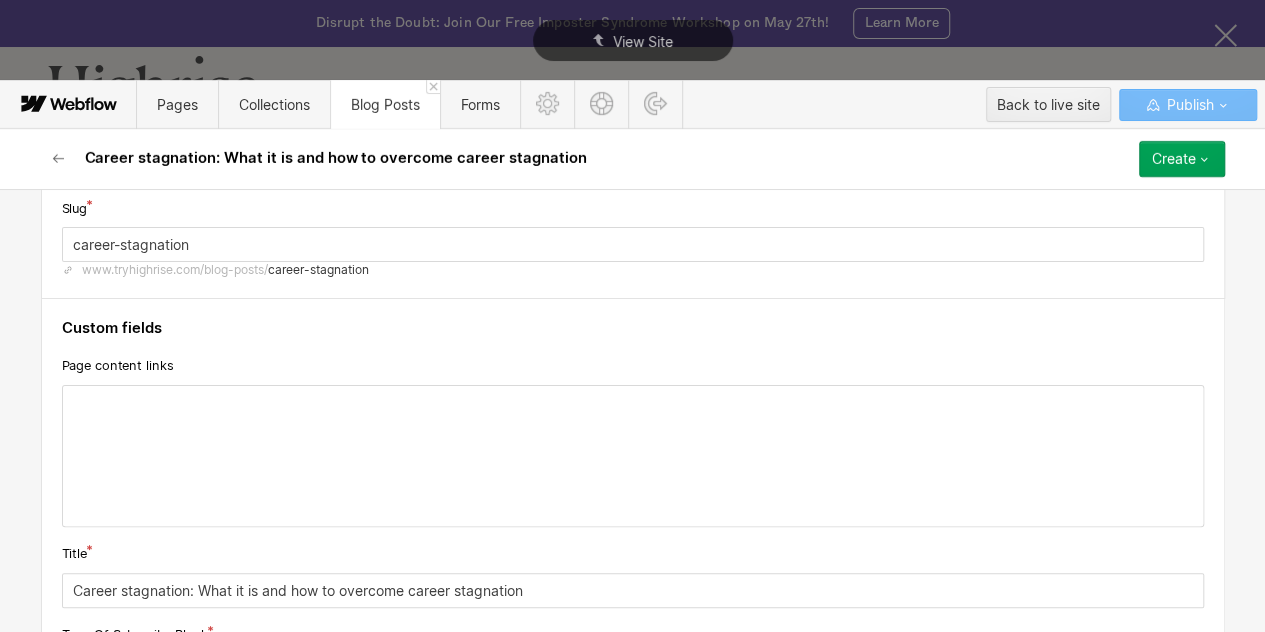 click at bounding box center (633, 456) 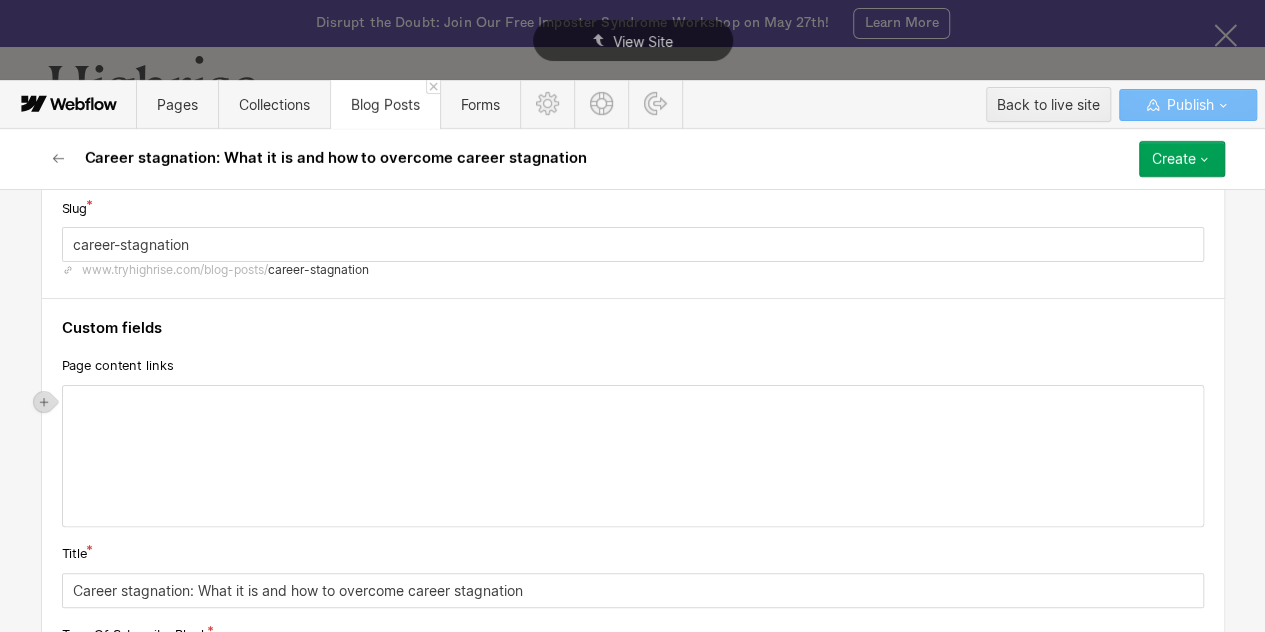 click on "‍" at bounding box center [633, 456] 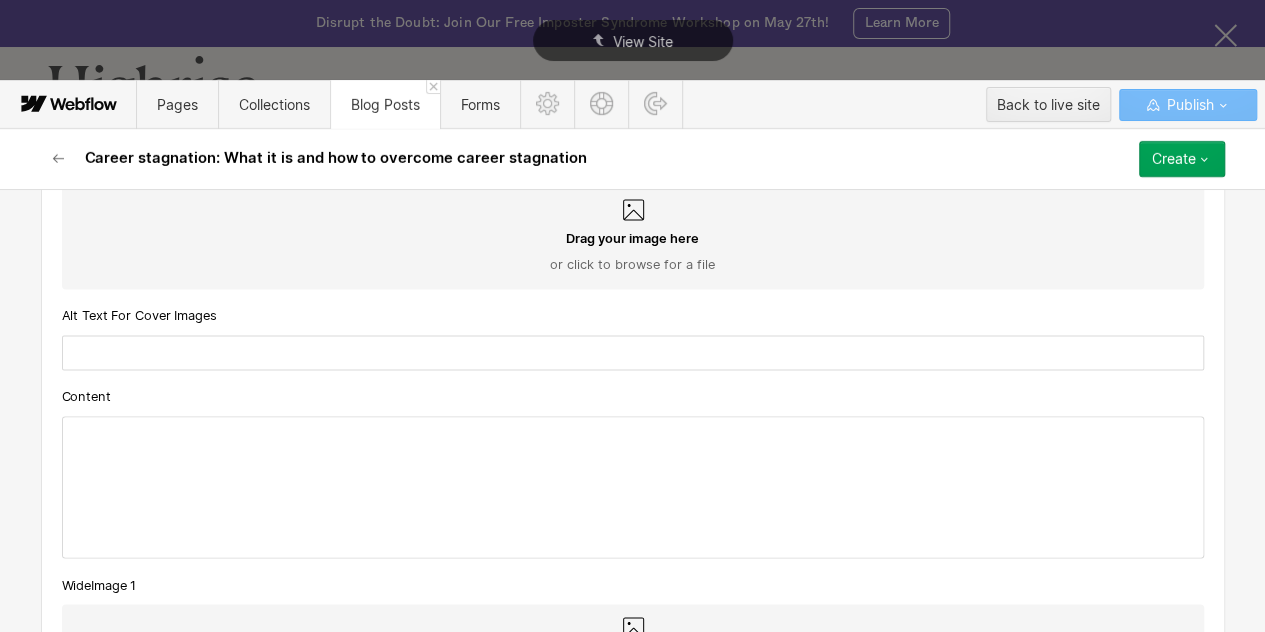 scroll, scrollTop: 1612, scrollLeft: 0, axis: vertical 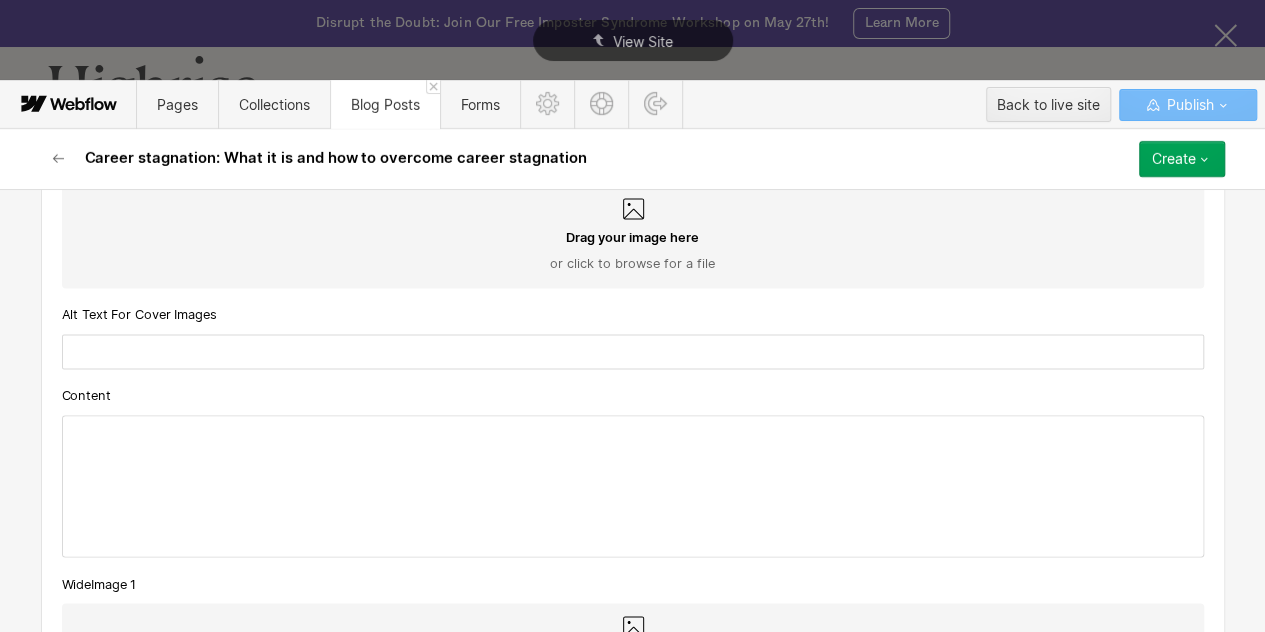 click at bounding box center [633, 486] 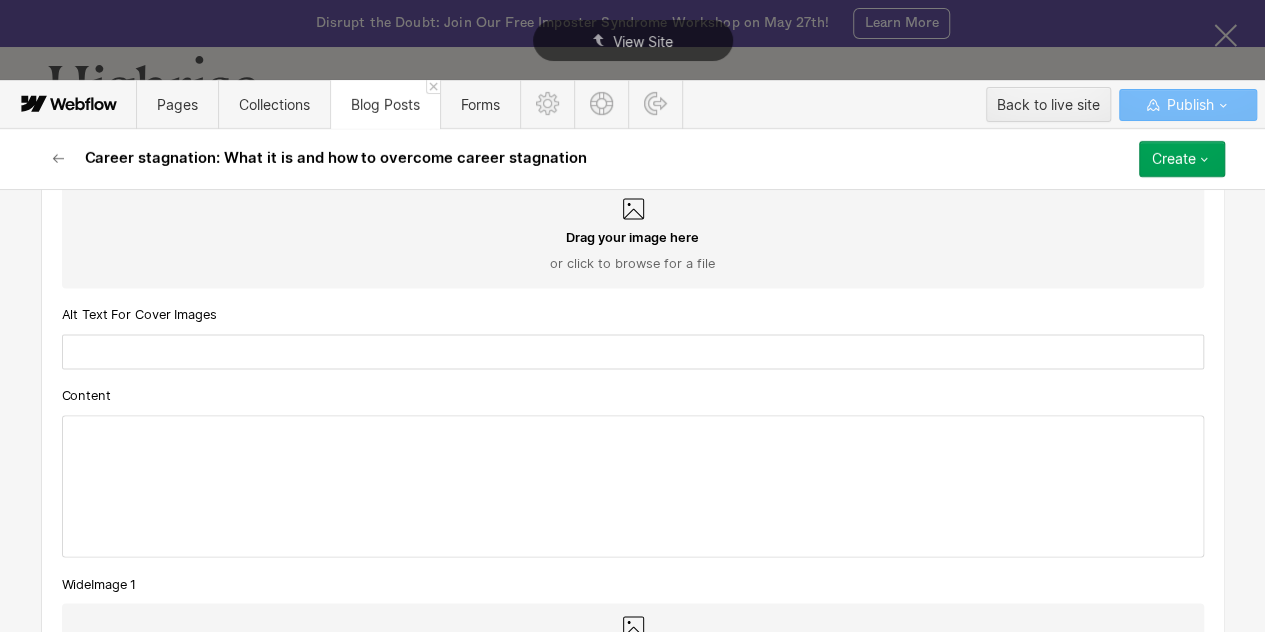 click at bounding box center [633, 486] 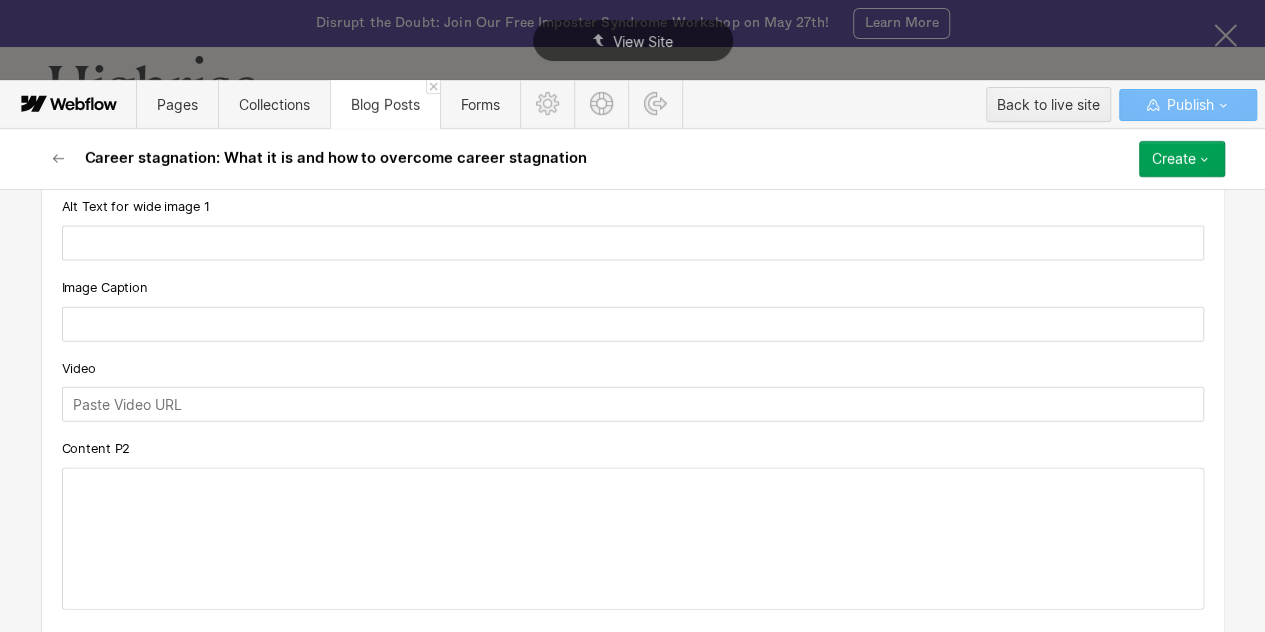 click at bounding box center (633, 539) 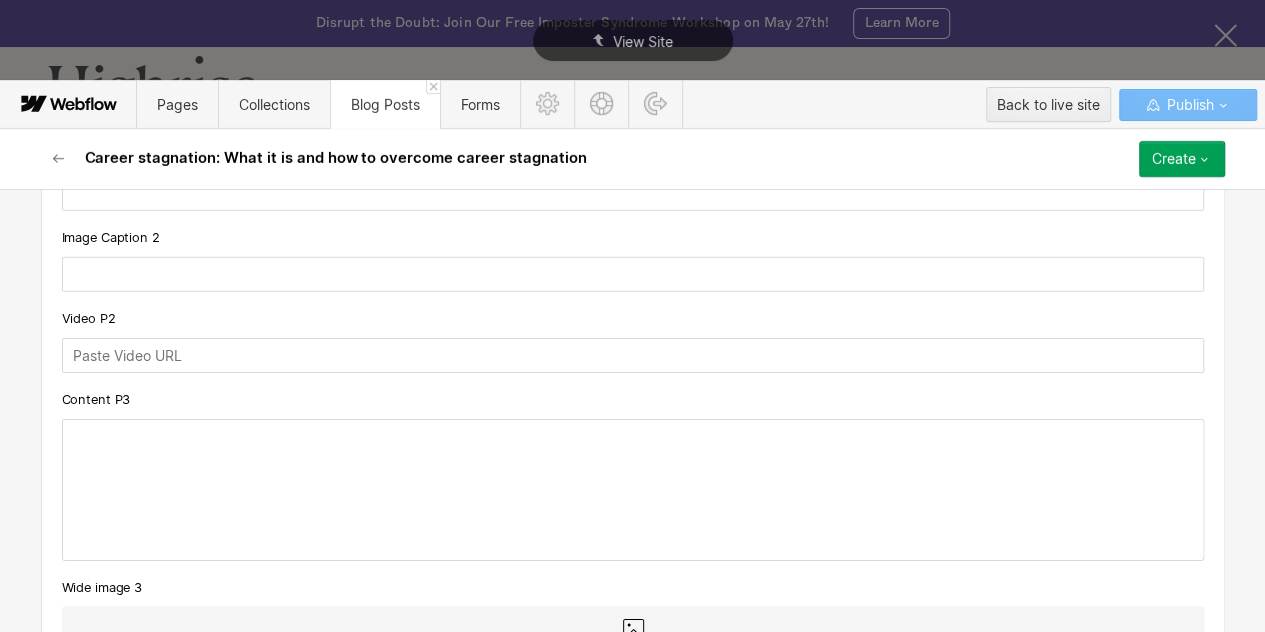 scroll, scrollTop: 3184, scrollLeft: 0, axis: vertical 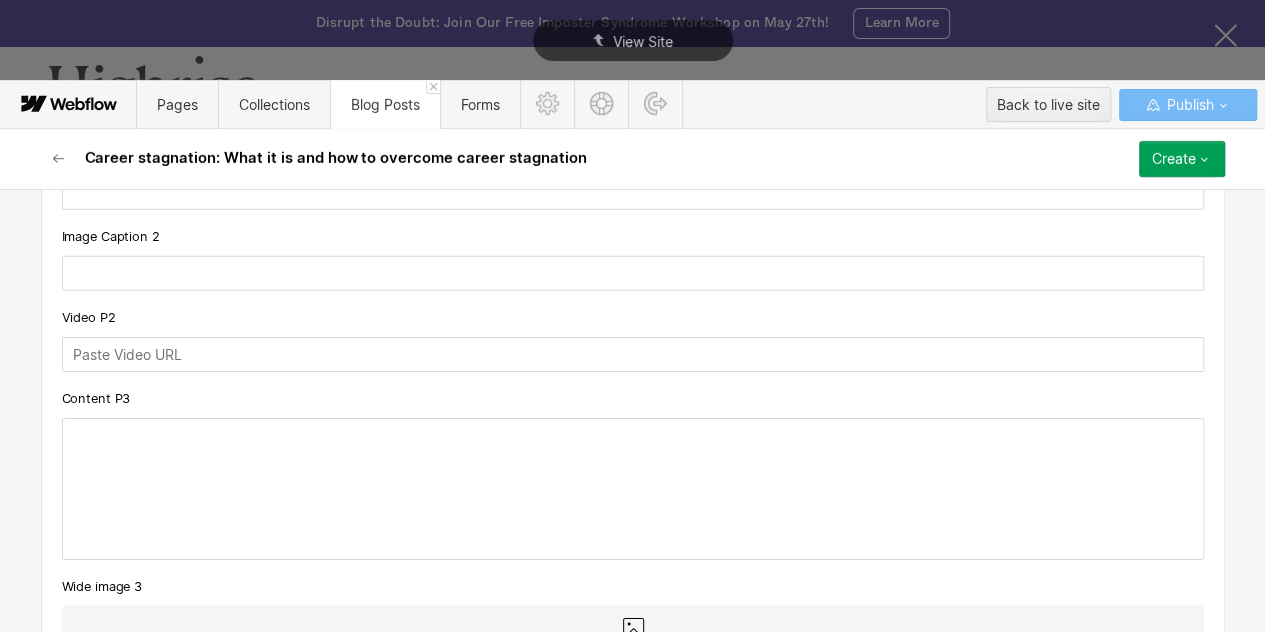 click at bounding box center [633, 489] 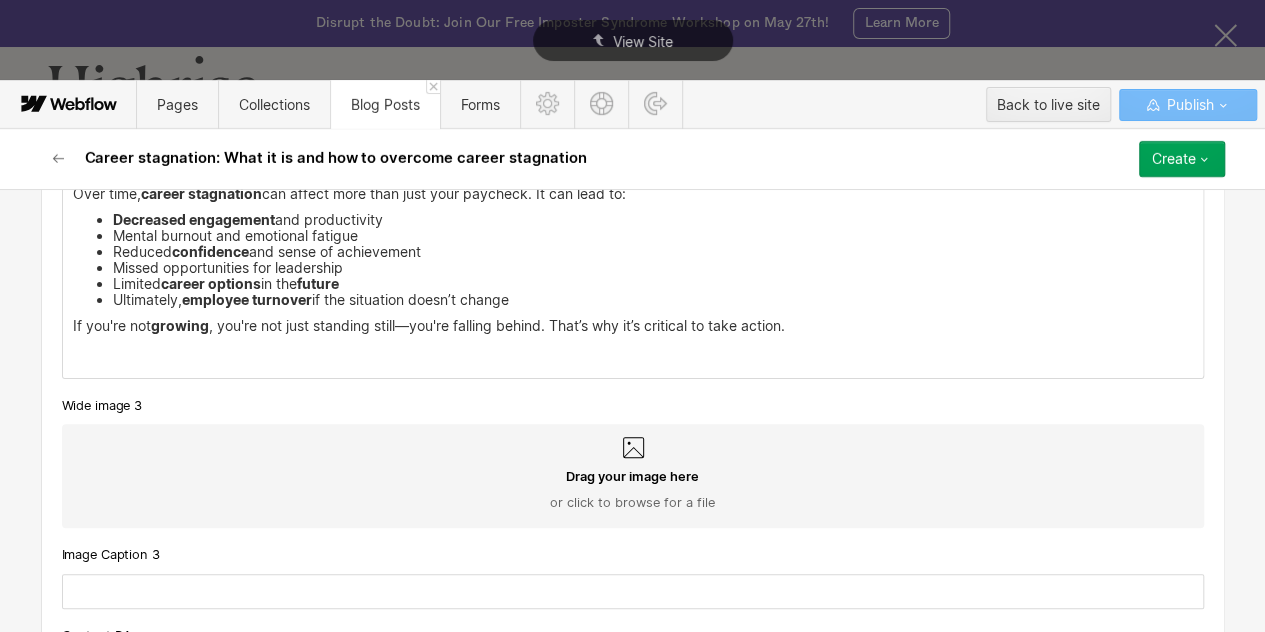 scroll, scrollTop: 4064, scrollLeft: 0, axis: vertical 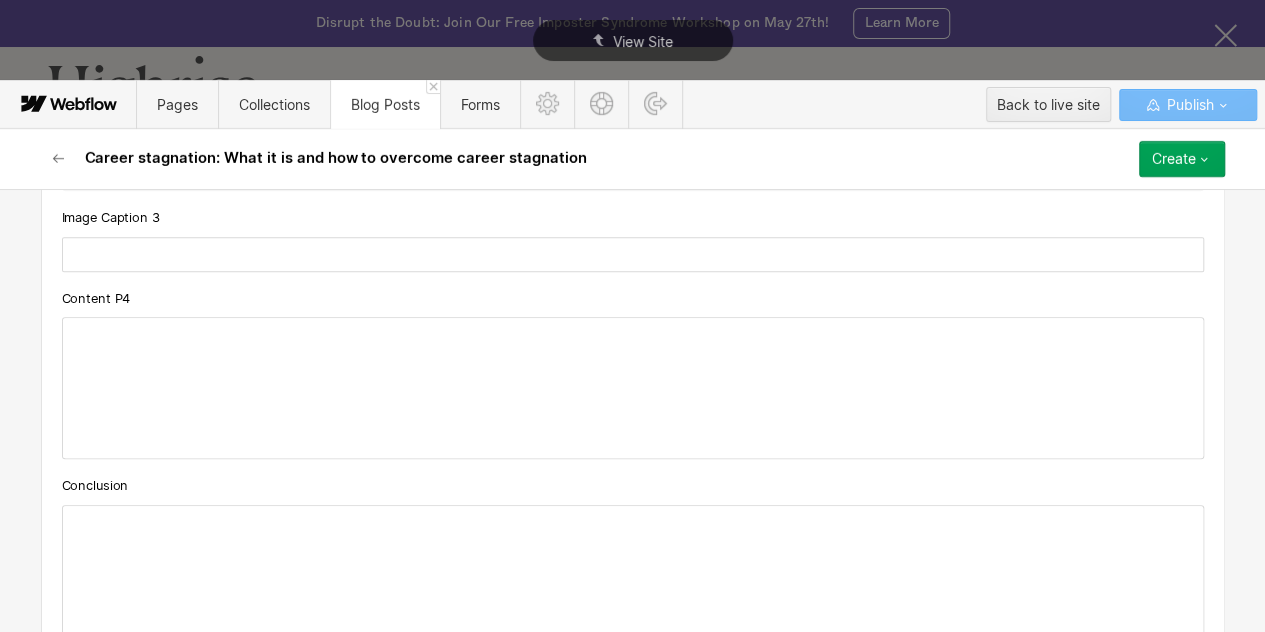 click at bounding box center (633, 388) 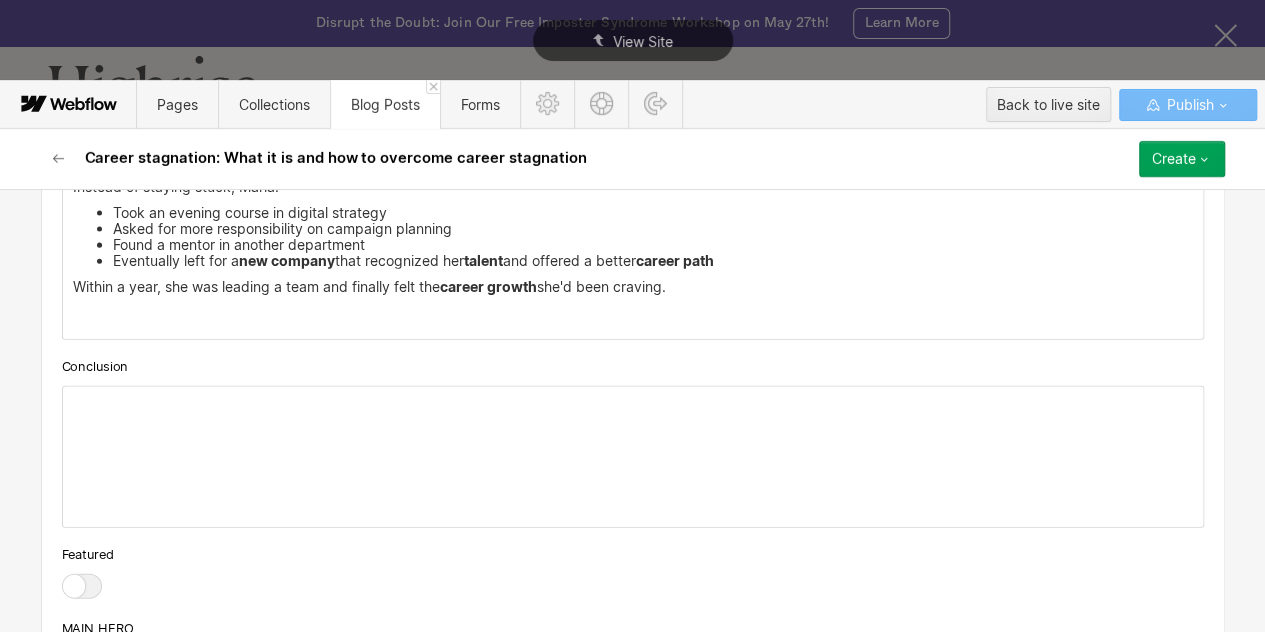 scroll, scrollTop: 6110, scrollLeft: 0, axis: vertical 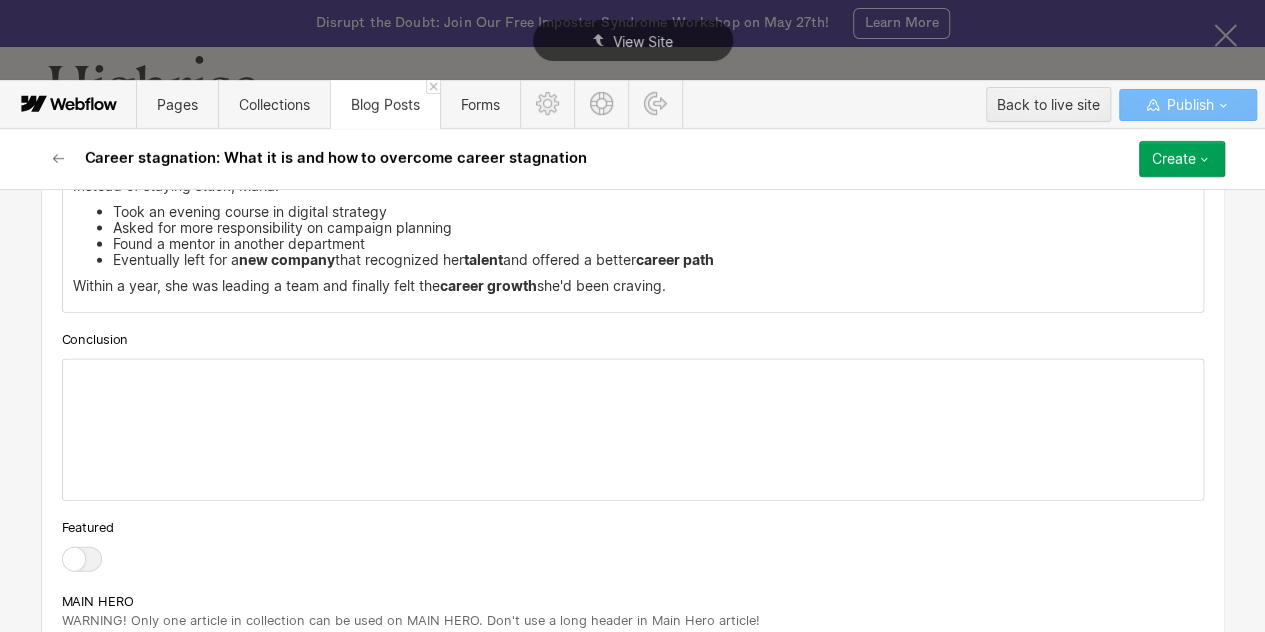 click at bounding box center (633, 430) 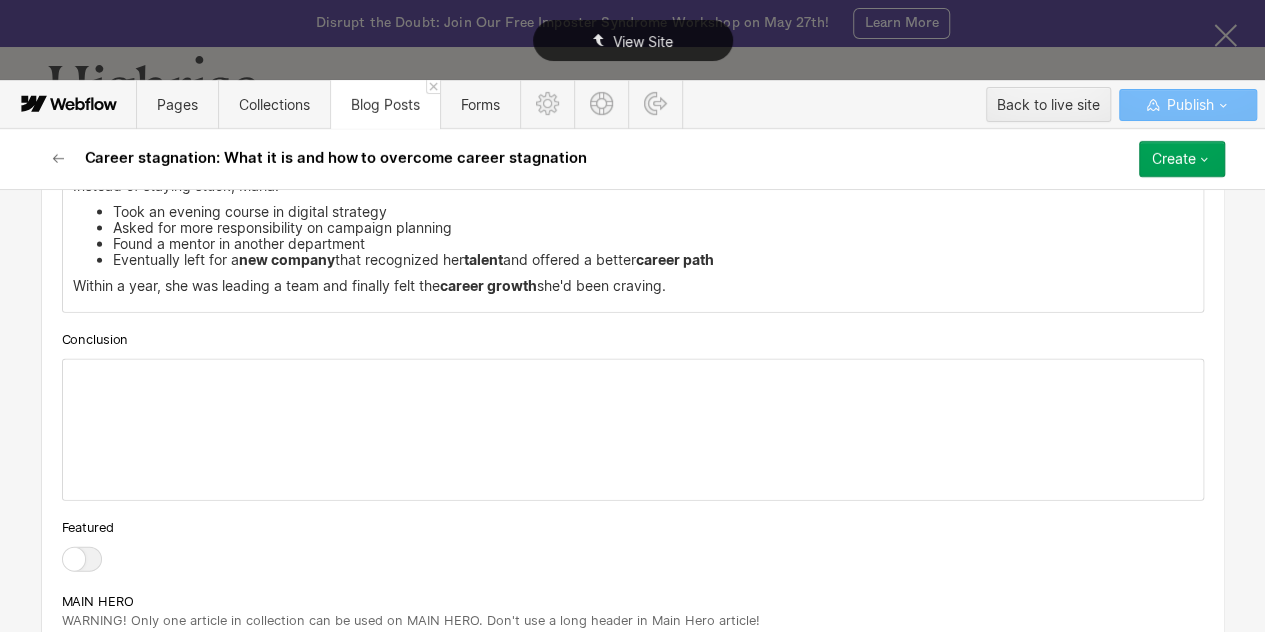 drag, startPoint x: 223, startPoint y: 411, endPoint x: 384, endPoint y: 77, distance: 370.7789 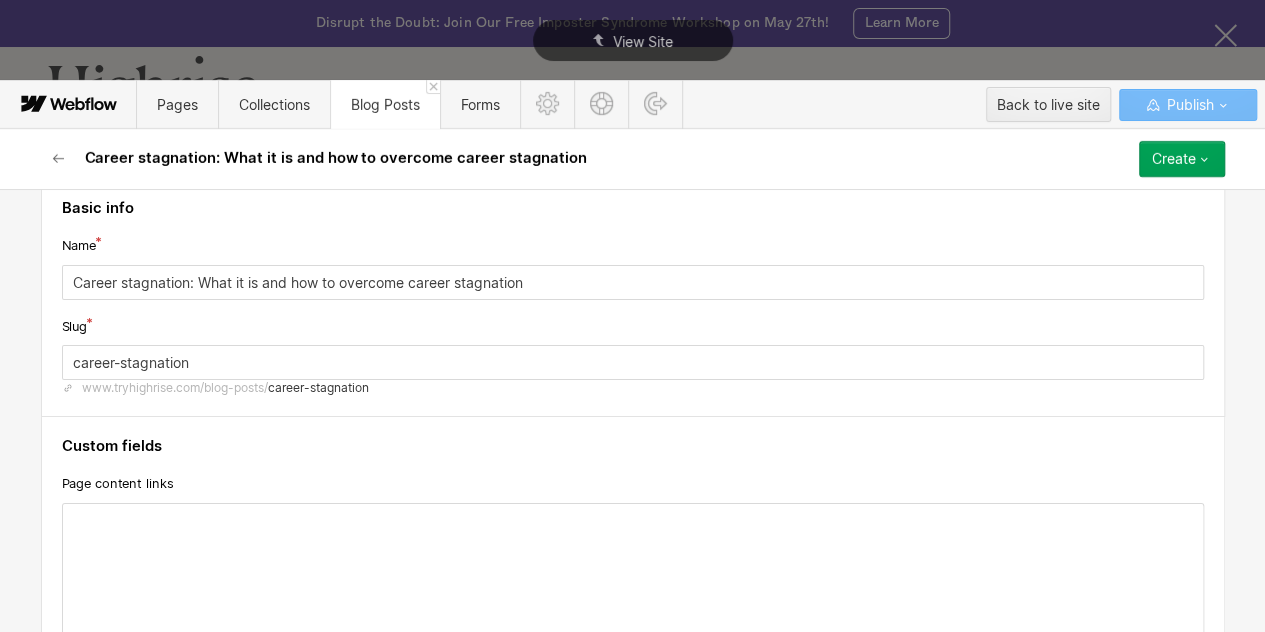scroll, scrollTop: 32, scrollLeft: 0, axis: vertical 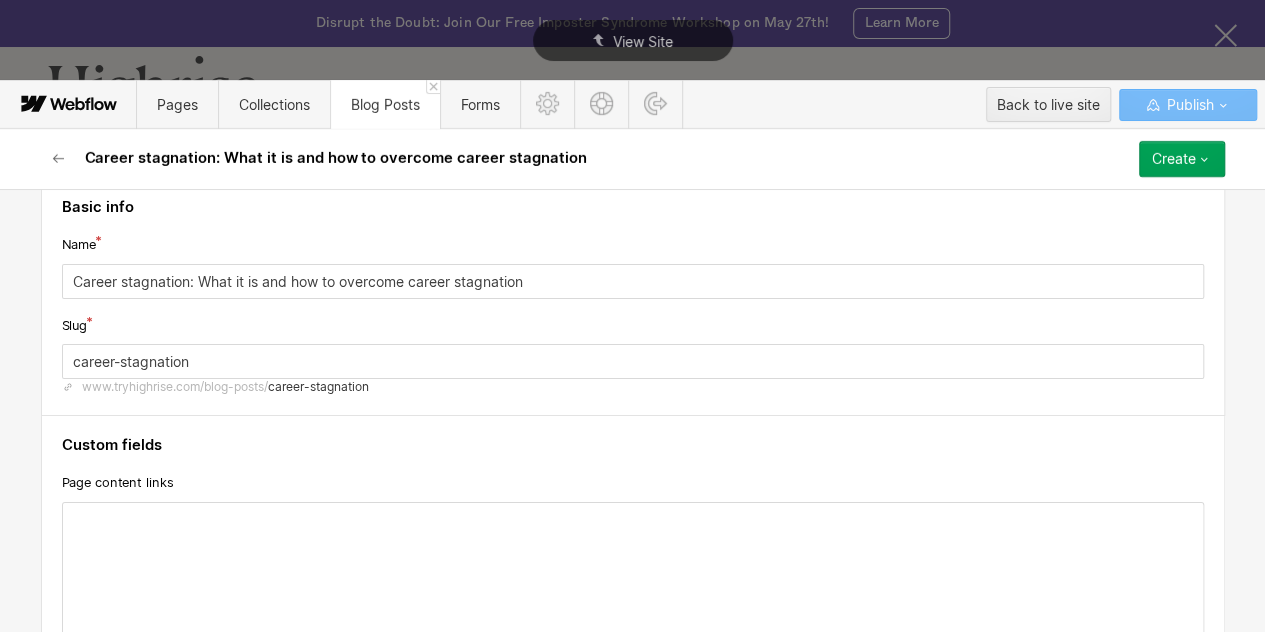 click at bounding box center [633, 573] 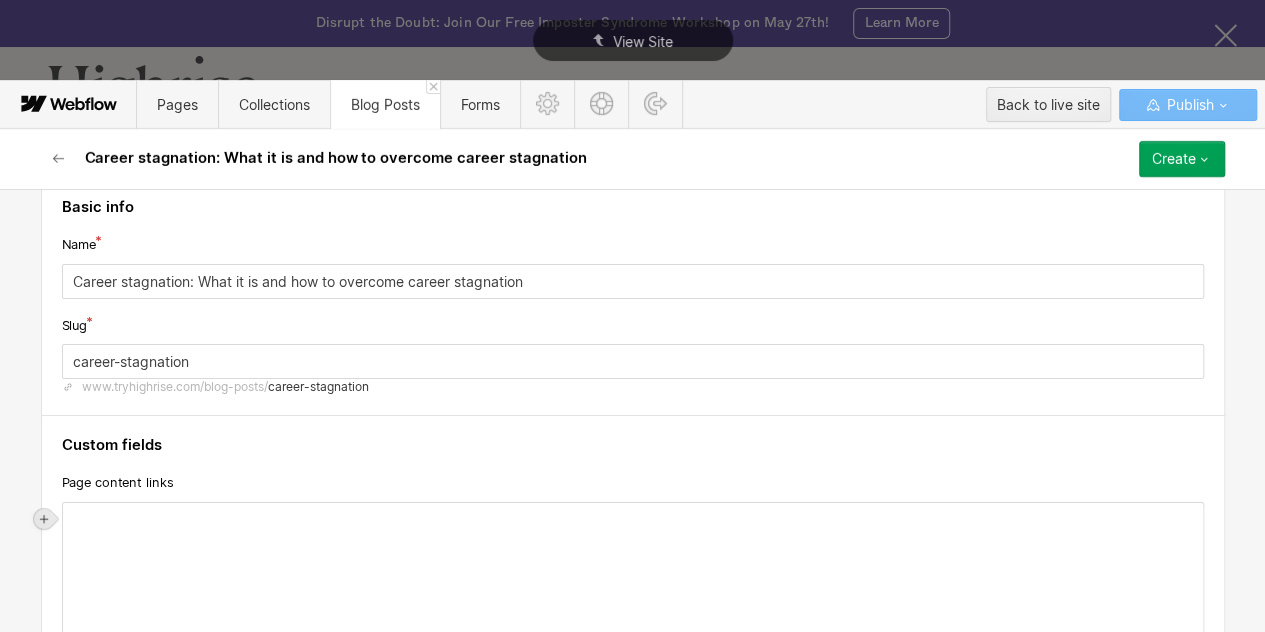 click 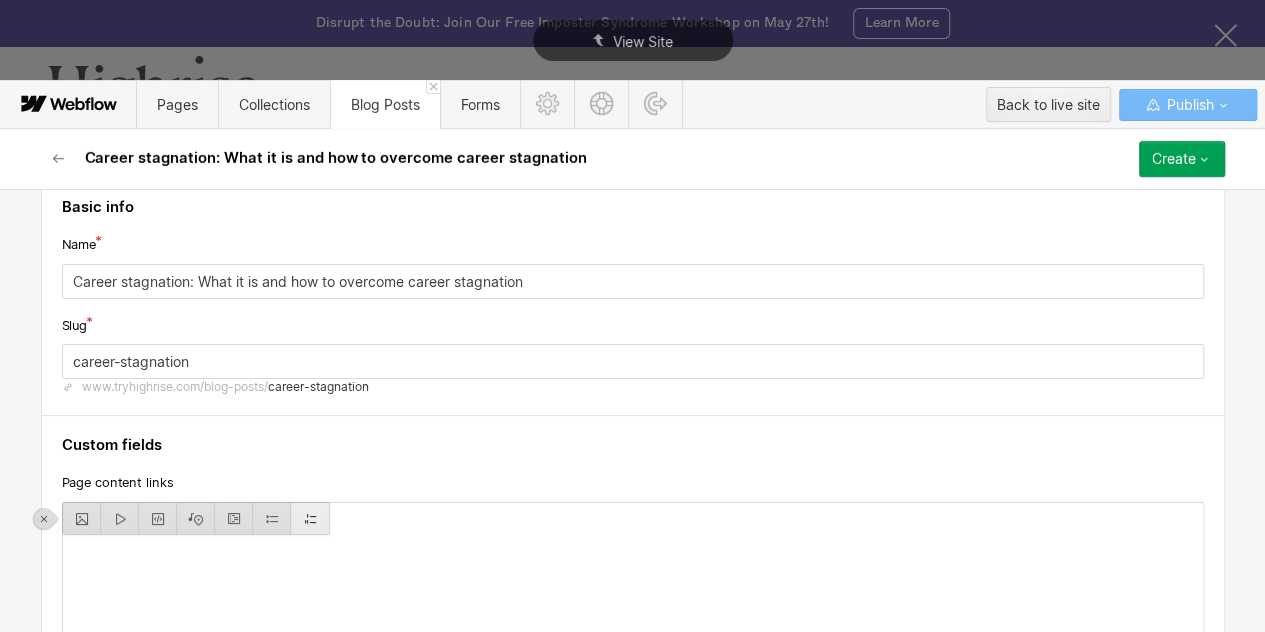 click at bounding box center [310, 518] 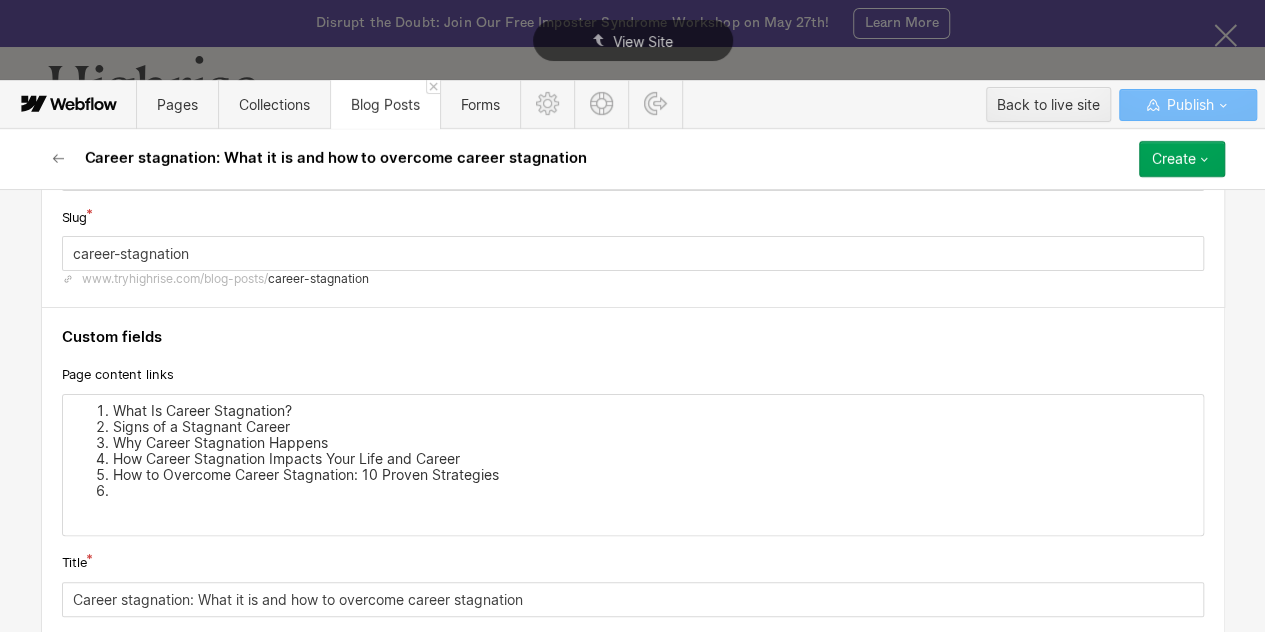 scroll, scrollTop: 143, scrollLeft: 0, axis: vertical 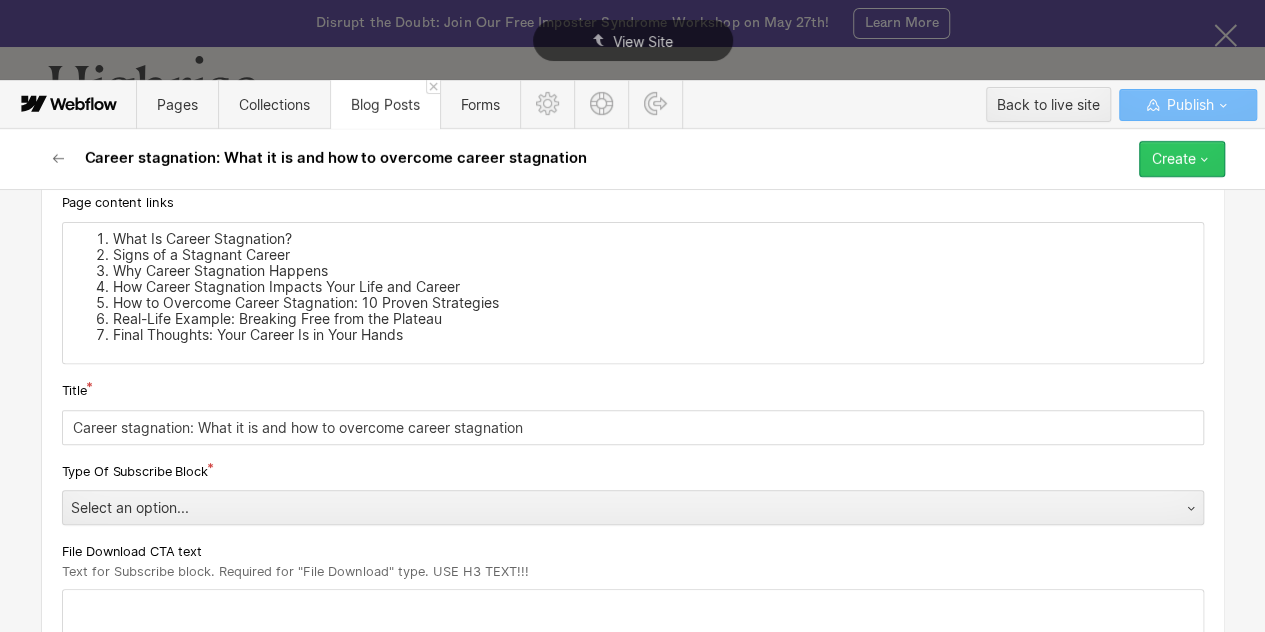 click on "Create" at bounding box center (1174, 159) 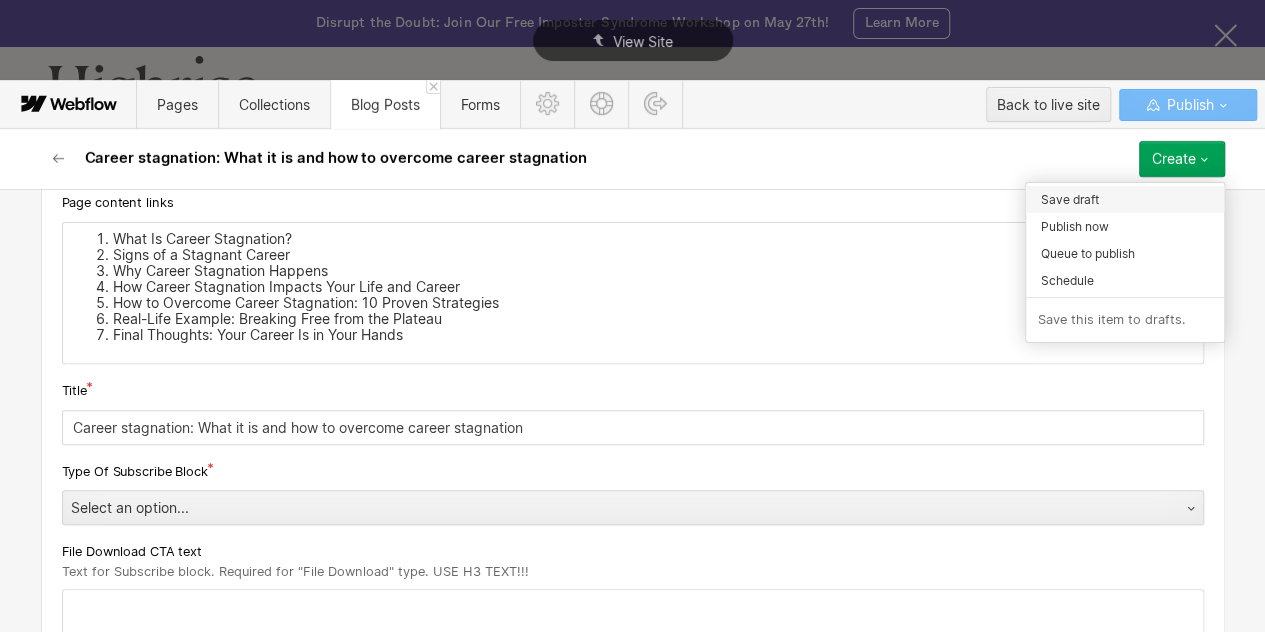 click on "Save draft" at bounding box center [1070, 199] 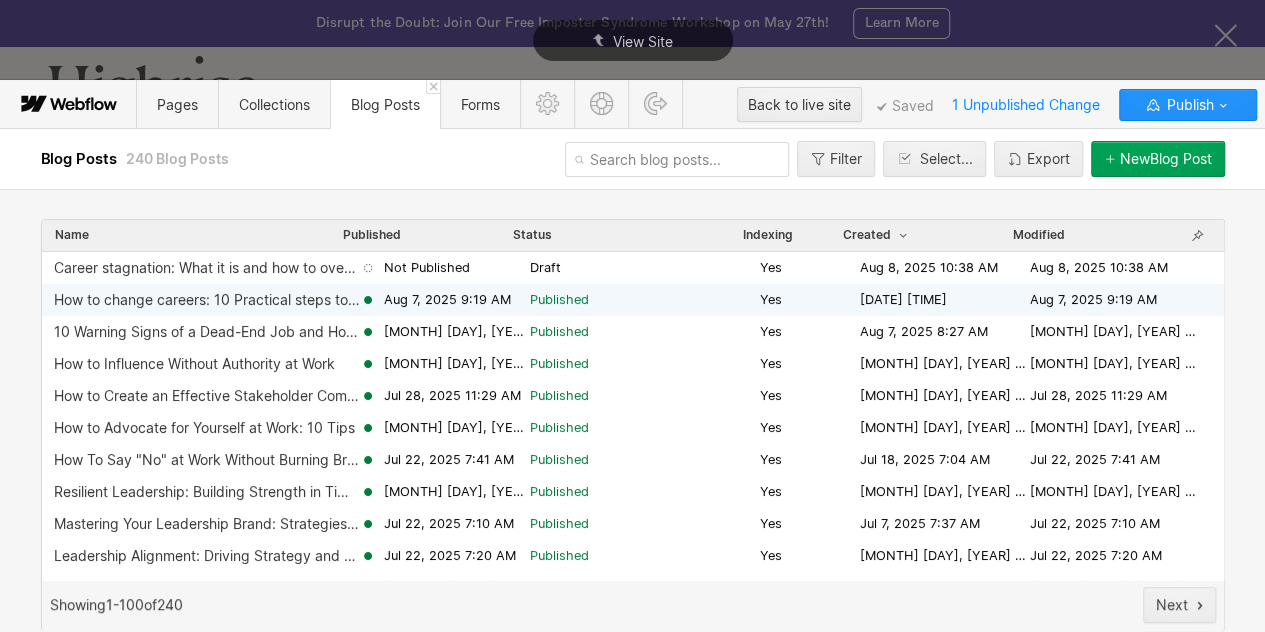 click on "Aug 7, 2025 9:19 AM" at bounding box center (447, 300) 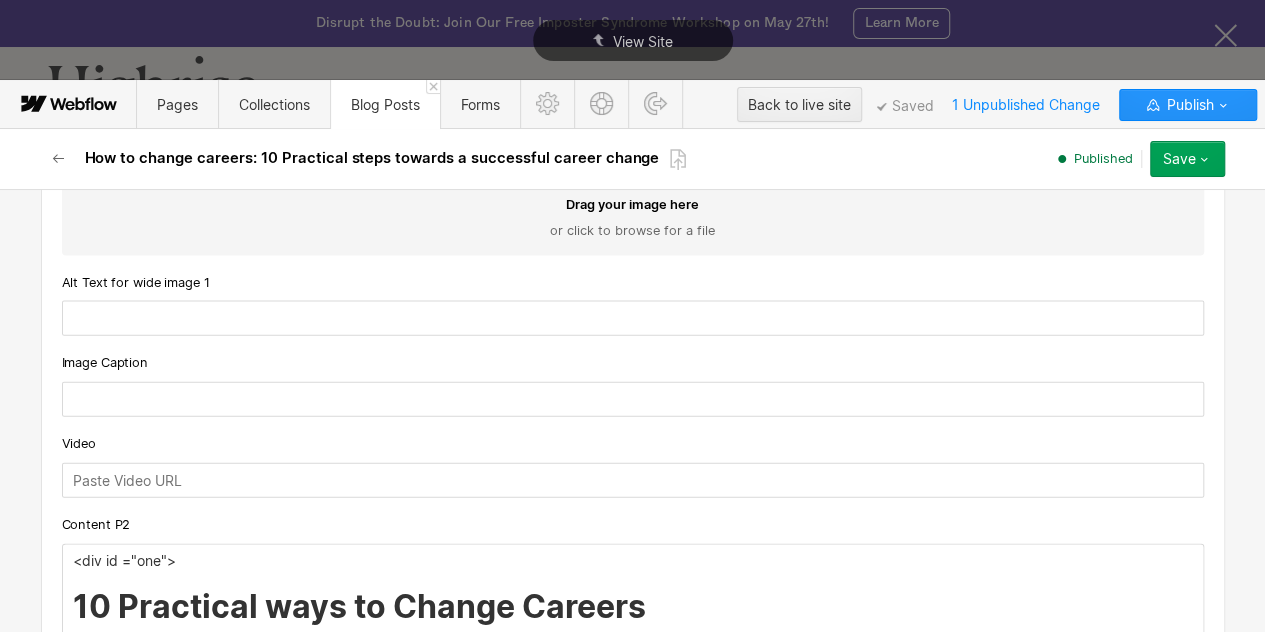 scroll, scrollTop: 2522, scrollLeft: 0, axis: vertical 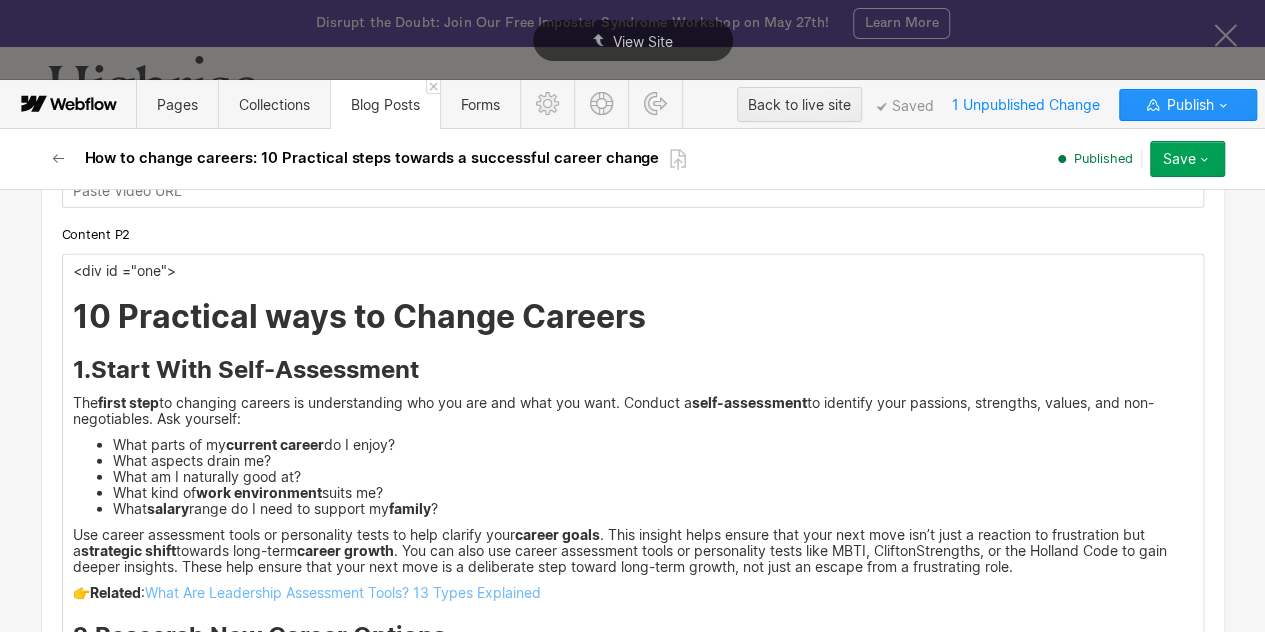 click on "<div id ="one">" at bounding box center [633, 271] 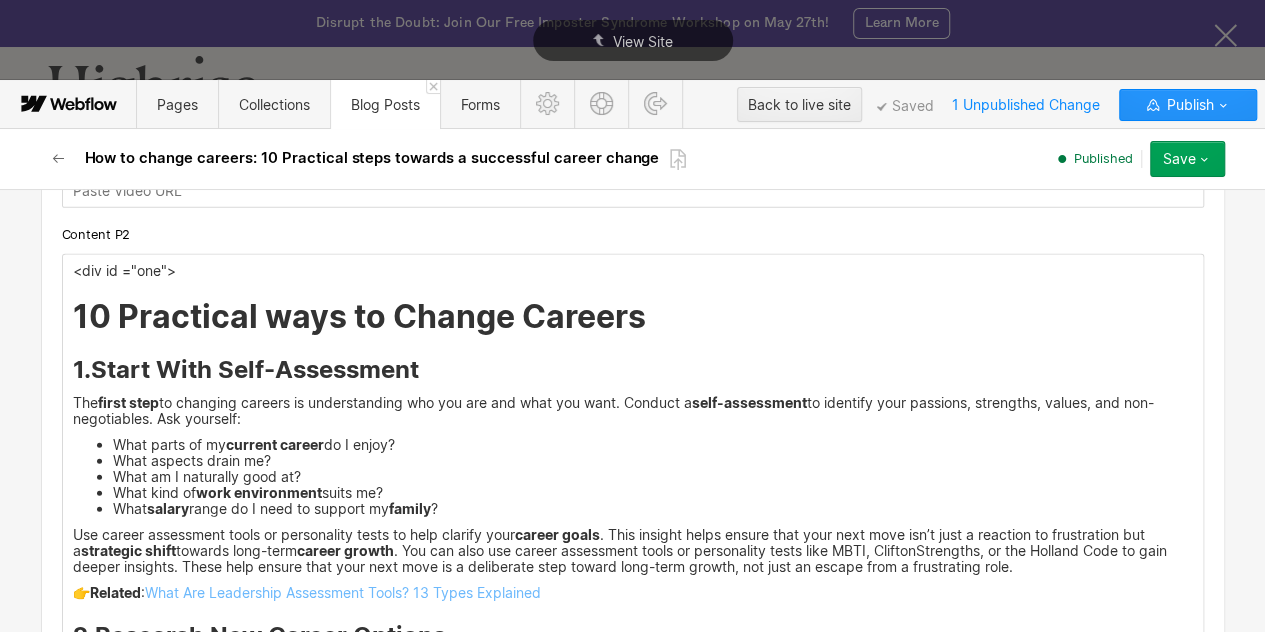 click on "<div id ="one">" at bounding box center (633, 271) 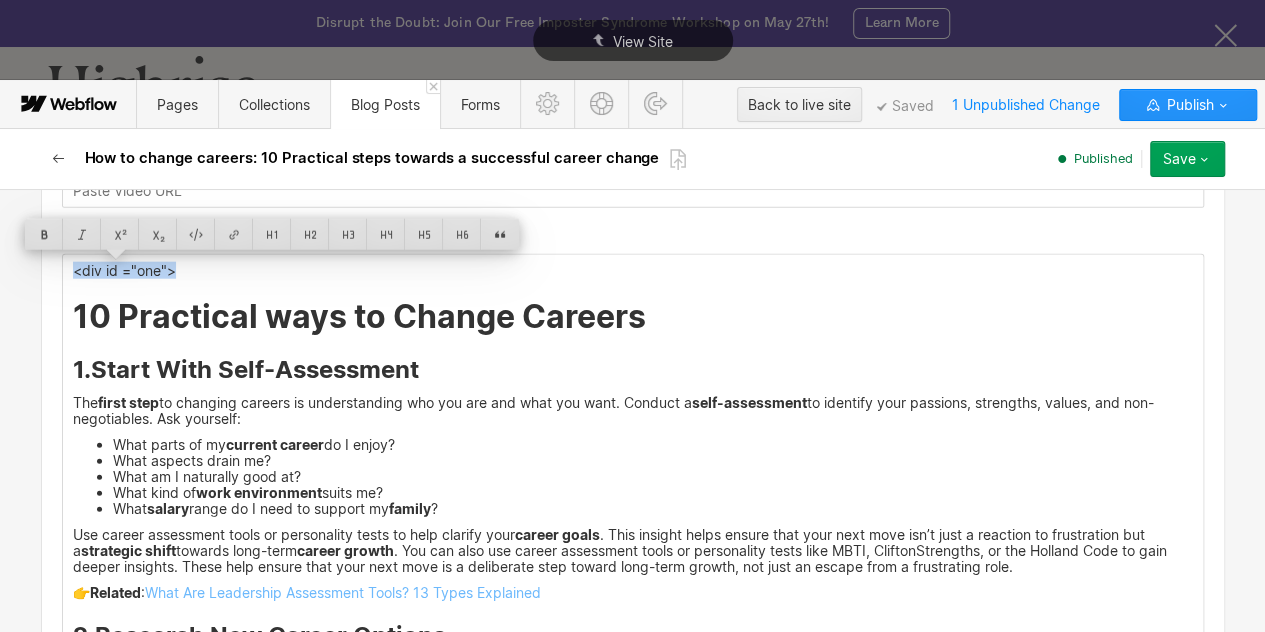 click 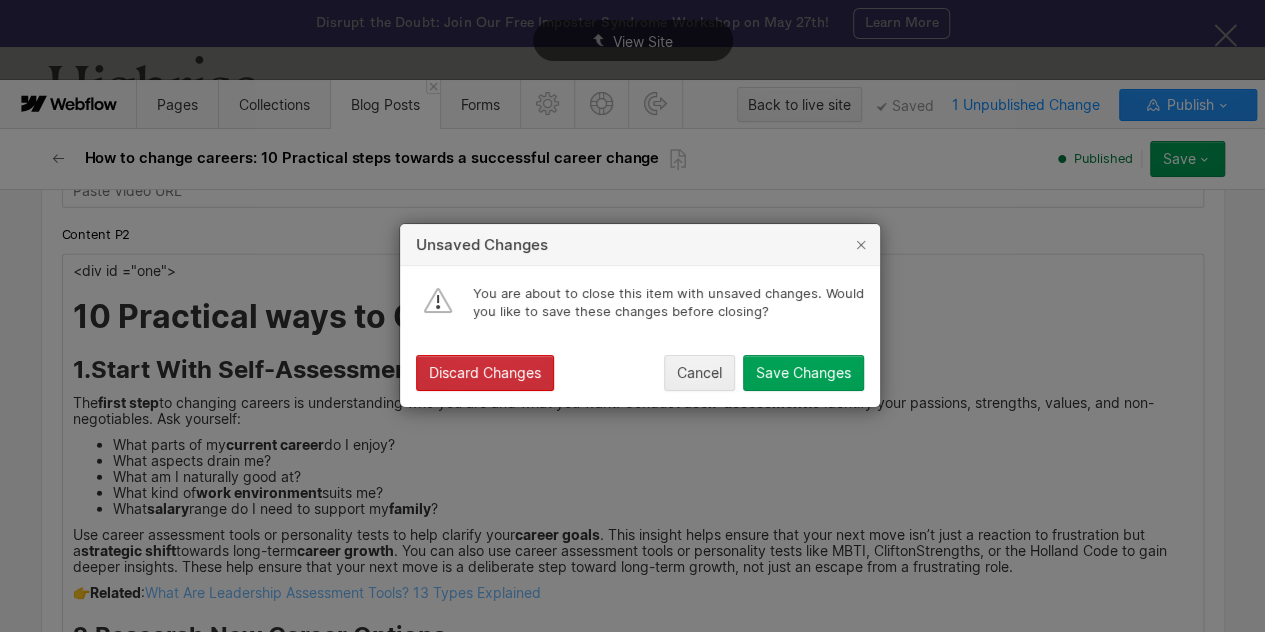 click on "Discard Changes" at bounding box center [485, 374] 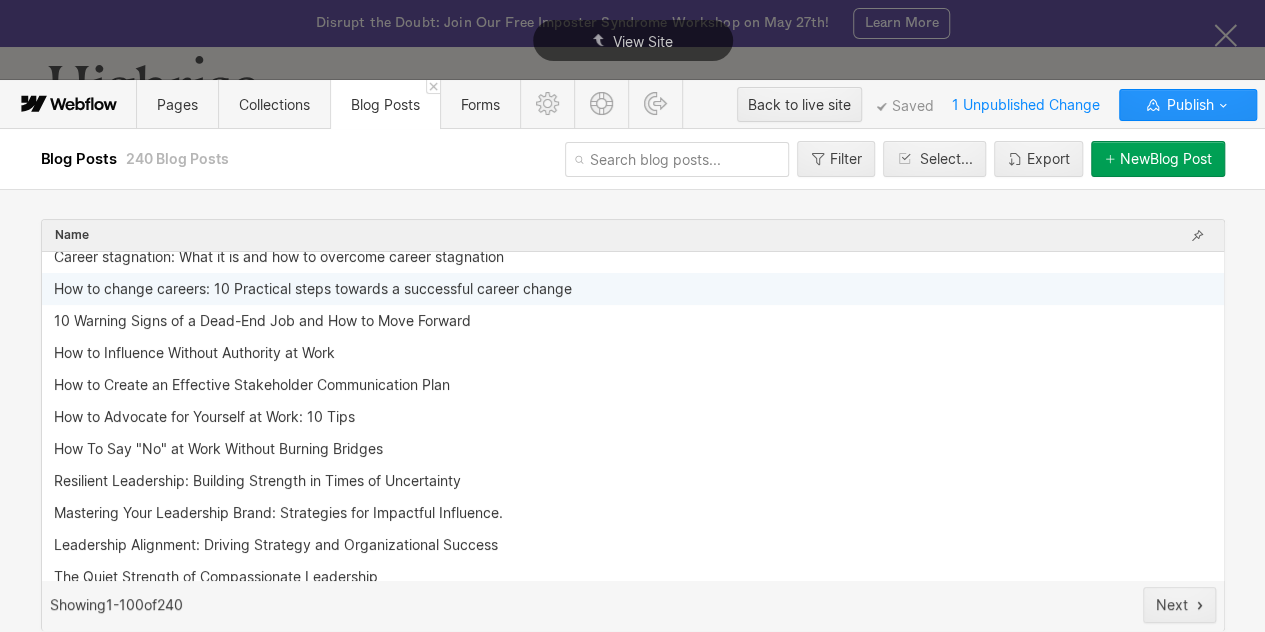 scroll, scrollTop: 0, scrollLeft: 0, axis: both 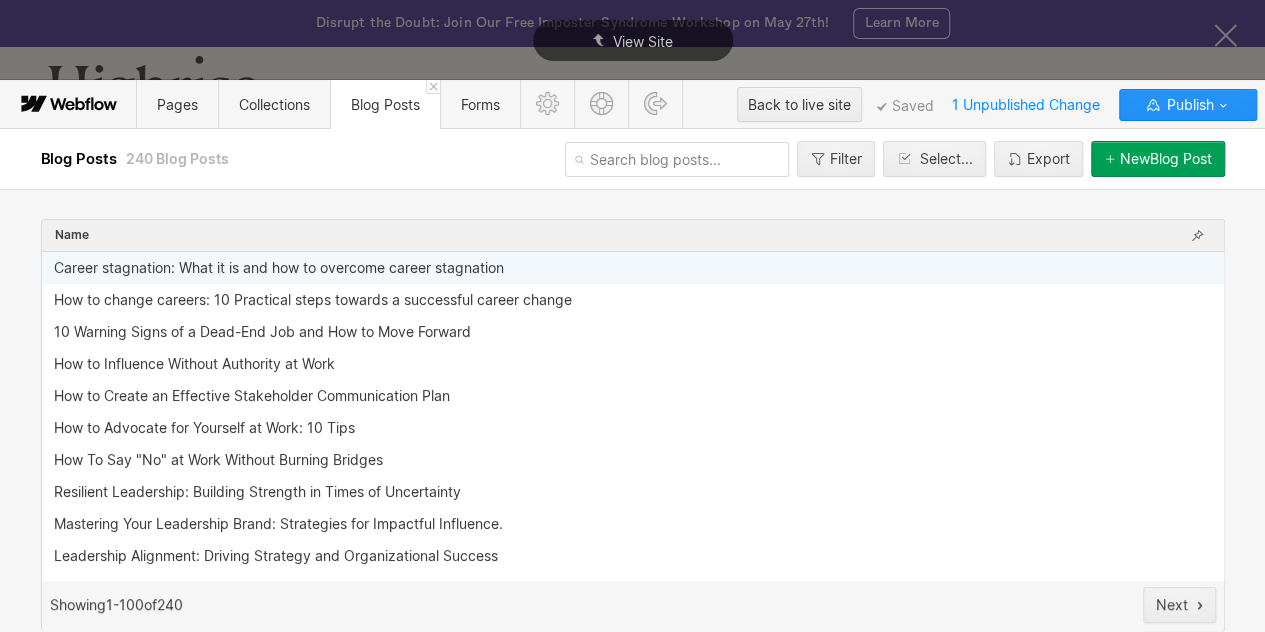 click on "Career stagnation: What it is and how to overcome career stagnation" at bounding box center [633, 268] 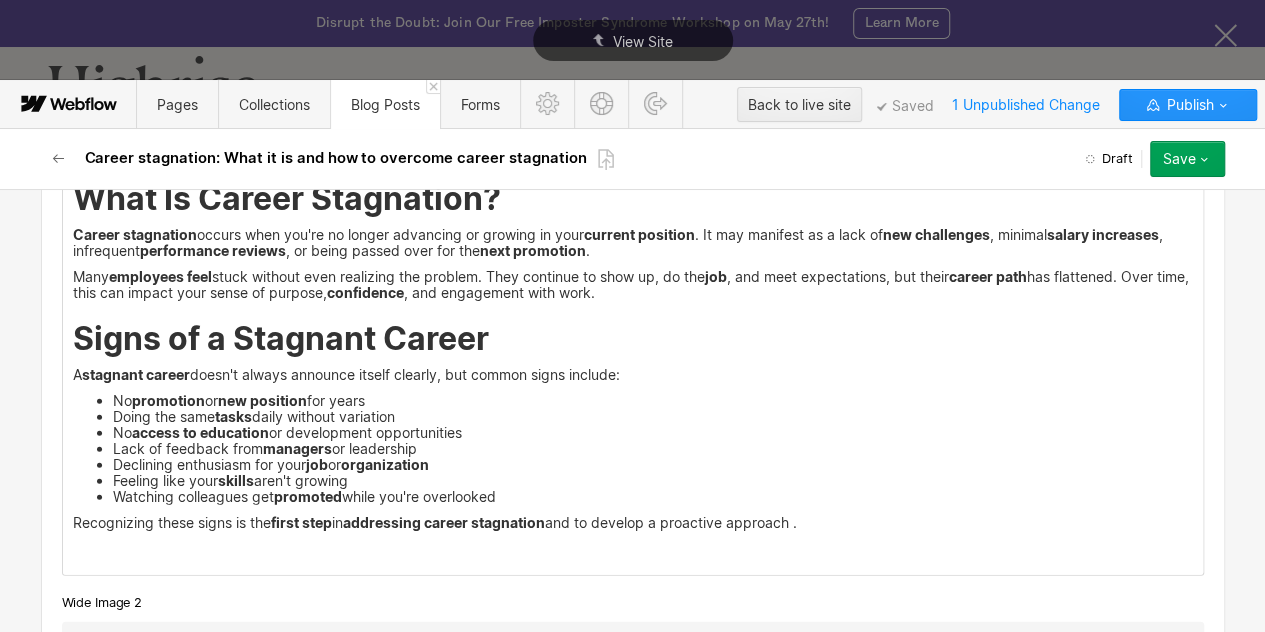 scroll, scrollTop: 2458, scrollLeft: 0, axis: vertical 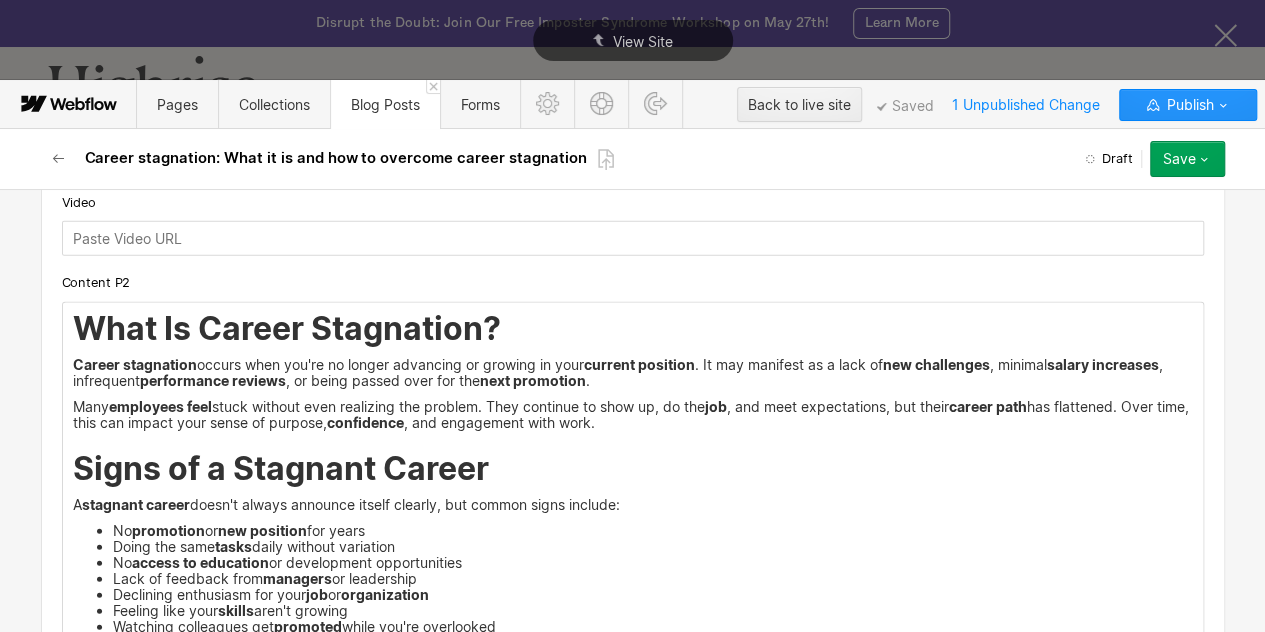 click on "What Is Career Stagnation? Career stagnation  occurs when you're no longer advancing or growing in your  current position . It may manifest as a lack of  new challenges , minimal  salary increases , infrequent  performance reviews , or being passed over for the  next promotion . Many  employees feel  stuck without even realizing the problem. They continue to show up, do the  job , and meet expectations, but their  career path  has flattened. Over time, this can impact your sense of purpose,  confidence , and engagement with work. Signs of a Stagnant Career A  stagnant career  doesn't always announce itself clearly, but common signs include: No  promotion  or  new position  for years Doing the same  tasks  daily without variation No  access to education  or development opportunities Lack of feedback from  managers  or leadership Declining enthusiasm for your  job  or  organization Feeling like your  skills  aren't growing Watching colleagues get  promoted  while you're overlooked first step  in  ‍" at bounding box center [633, 504] 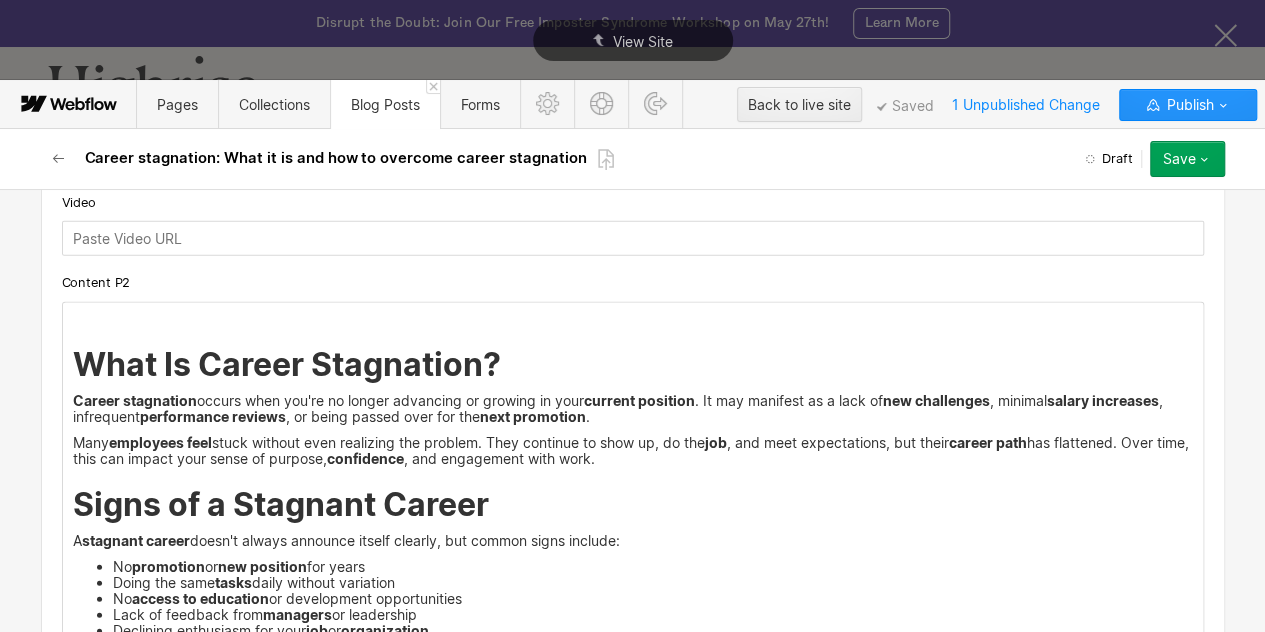 click on "‍ What Is Career Stagnation? Career stagnation  occurs when you're no longer advancing or growing in your  current position . It may manifest as a lack of  new challenges , minimal  salary increases , infrequent  performance reviews , or being passed over for the  next promotion . Many  employees feel  stuck without even realizing the problem. They continue to show up, do the  job , and meet expectations, but their  career path  has flattened. Over time, this can impact your sense of purpose,  confidence , and engagement with work. Signs of a Stagnant Career A  stagnant career  doesn't always announce itself clearly, but common signs include: No  promotion  or  new position  for years Doing the same  tasks  daily without variation No  access to education  or development opportunities Lack of feedback from  managers  or leadership Declining enthusiasm for your  job  or  organization Feeling like your  skills  aren't growing Watching colleagues get  promoted  while you're overlooked first step  in  ‍" at bounding box center [633, 522] 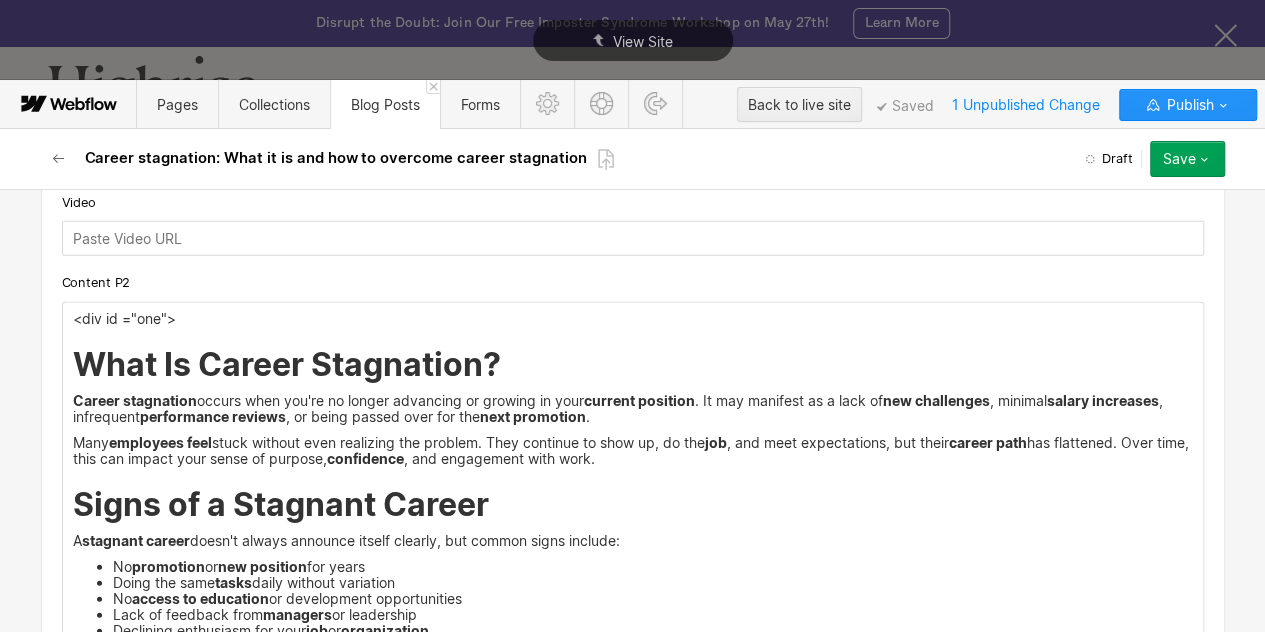 scroll, scrollTop: 2592, scrollLeft: 0, axis: vertical 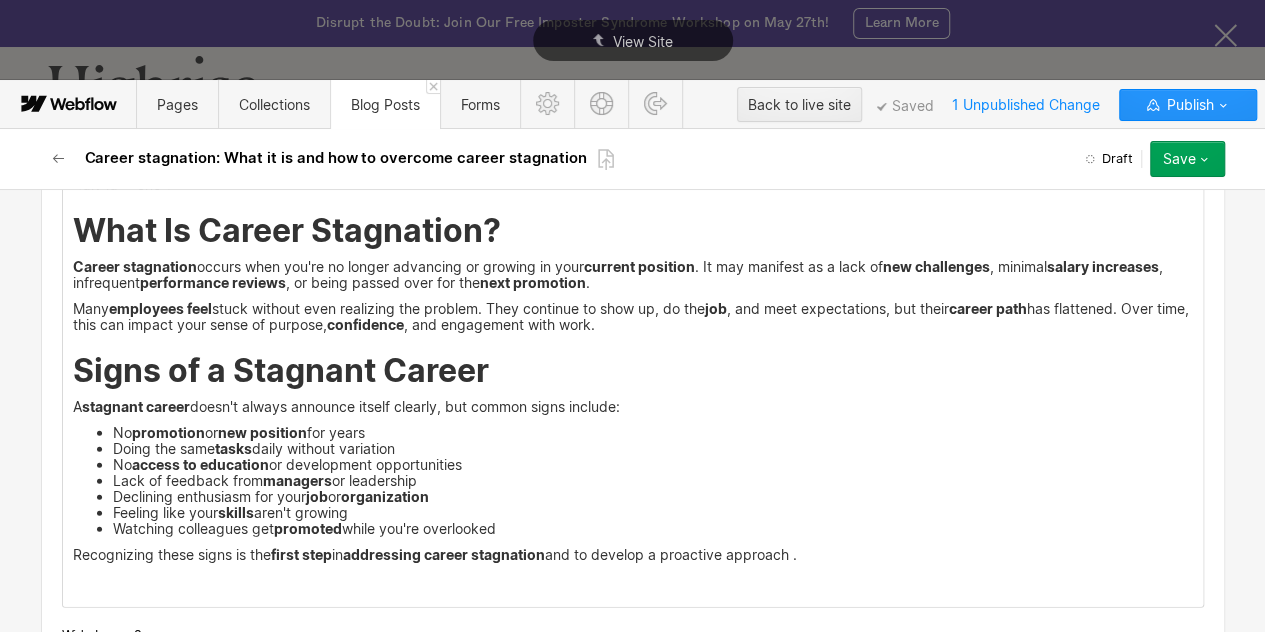 click on "Signs of a Stagnant Career" at bounding box center [633, 371] 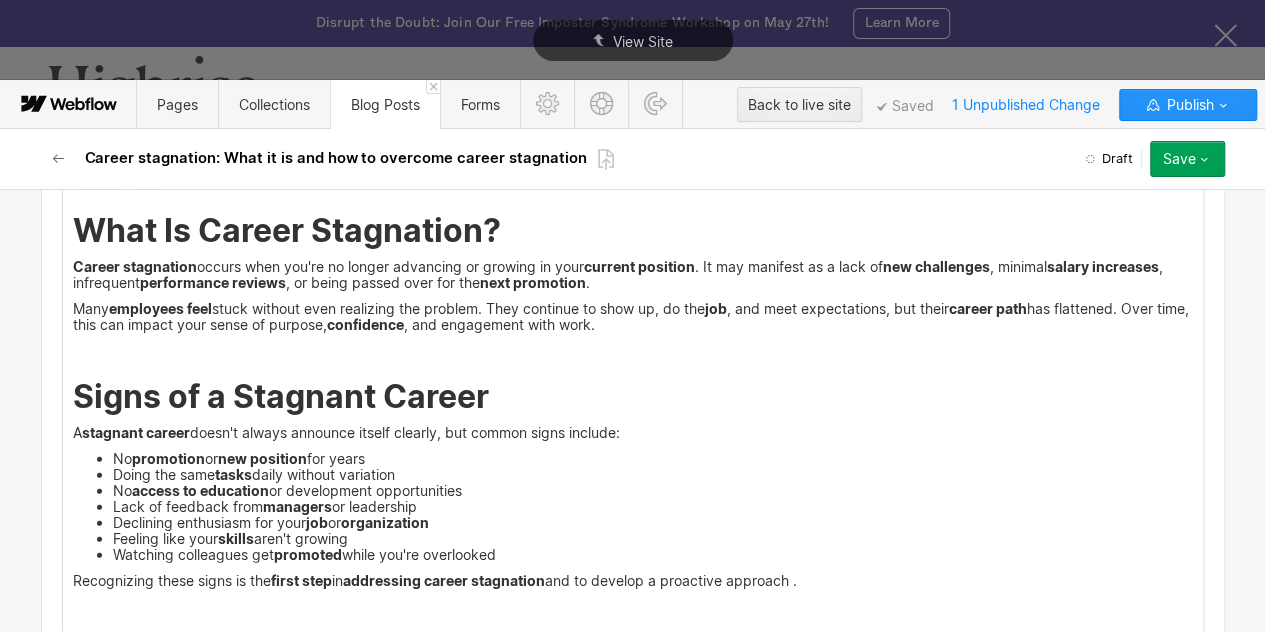 click on "<div id ="one"> What Is Career Stagnation? Career stagnation  occurs when you're no longer advancing or growing in your  current position . It may manifest as a lack of  new challenges , minimal  salary increases , infrequent  performance reviews , or being passed over for the  next promotion . Many  employees feel  stuck without even realizing the problem. They continue to show up, do the  job , and meet expectations, but their  career path  has flattened. Over time, this can impact your sense of purpose,  confidence , and engagement with work. ‍ Signs of a Stagnant Career A  stagnant career  doesn't always announce itself clearly, but common signs include: No  promotion  or  new position  for years Doing the same  tasks  daily without variation No  access to education  or development opportunities Lack of feedback from  managers  or leadership Declining enthusiasm for your  job  or  organization Feeling like your  skills  aren't growing Watching colleagues get  promoted  while you're overlooked first step" at bounding box center (633, 401) 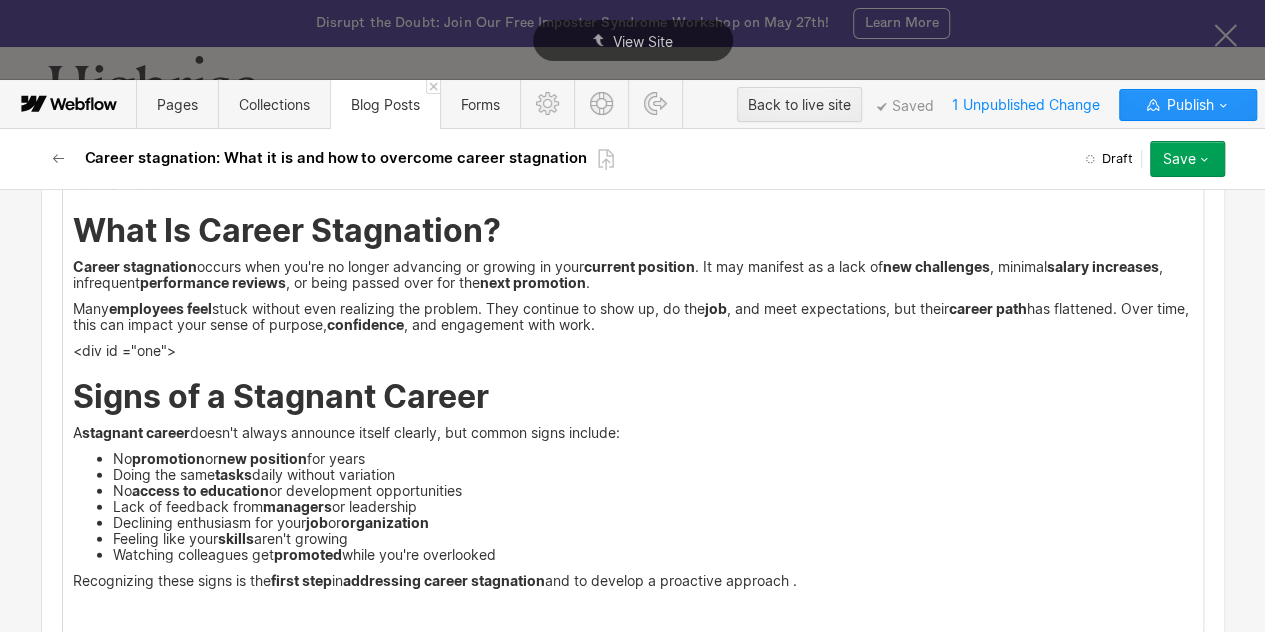 click on "<div id ="one">" at bounding box center (633, 351) 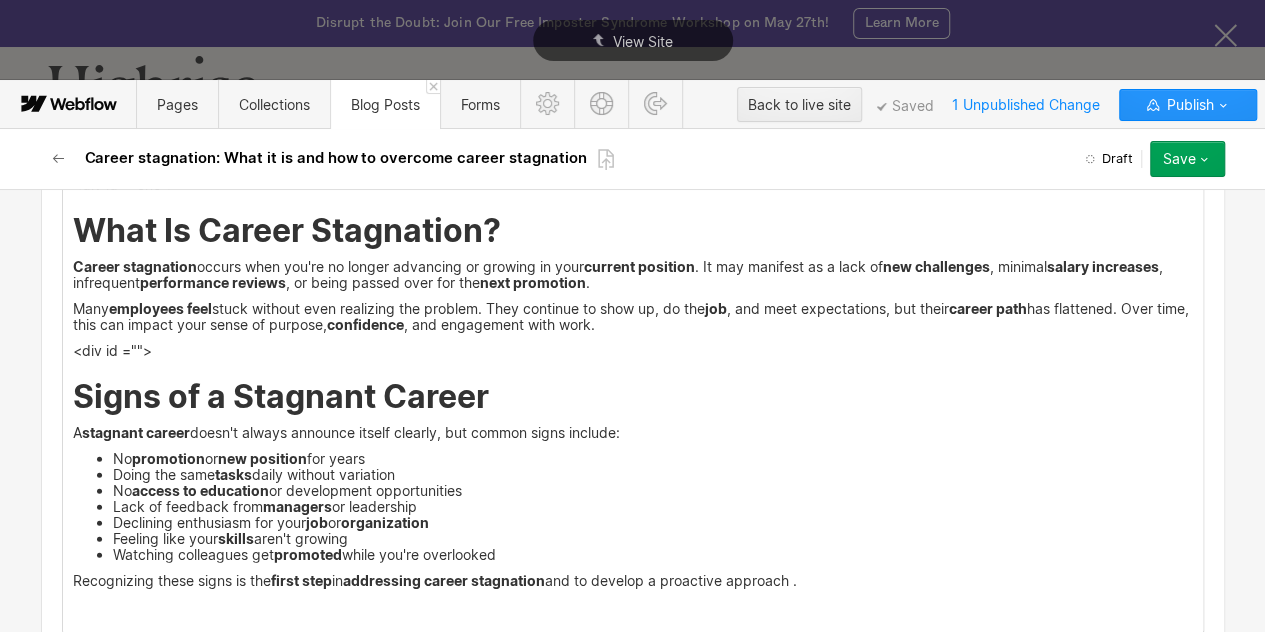 type 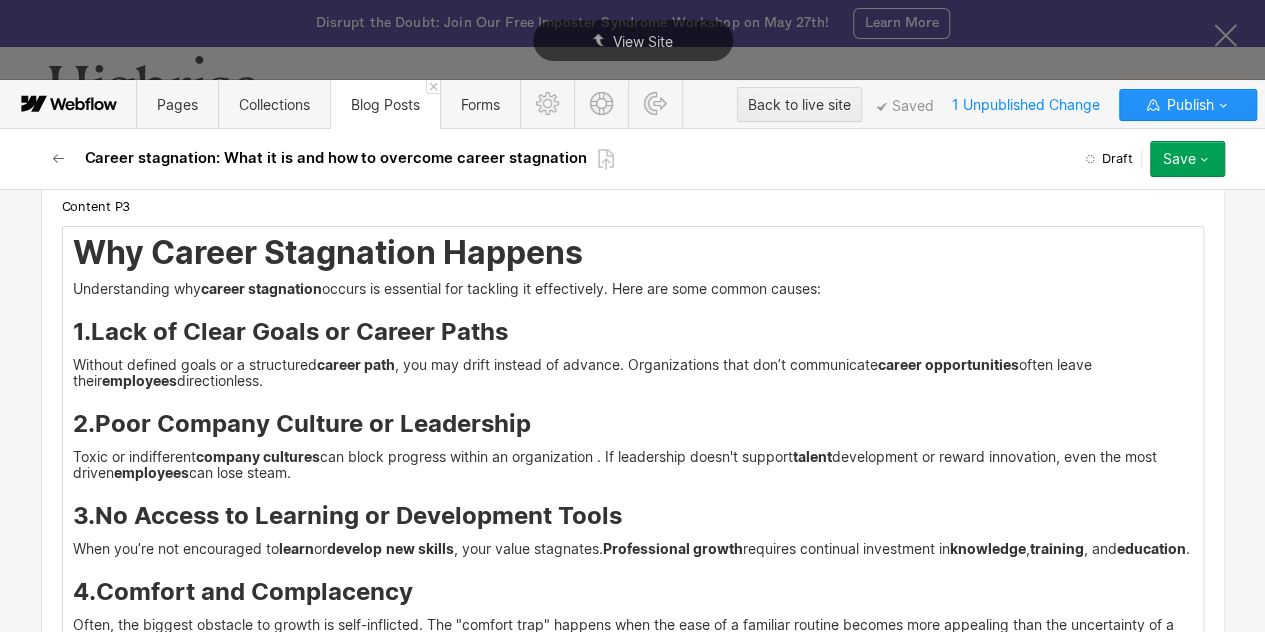 scroll, scrollTop: 3440, scrollLeft: 0, axis: vertical 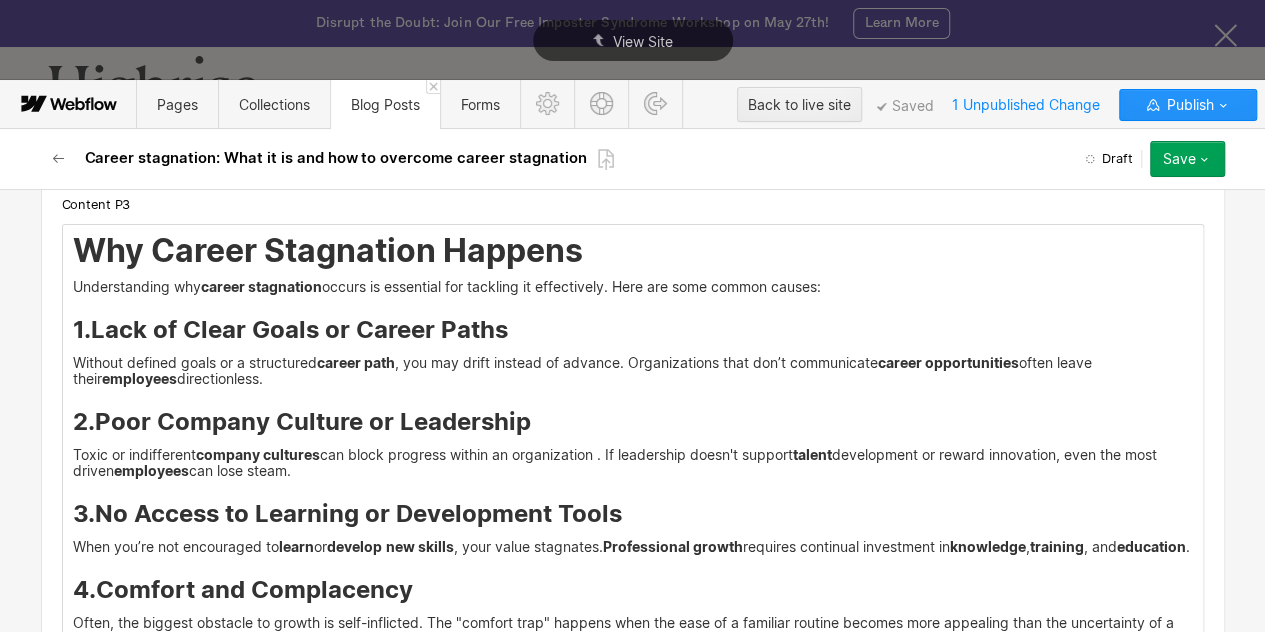click on "Why Career Stagnation Happens" at bounding box center (633, 251) 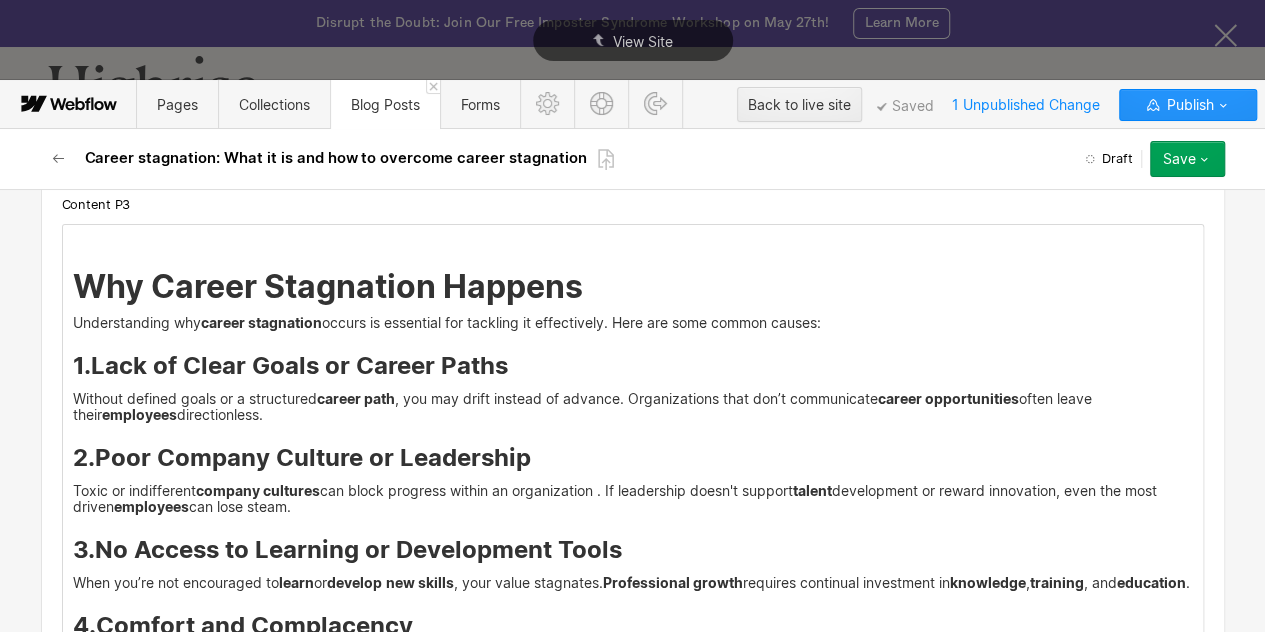 click on "‍" at bounding box center (633, 241) 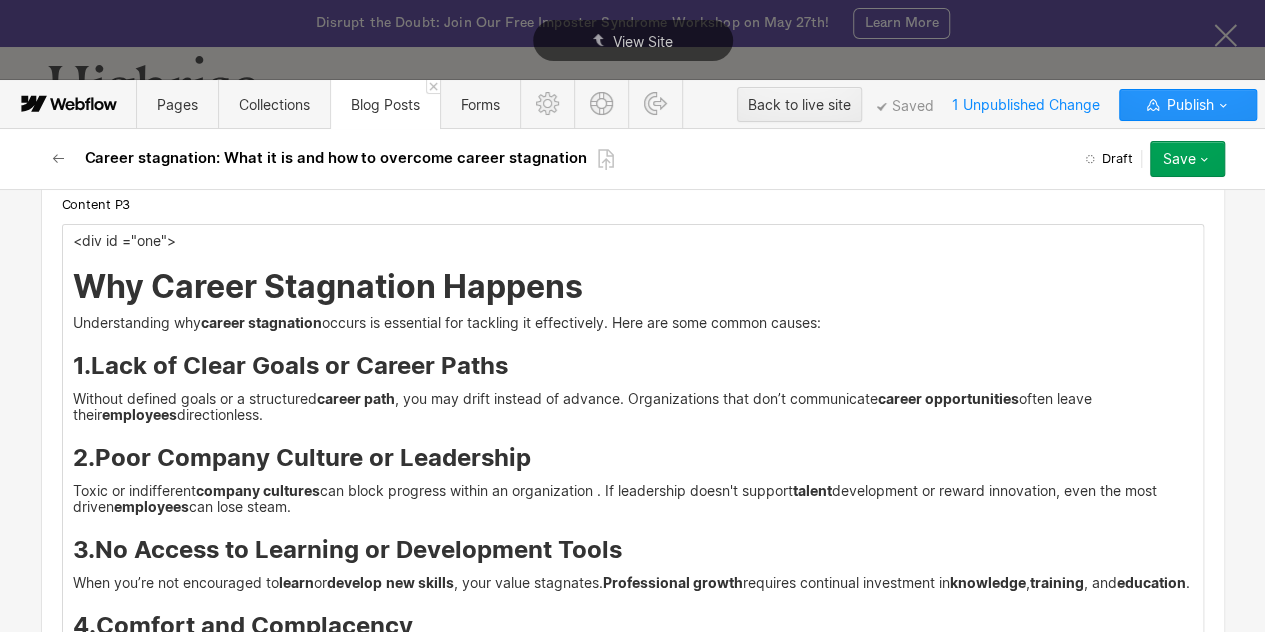 click on "<div id ="one">" at bounding box center [633, 241] 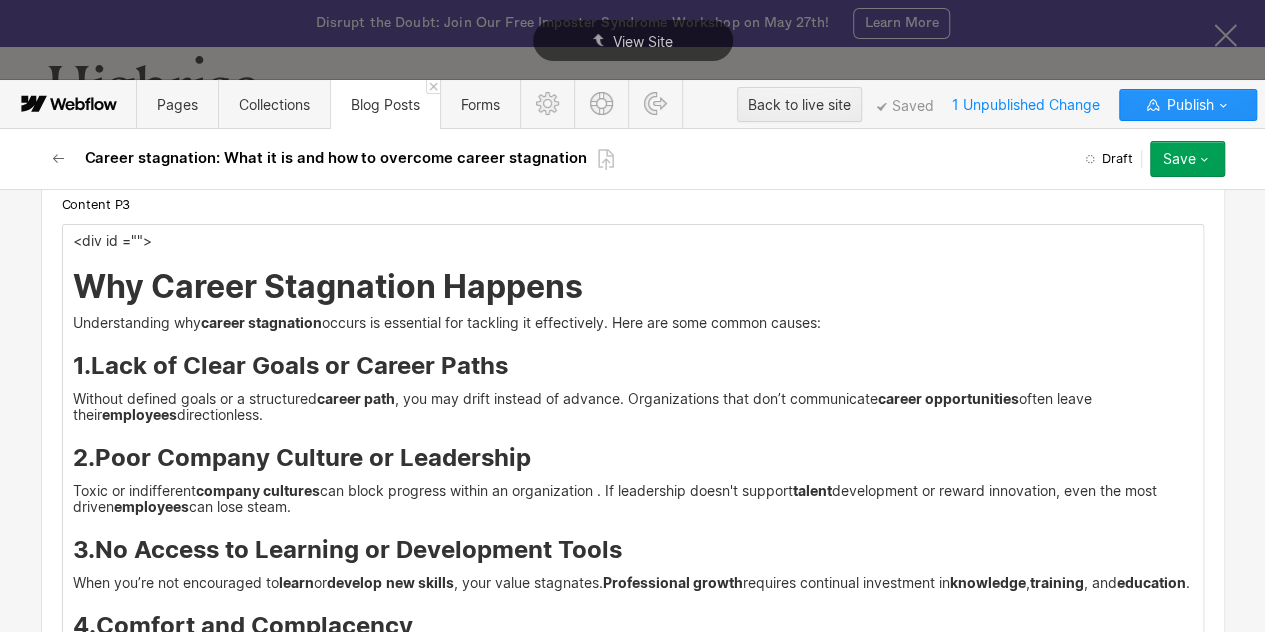 type 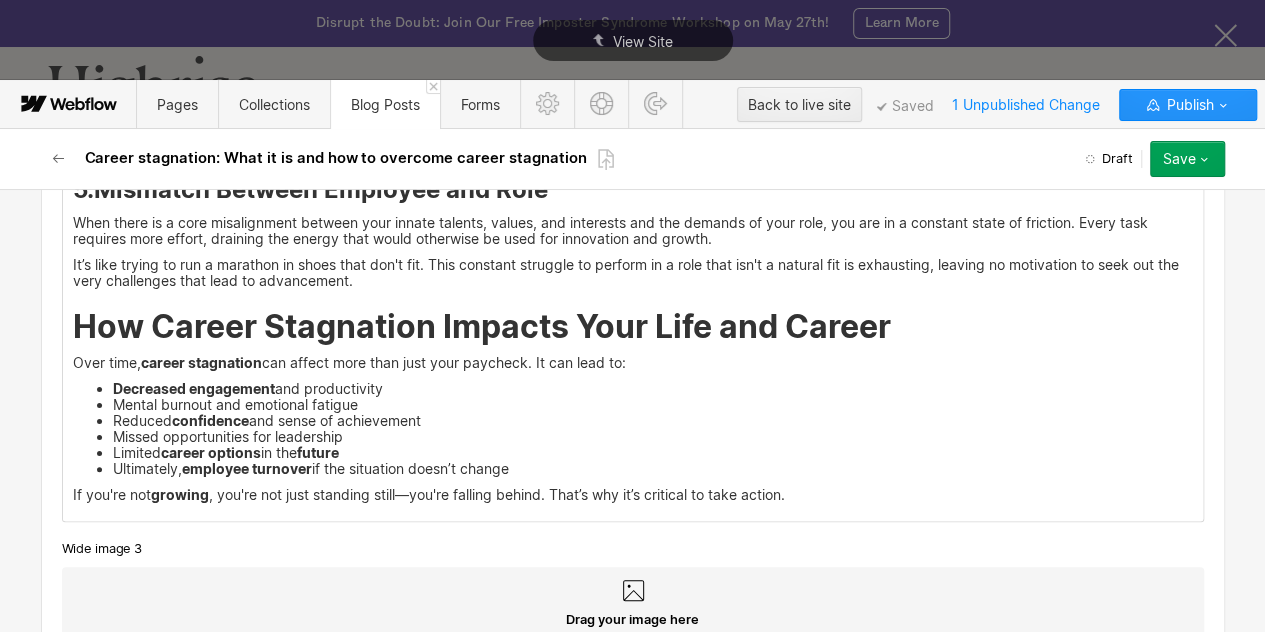 scroll, scrollTop: 3995, scrollLeft: 0, axis: vertical 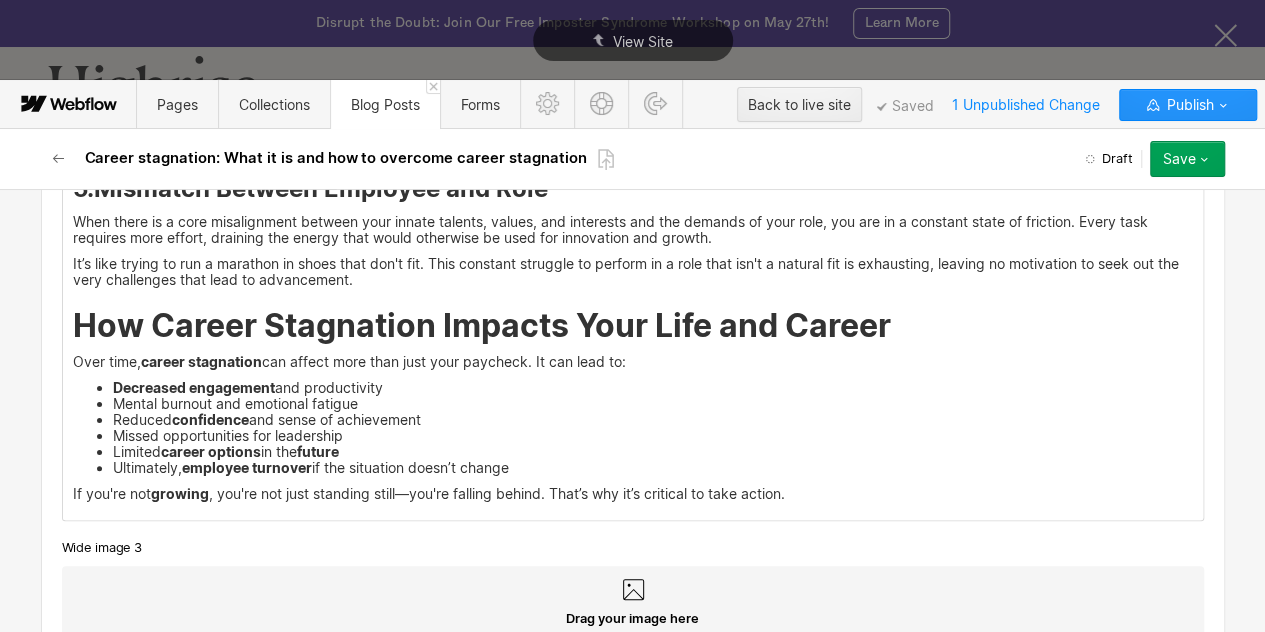 click on "<div id ="three"> Why Career Stagnation Happens Understanding why  career stagnation  occurs is essential for tackling it effectively. Here are some common causes: 1.  Lack of Clear Goals or Career Paths Without defined goals or a structured  career path , you may drift instead of advance. Organizations that don’t communicate  career opportunities  often leave their  employees  directionless. 2.  Poor Company Culture or Leadership Toxic or indifferent  company cultures  can block progress within an organization . If leadership doesn't support  talent  development or reward innovation, even the most driven  employees  can lose steam. 3.  No Access to Learning or Development Tools When you’re not encouraged to  learn  or  develop   new skills , your value stagnates.  Professional growth  requires continual investment in  knowledge ,  training , and  education . 4.  Comfort and Complacency 5.  Mismatch Between Employee and Role How Career Stagnation Impacts Your Life and Career Over time,  career stagnation" at bounding box center (633, 95) 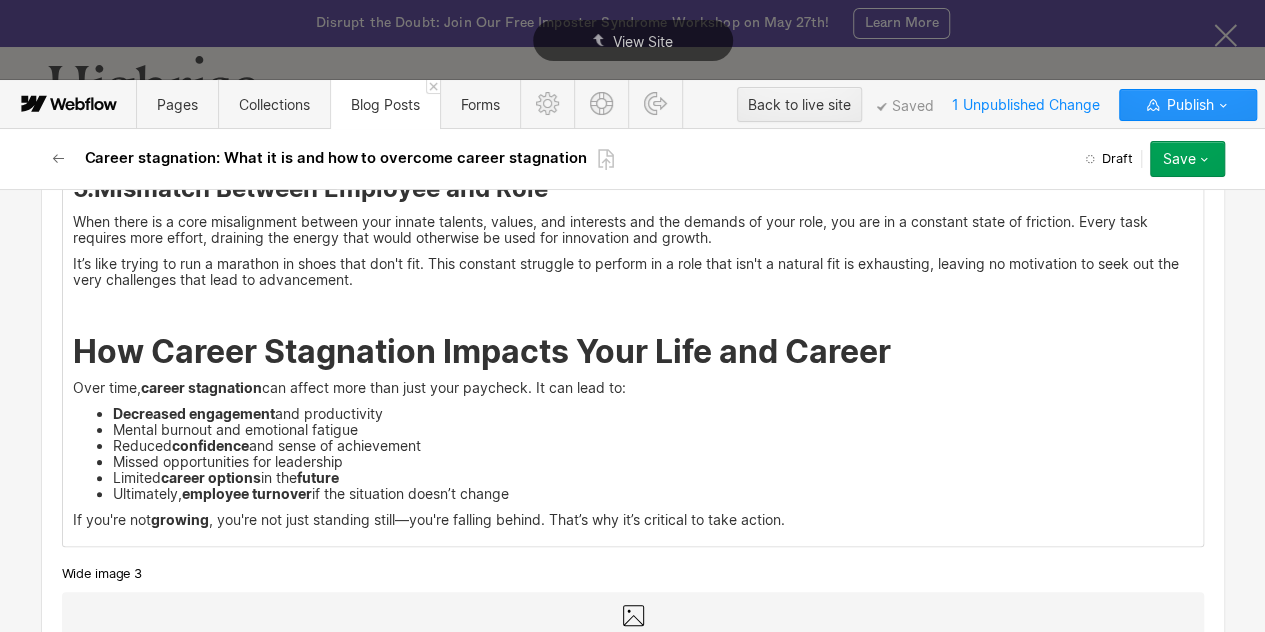 click on "‍" at bounding box center [633, 306] 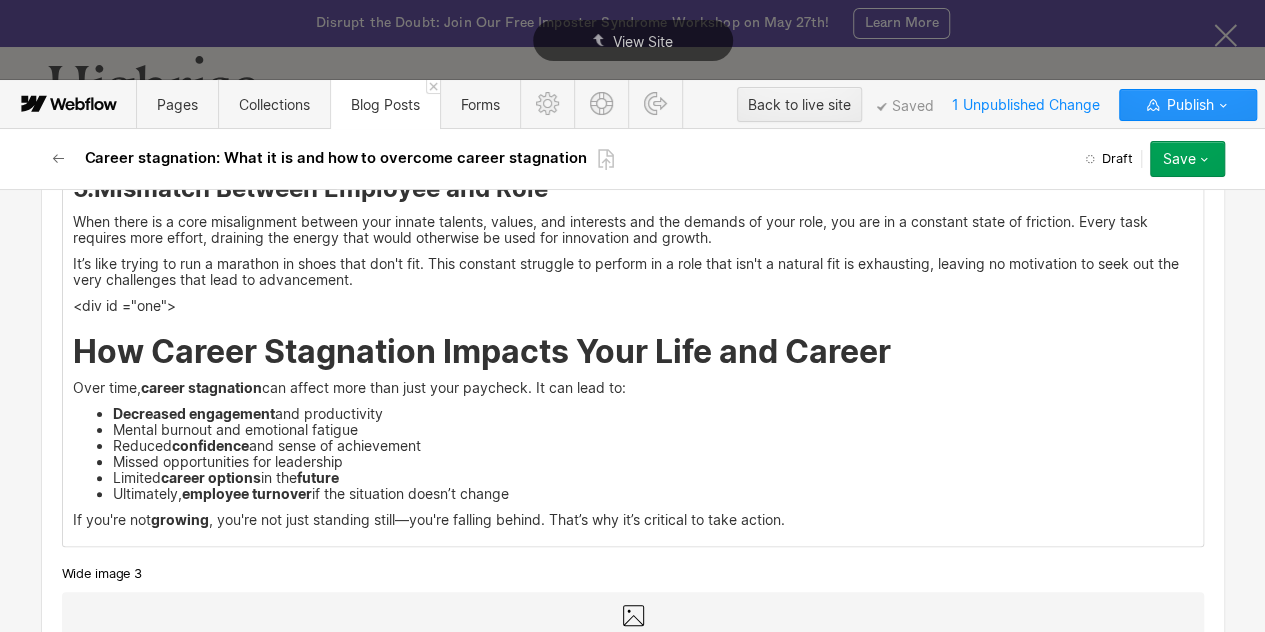 click on "<div id ="one">" at bounding box center (633, 306) 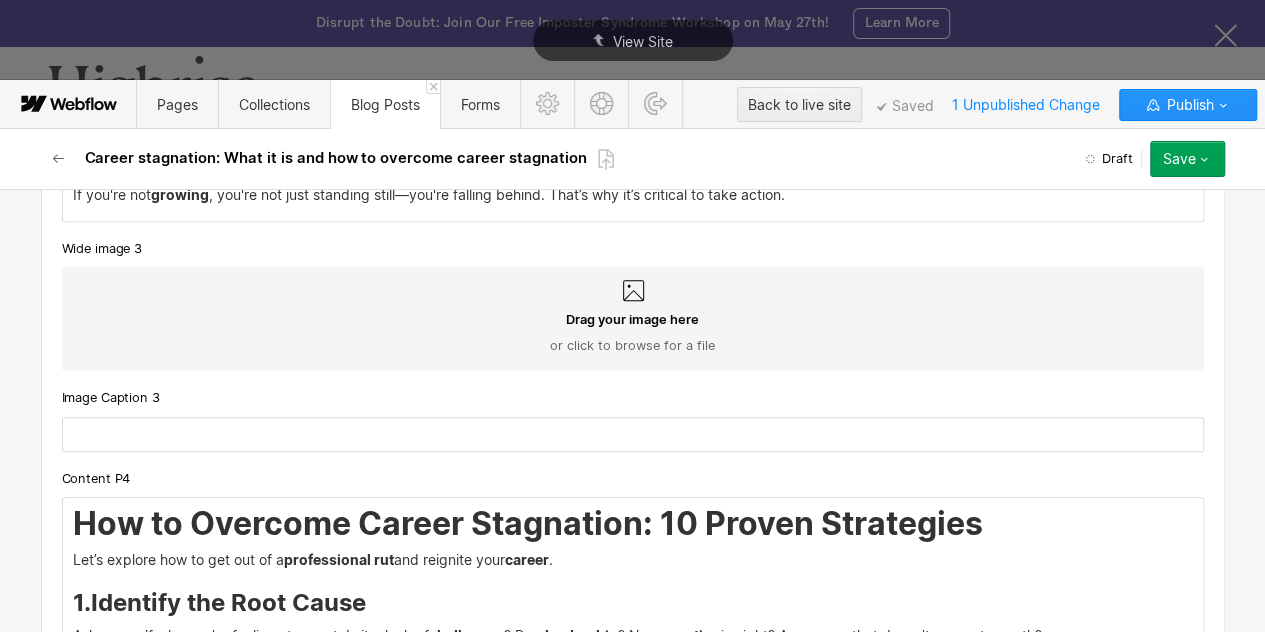 scroll, scrollTop: 4531, scrollLeft: 0, axis: vertical 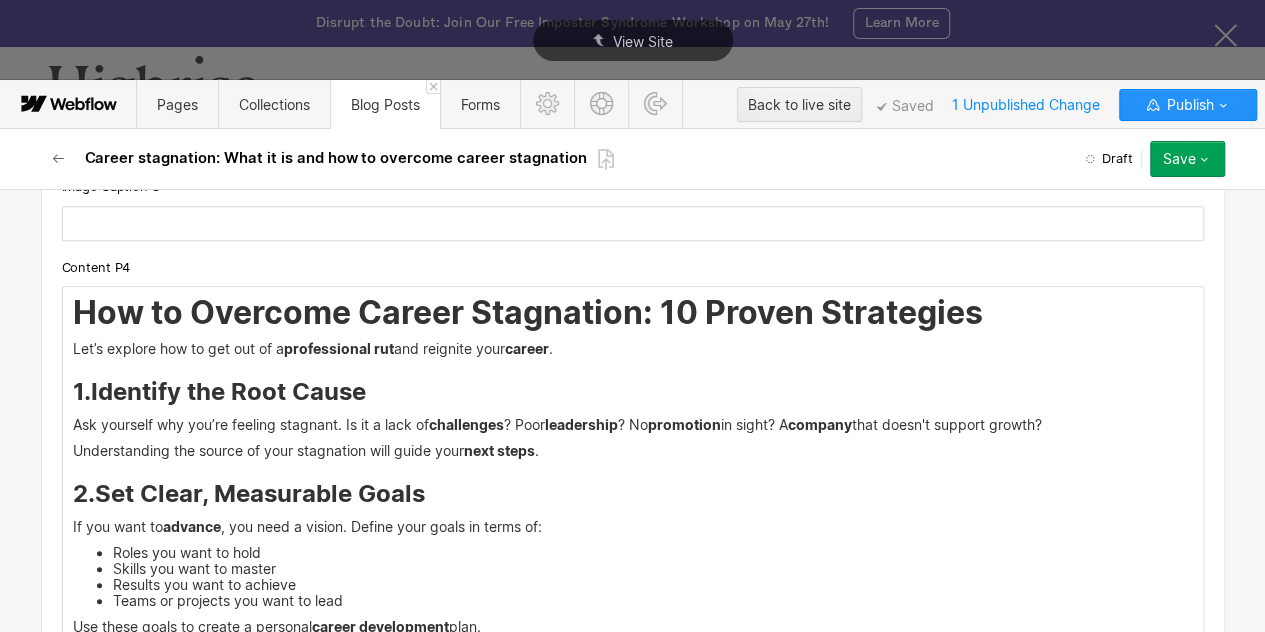click on "How to Overcome Career Stagnation: 10 Proven Strategies Let’s explore how to get out of a  professional rut  and reignite your  career . 1.  Identify the Root Cause Ask yourself why you’re feeling stagnant. Is it a lack of  challenges ? Poor  leadership ? No  promotion  in sight? A  company  that doesn't support growth? Understanding the source of your stagnation will guide your  next steps . 2.  Set Clear, Measurable Goals If you want to  advance , you need a vision. Define your goals in terms of: Roles you want to hold Skills you want to master Results you want to achieve Teams or projects you want to lead Use these goals to create a personal  career development  plan. 3.  Learn New Skills or Gain Certifications In a changing  workforce , stagnation often stems from outdated  skills . Consider: Enrolling in  online courses Attending industry webinars or workshops Pursuing a certification in your  field Learning a second language or technical software Growth in  knowledge  boosts  confidence new role . ." at bounding box center (633, 1151) 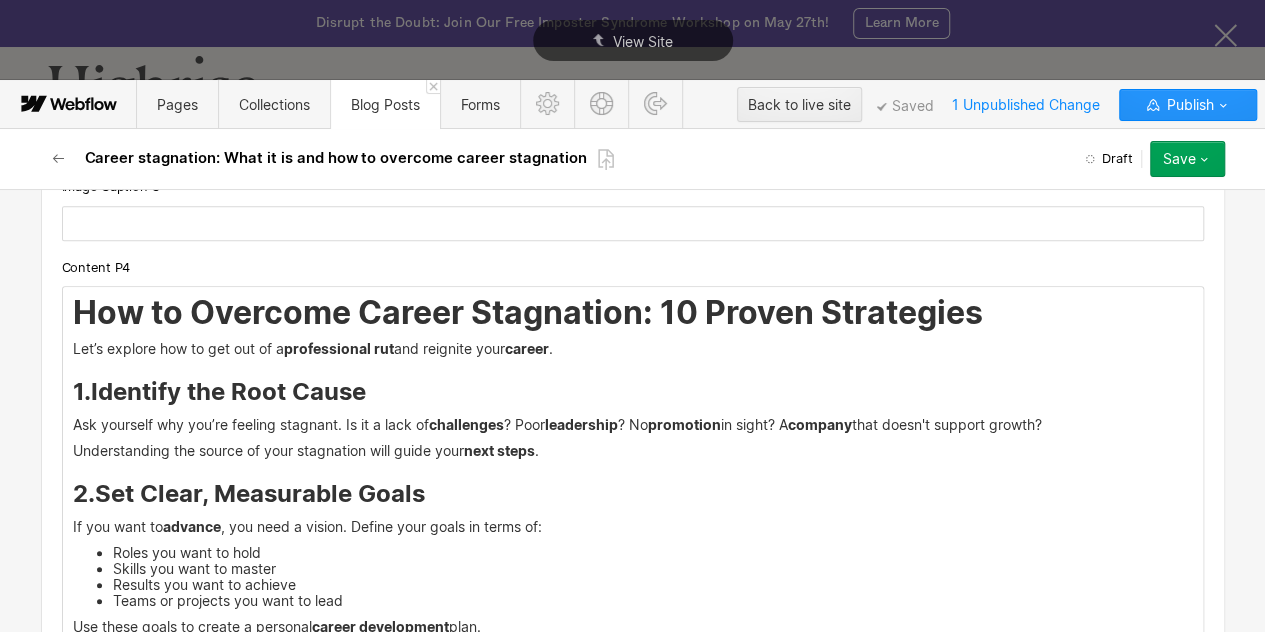 scroll, scrollTop: 4531, scrollLeft: 0, axis: vertical 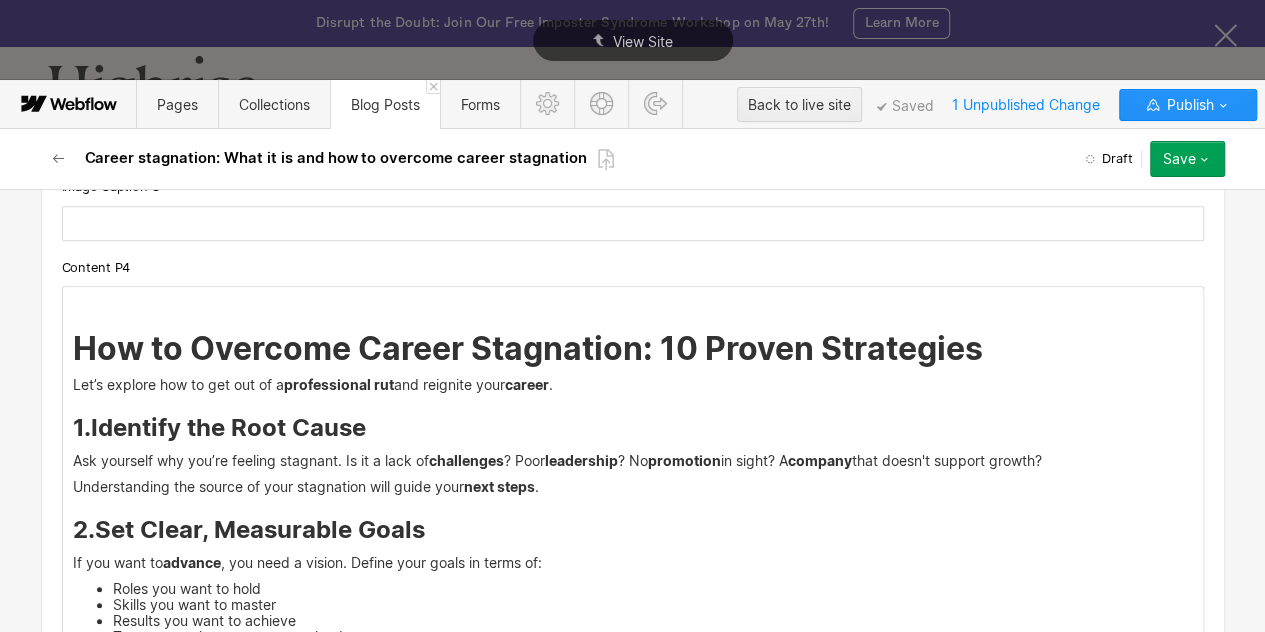 click on "Career stagnation: What it is and how to overcome career stagnation  Draft Save Save draft Publish now Queue to publish Schedule Basic info Name Career stagnation: What it is and how to overcome career stagnation Slug career-stagnation www.tryhighrise.com/blog-posts/ career-stagnation Custom fields Page content links What Is Career Stagnation? Signs of a Stagnant Career Why Career Stagnation Happens How Career Stagnation Impacts Your Life and Career How to Overcome Career Stagnation: 10 Proven Strategies Real-Life Example: Breaking Free from the Plateau Final Thoughts: Your Career Is in Your Hands Title Career stagnation: What it is and how to overcome career stagnation Type Of Subscribe Block Select an option... File Download CTA text Text for Subscribe block. Required for "File Download" type. USE H3 TEXT!!! File For Subscribe block Drag your file here or click to browse for a file Category Article Tag Item #PERSONALGROWTH Author Andrew Langat Replace Delete" at bounding box center (633, 1169) 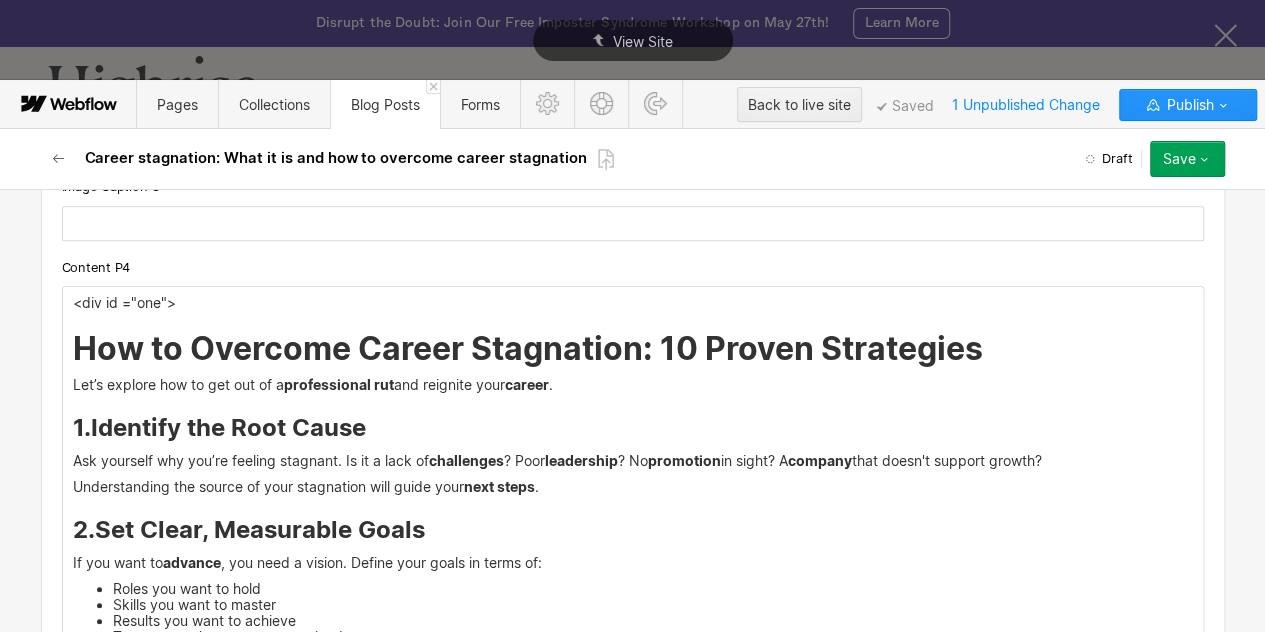 click on "<div id ="one">" at bounding box center [633, 303] 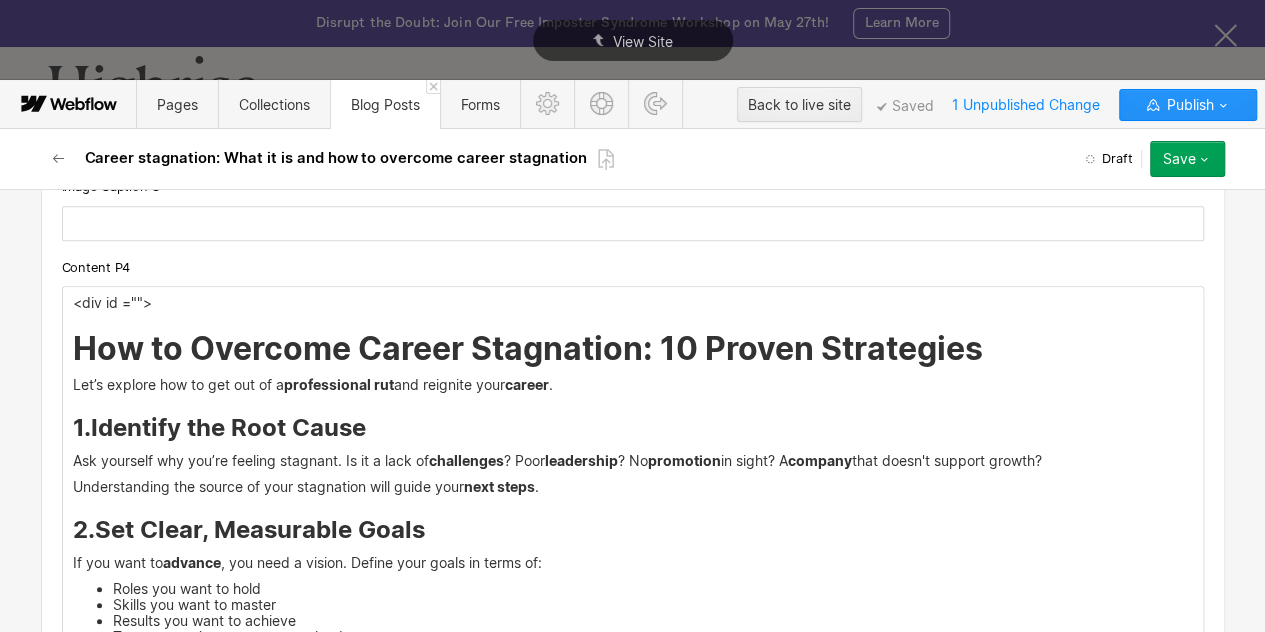 type 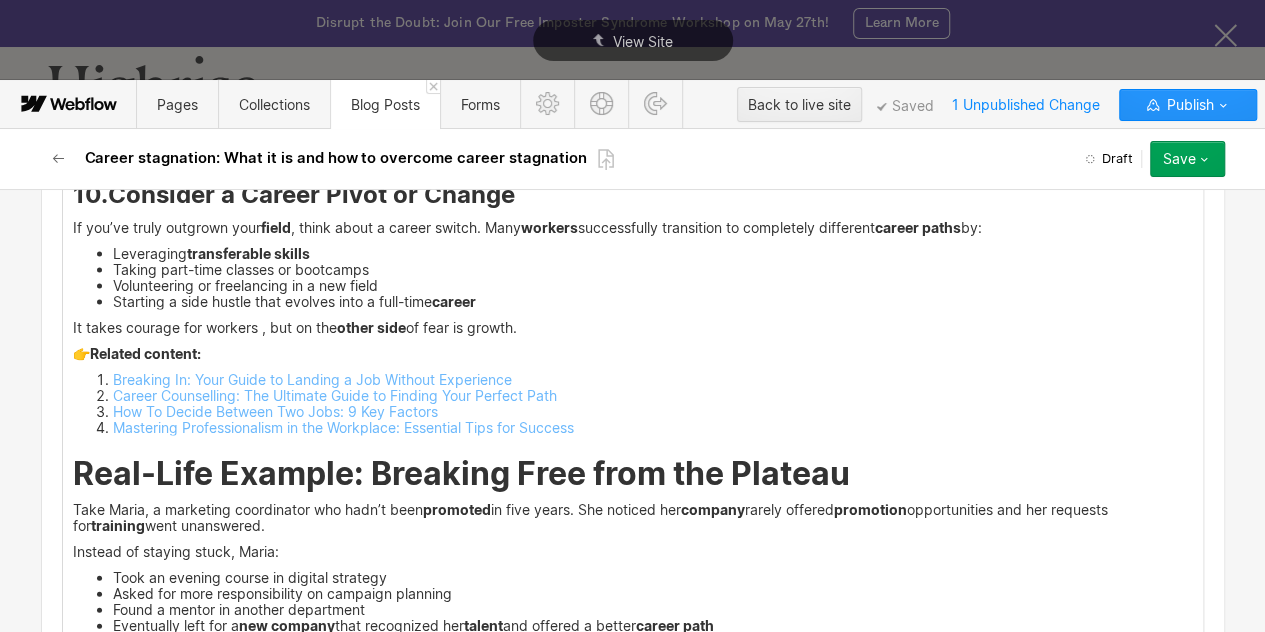 scroll, scrollTop: 5903, scrollLeft: 0, axis: vertical 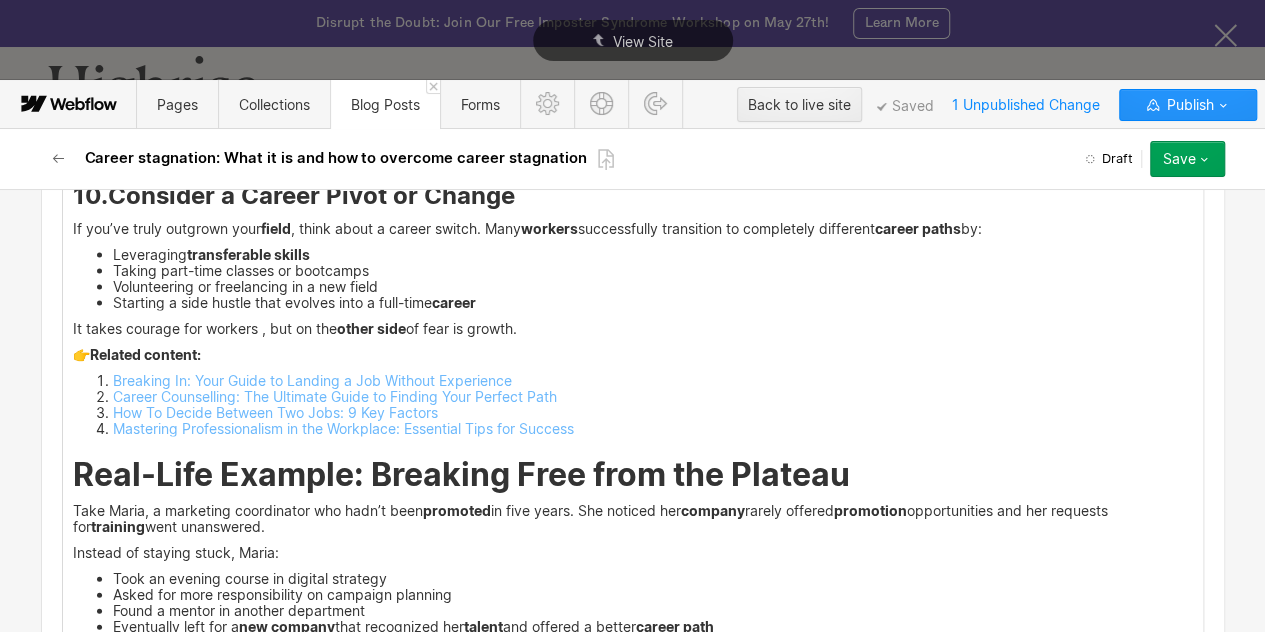 click on "Real-Life Example: Breaking Free from the Plateau" at bounding box center [633, 475] 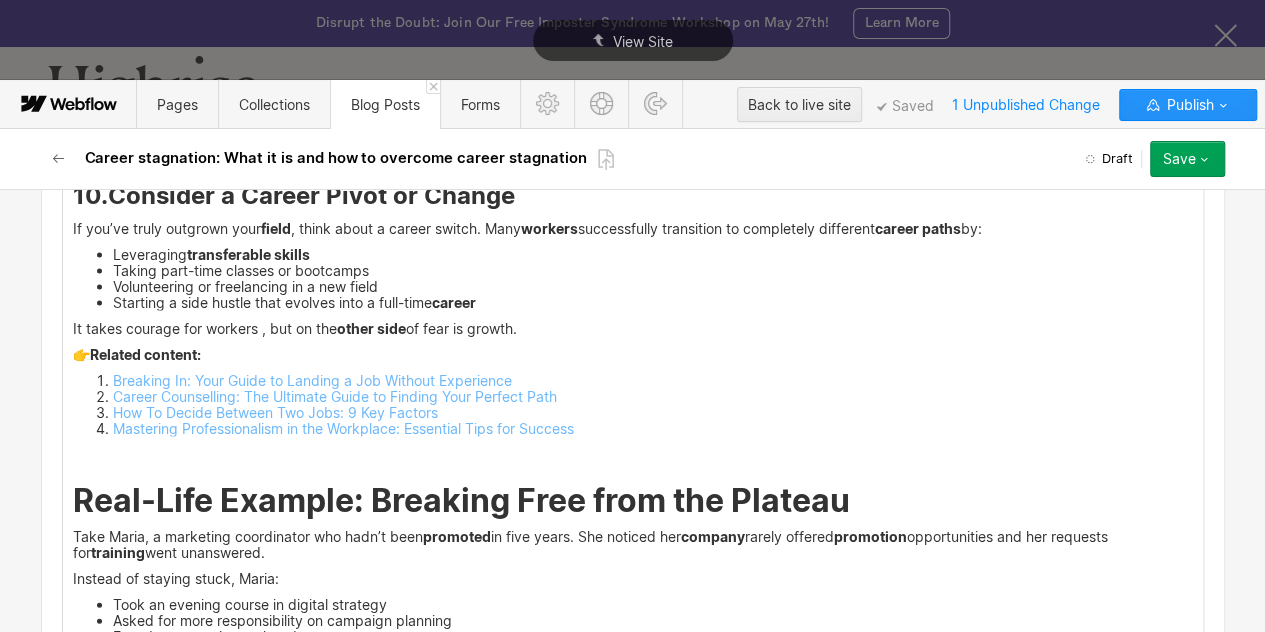 click on "‍" at bounding box center (633, 455) 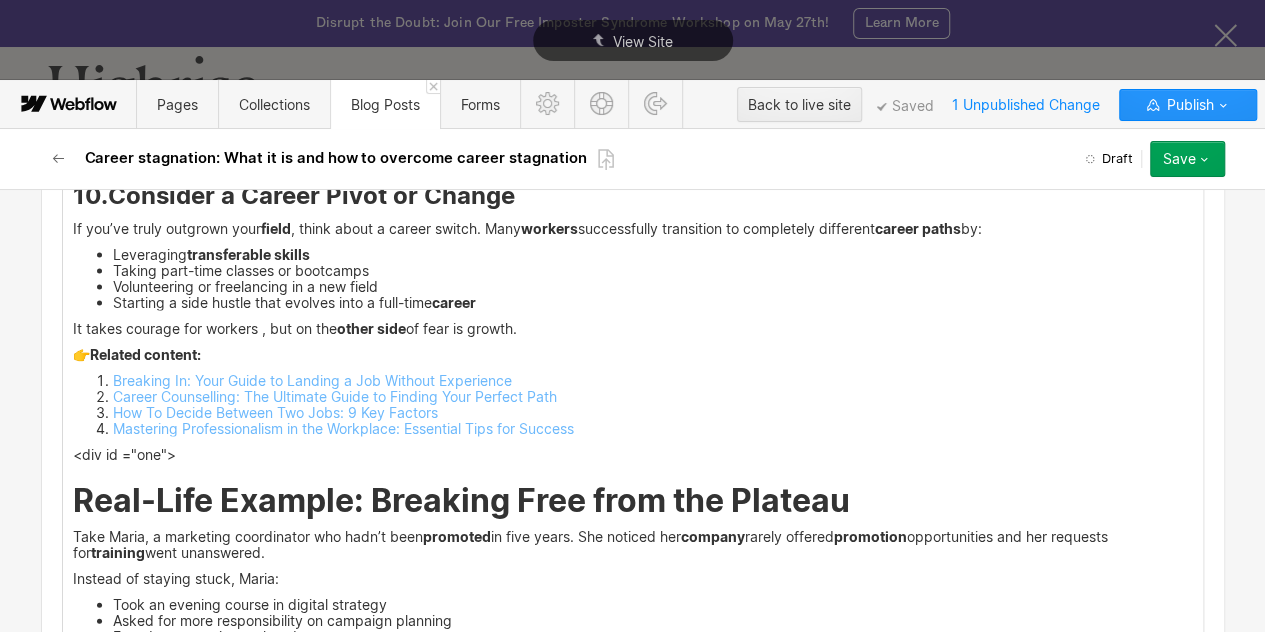 click on "<div id ="one">" at bounding box center (633, 455) 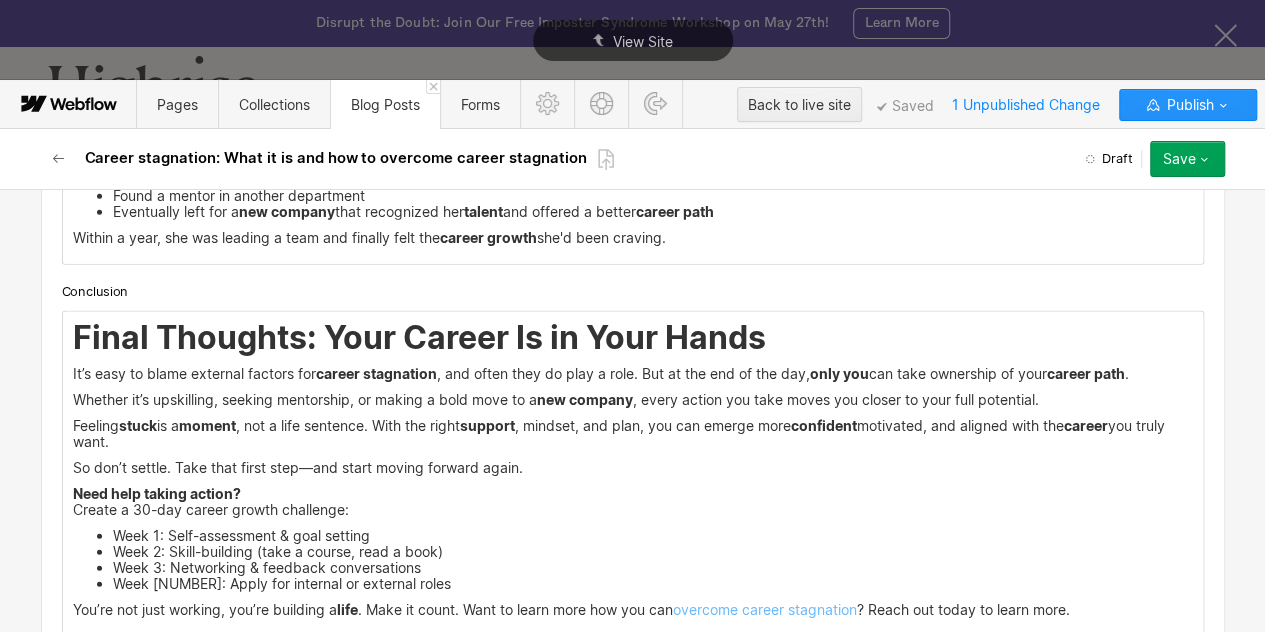 scroll, scrollTop: 6345, scrollLeft: 0, axis: vertical 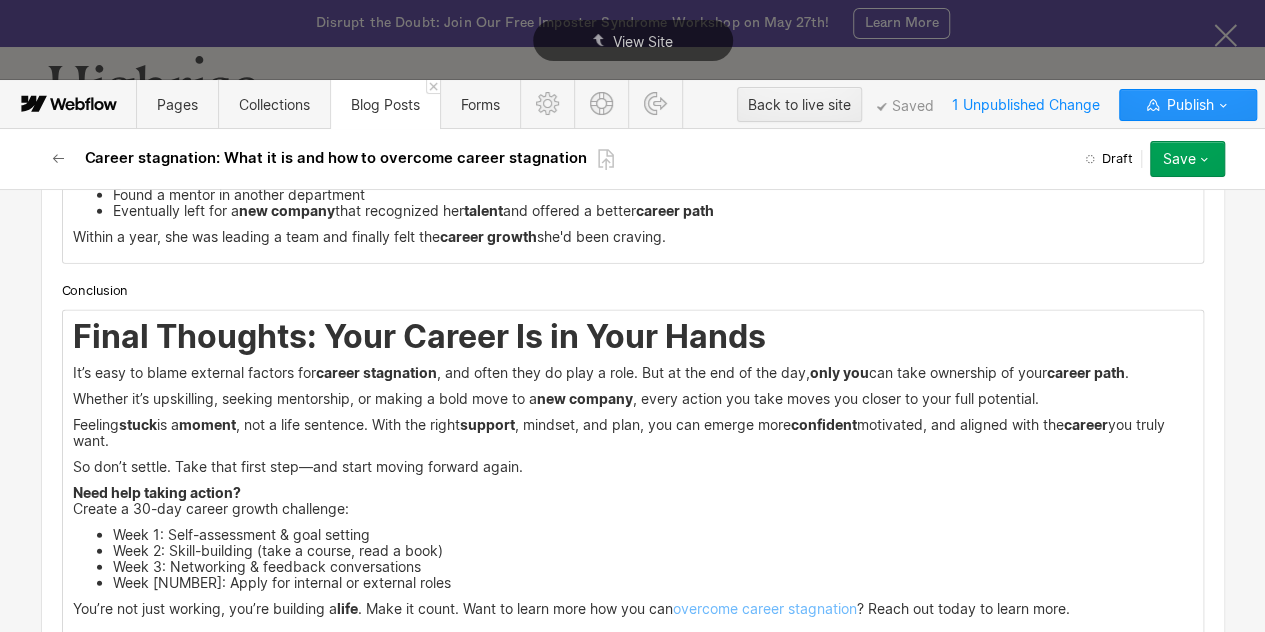 click on "Final Thoughts: Your Career Is in Your Hands It’s easy to blame external factors for  career stagnation , and often they do play a role. But at the end of the day,  only you  can take ownership of your  career path . Whether it’s upskilling, seeking mentorship, or making a bold move to a  new company , every action you take moves you closer to your full potential. Feeling  stuck  is a  moment , not a life sentence. With the right  support , mindset, and plan, you can emerge more  confident , motivated, and aligned with the  career  you truly want. So don’t settle. Take that first step—and start moving forward again. Need help taking action? Create a 30-day career growth challenge: Week 1: Self-assessment & goal setting Week 2: Skill-building (take a course, read a book) Week 3: Networking & feedback conversations Week 4: Apply for internal or external roles You’re not just working, you’re building a  life . Make it count. Want to learn more how you can  overcome career stagnation" at bounding box center [633, 473] 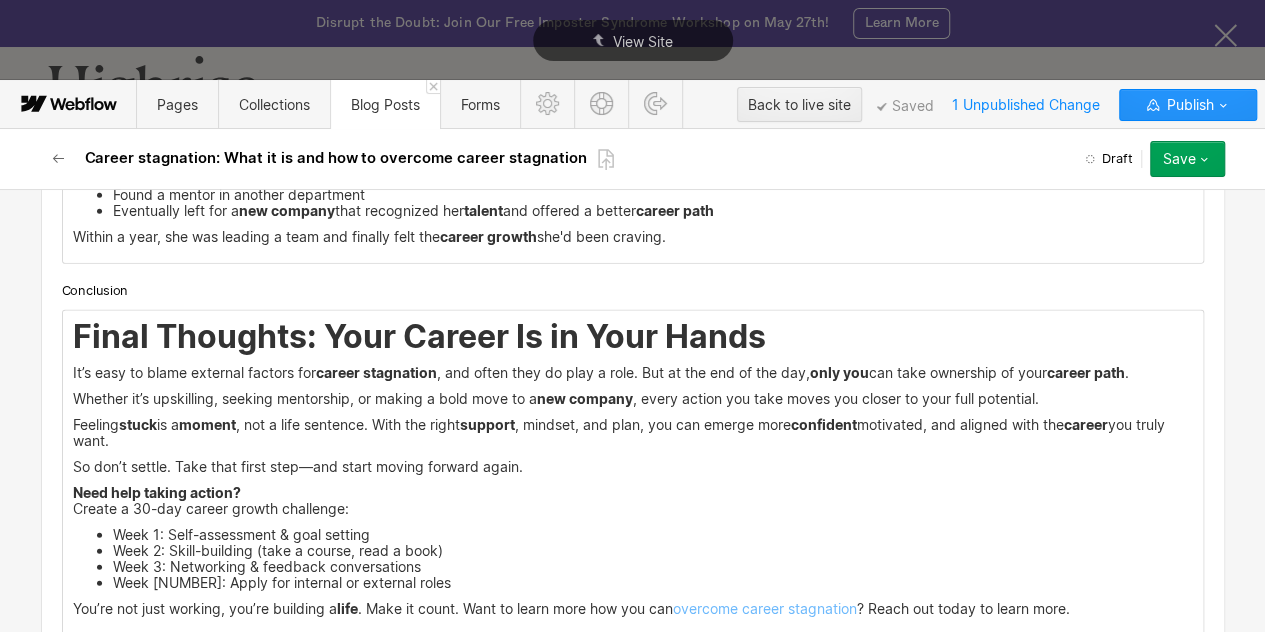 scroll, scrollTop: 6345, scrollLeft: 0, axis: vertical 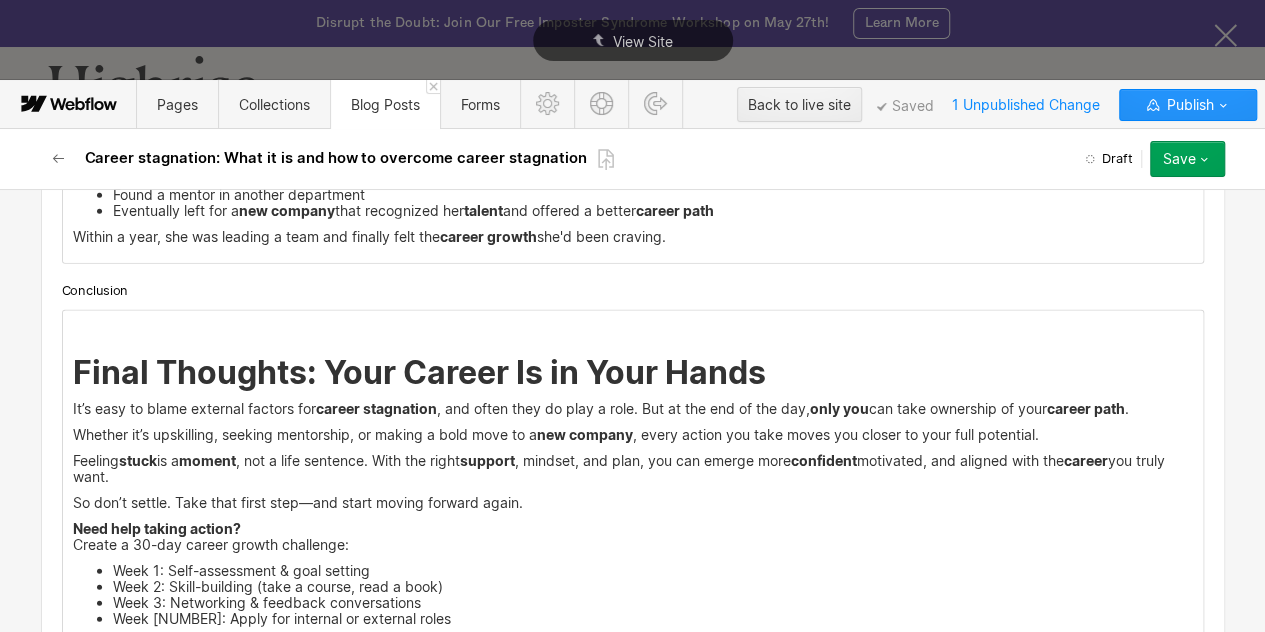 click on "‍ Final Thoughts: Your Career Is in Your Hands It’s easy to blame external factors for  career stagnation , and often they do play a role. But at the end of the day,  only you  can take ownership of your  career path . Whether it’s upskilling, seeking mentorship, or making a bold move to a  new company , every action you take moves you closer to your full potential. Feeling  stuck  is a  moment , not a life sentence. With the right  support , mindset, and plan, you can emerge more  confident , motivated, and aligned with the  career  you truly want. So don’t settle. Take that first step—and start moving forward again. Need help taking action? Create a 30-day career growth challenge: Week 1: Self-assessment & goal setting Week 2: Skill-building (take a course, read a book) Week 3: Networking & feedback conversations Week 4: Apply for internal or external roles You’re not just working, you’re building a  life . Make it count. Want to learn more how you can  overcome career stagnation" at bounding box center [633, 491] 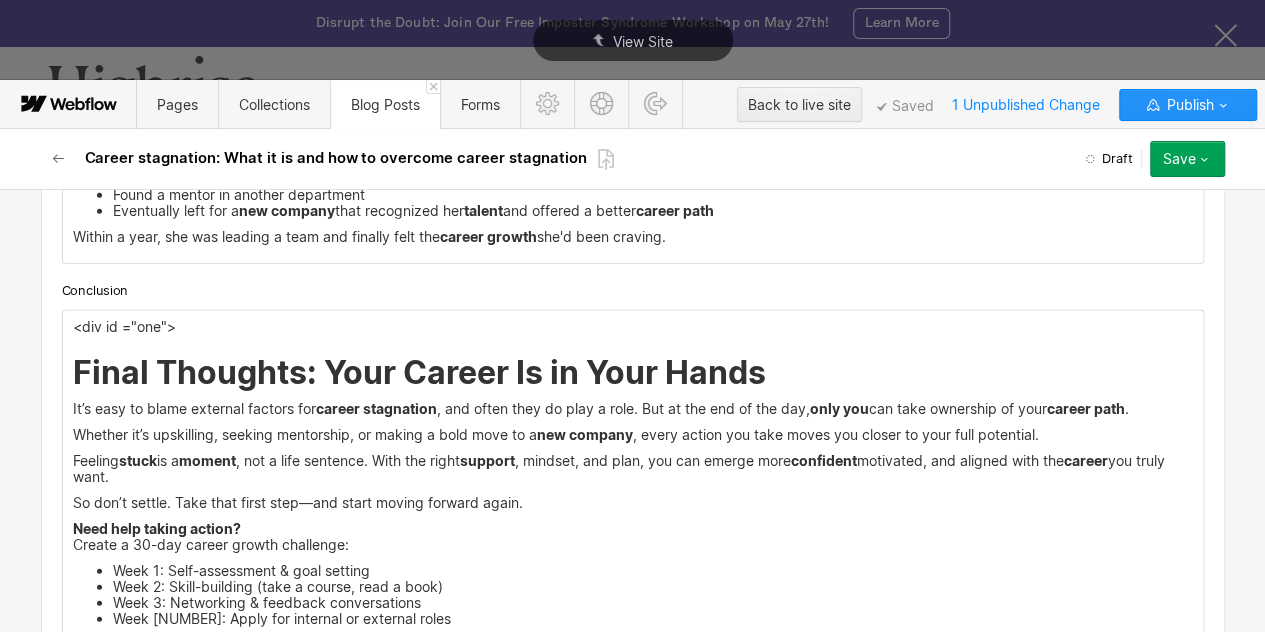 click on "<div id ="one">" at bounding box center [633, 327] 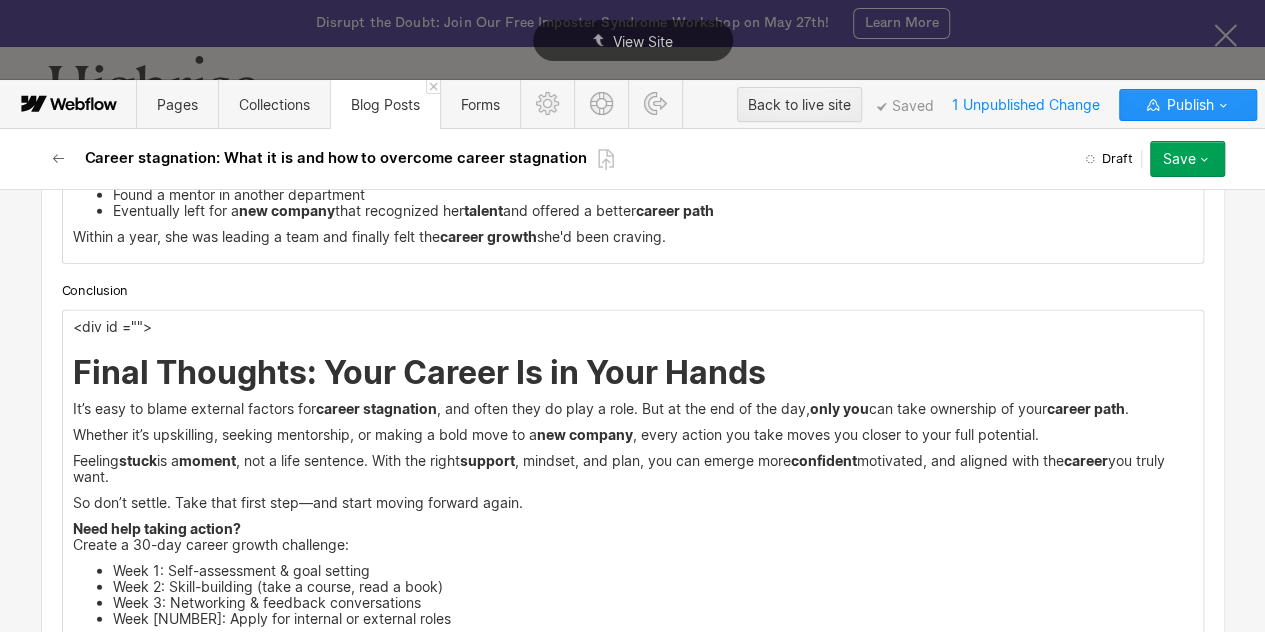 type 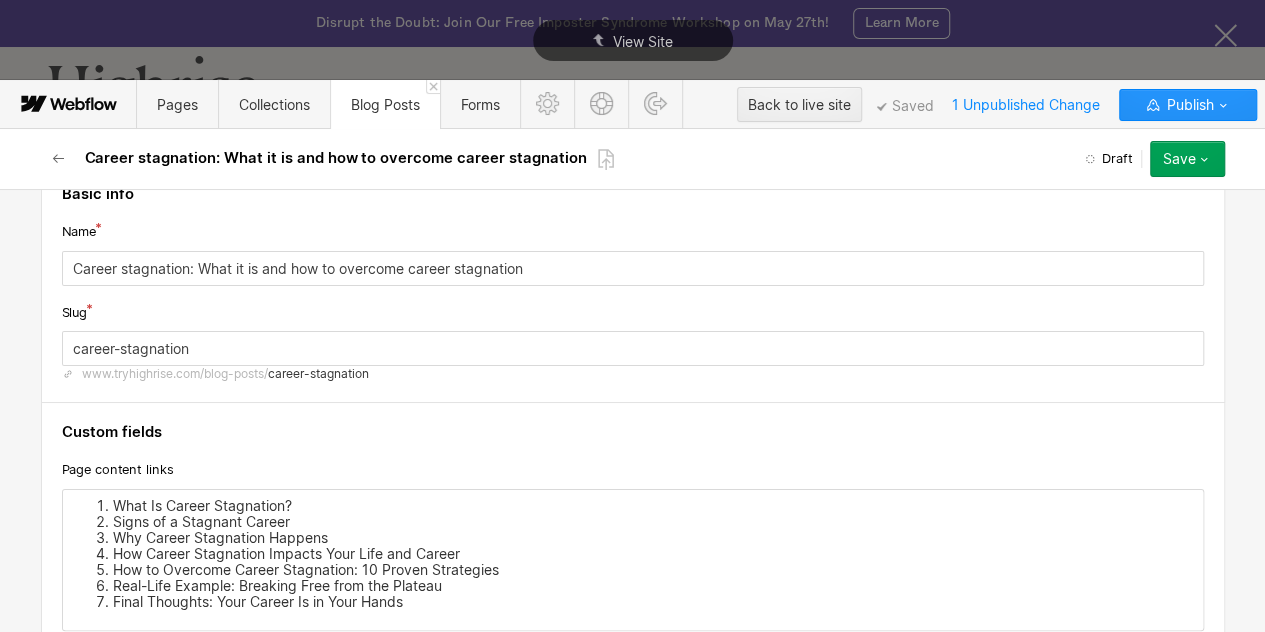 scroll, scrollTop: 46, scrollLeft: 0, axis: vertical 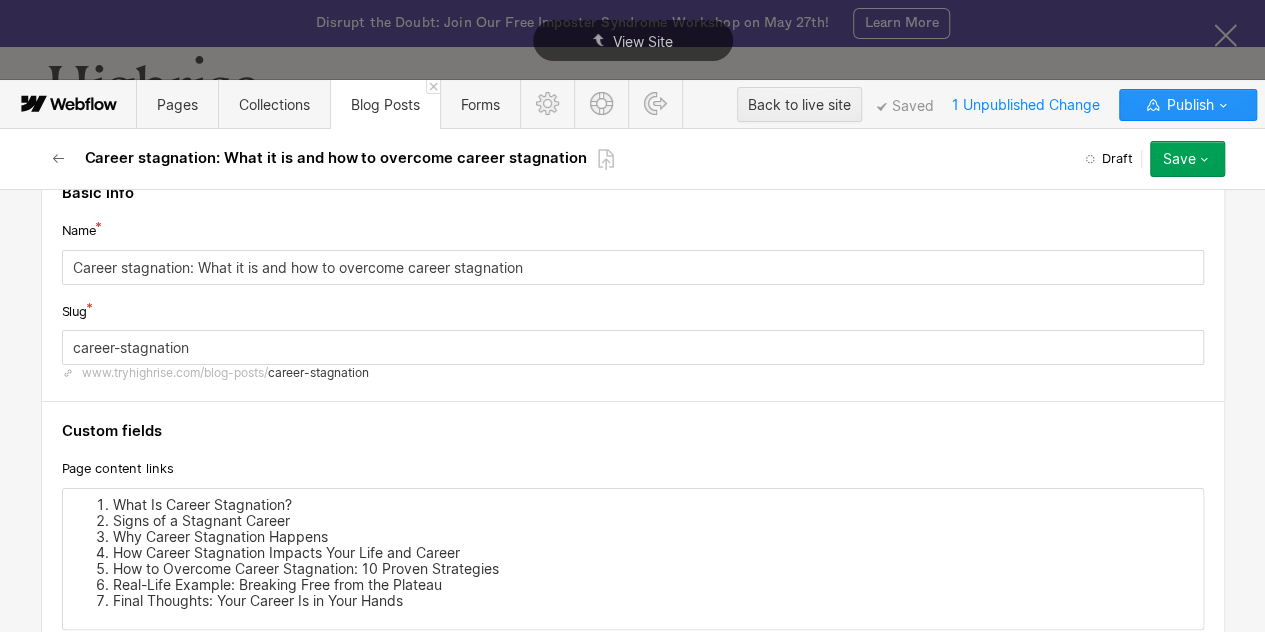 click on "What Is Career Stagnation?" at bounding box center (653, 505) 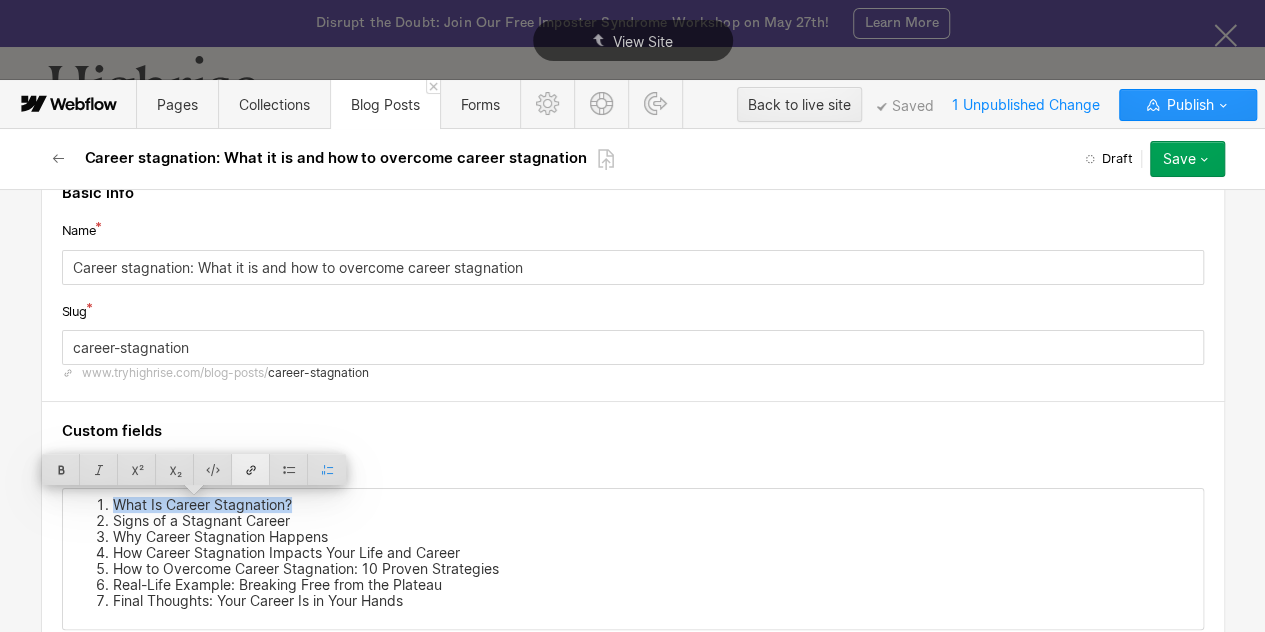 click at bounding box center (251, 469) 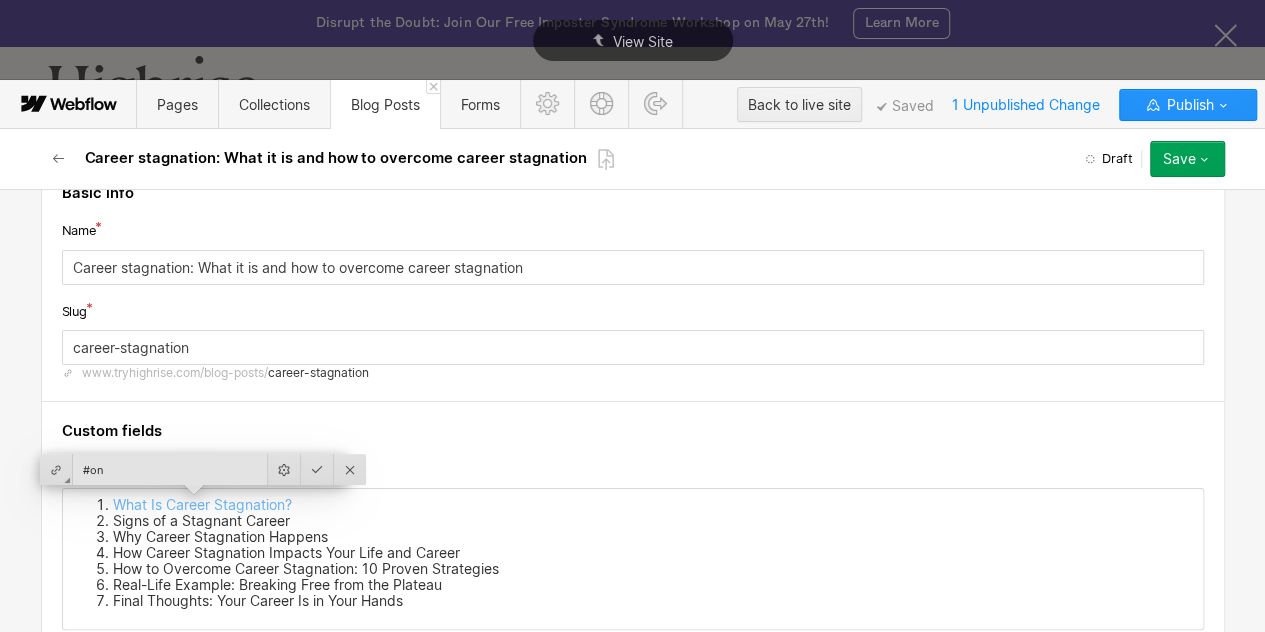 type on "#one" 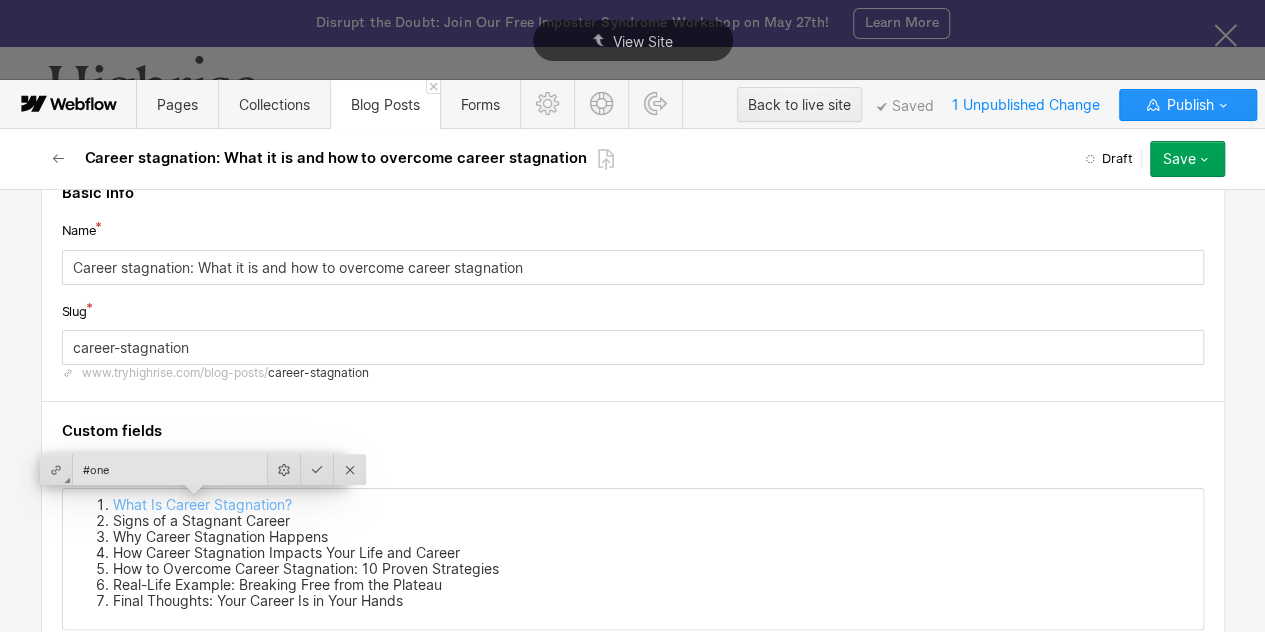click on "Signs of a Stagnant Career" at bounding box center (653, 521) 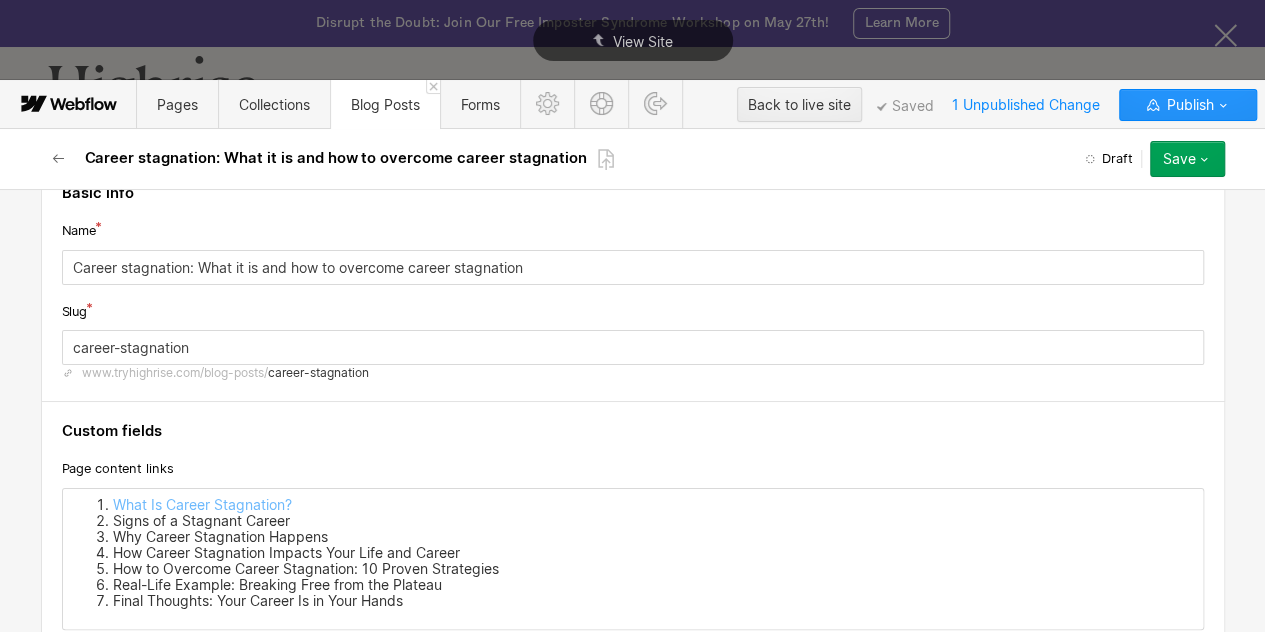 click on "Signs of a Stagnant Career" at bounding box center [653, 521] 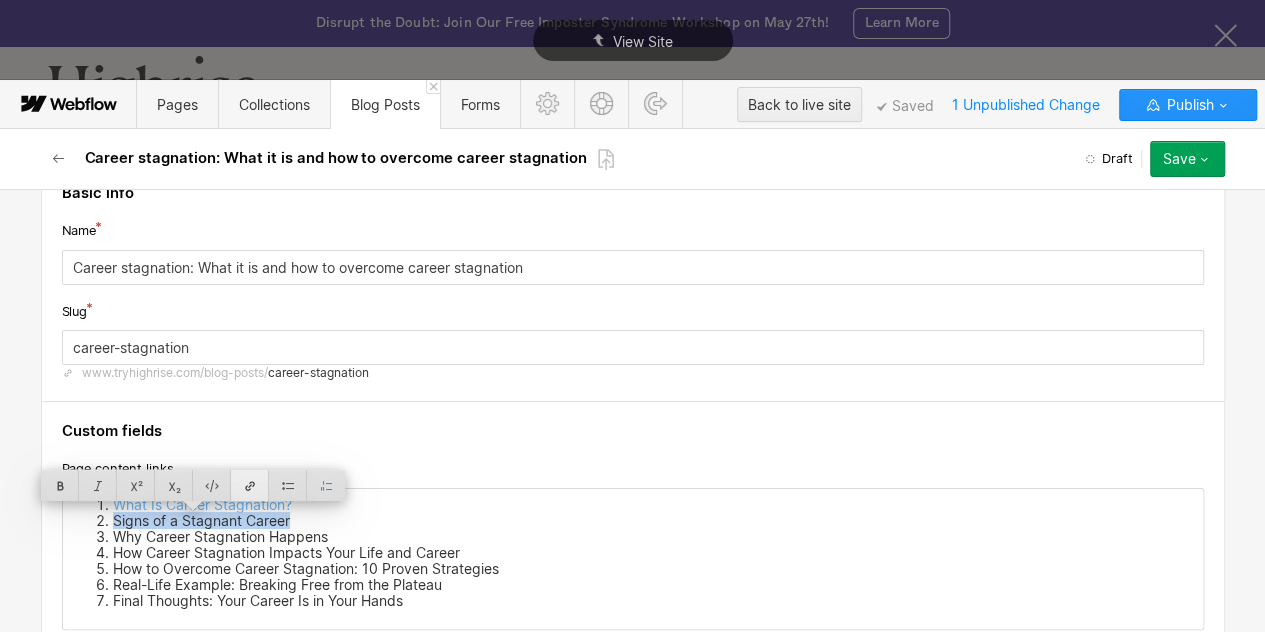 click at bounding box center [250, 485] 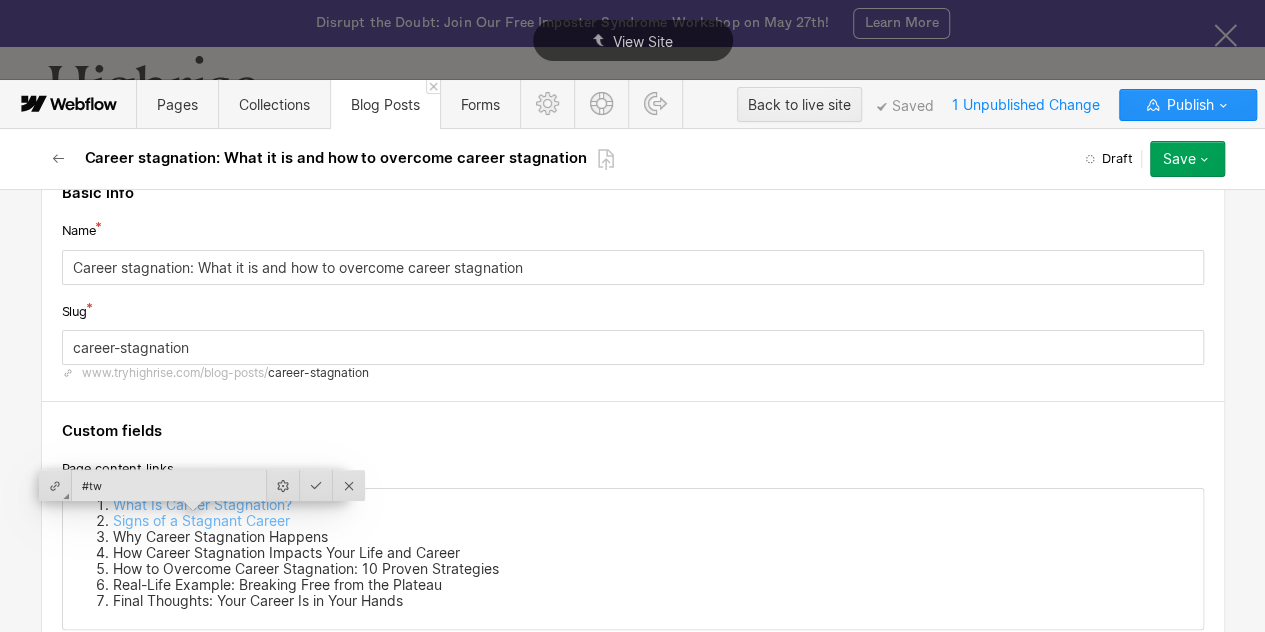 type on "#two" 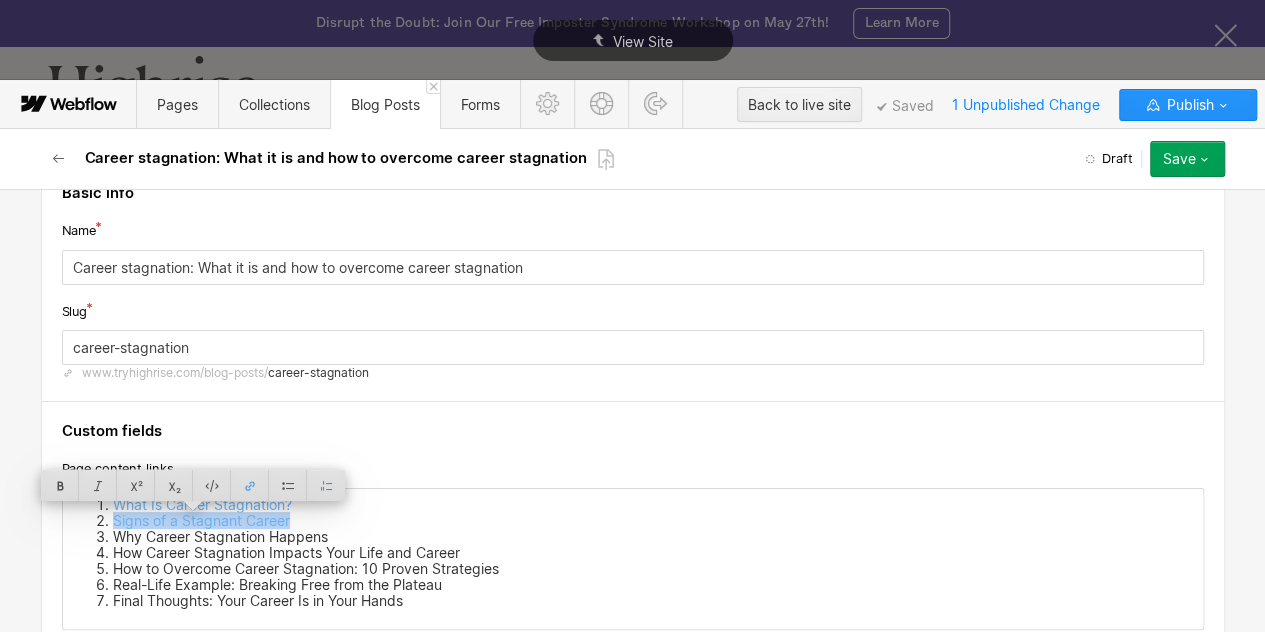 click on "Why Career Stagnation Happens" at bounding box center (653, 537) 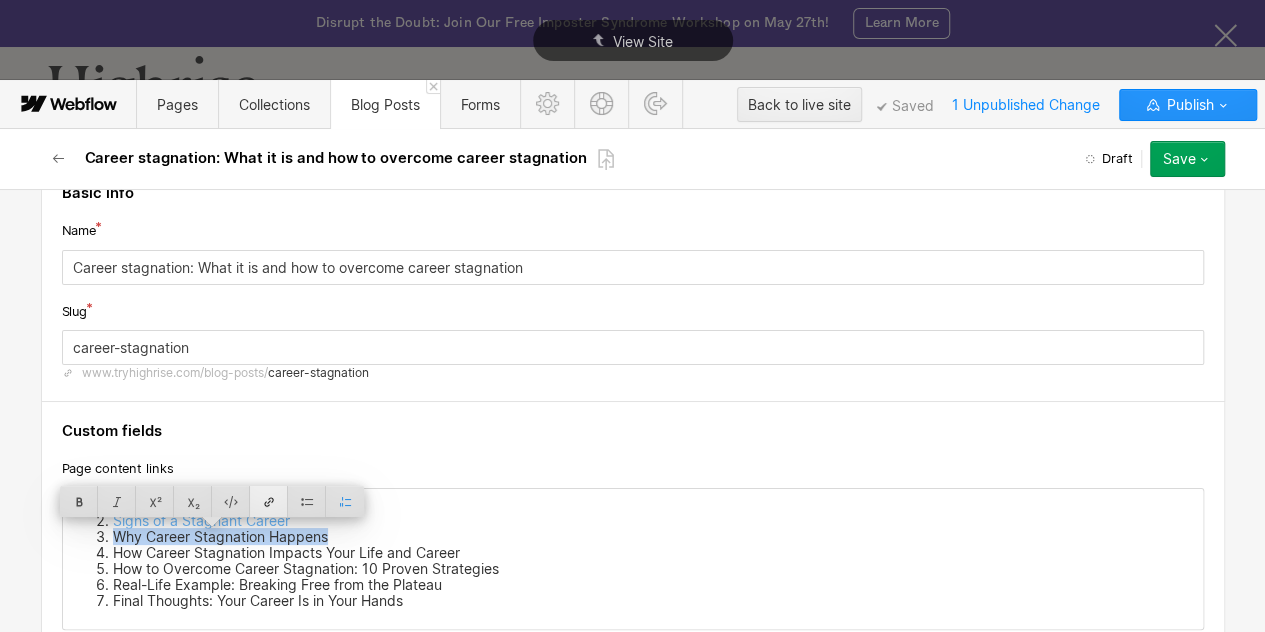 click at bounding box center (269, 501) 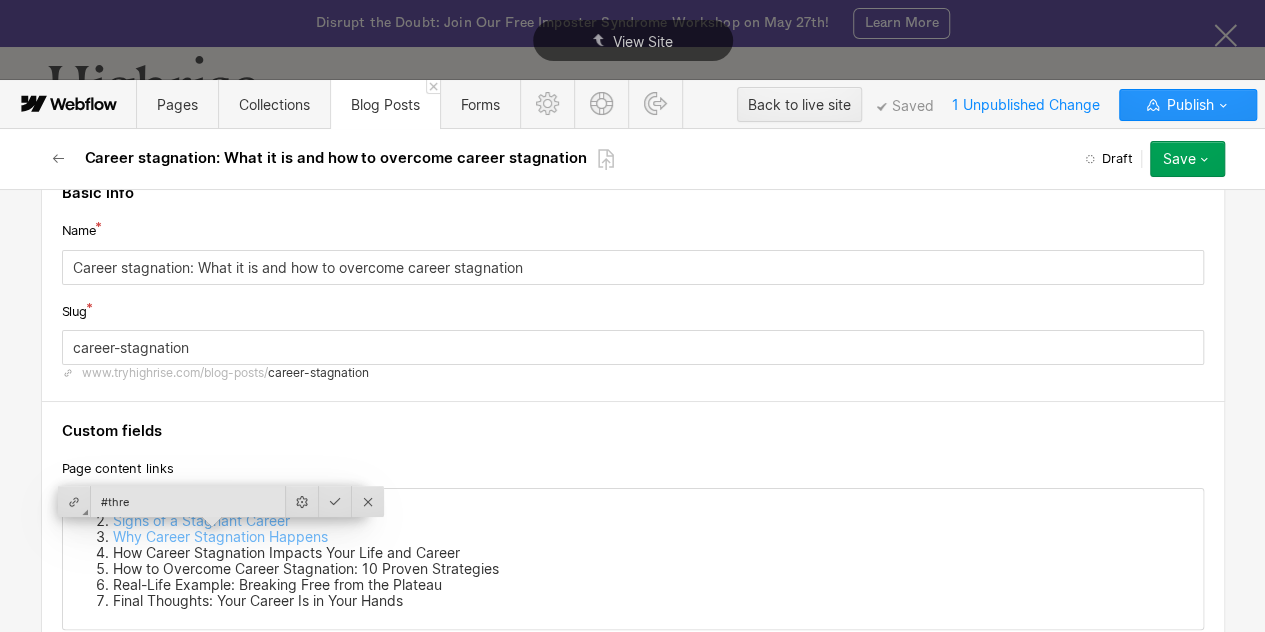 type on "#three" 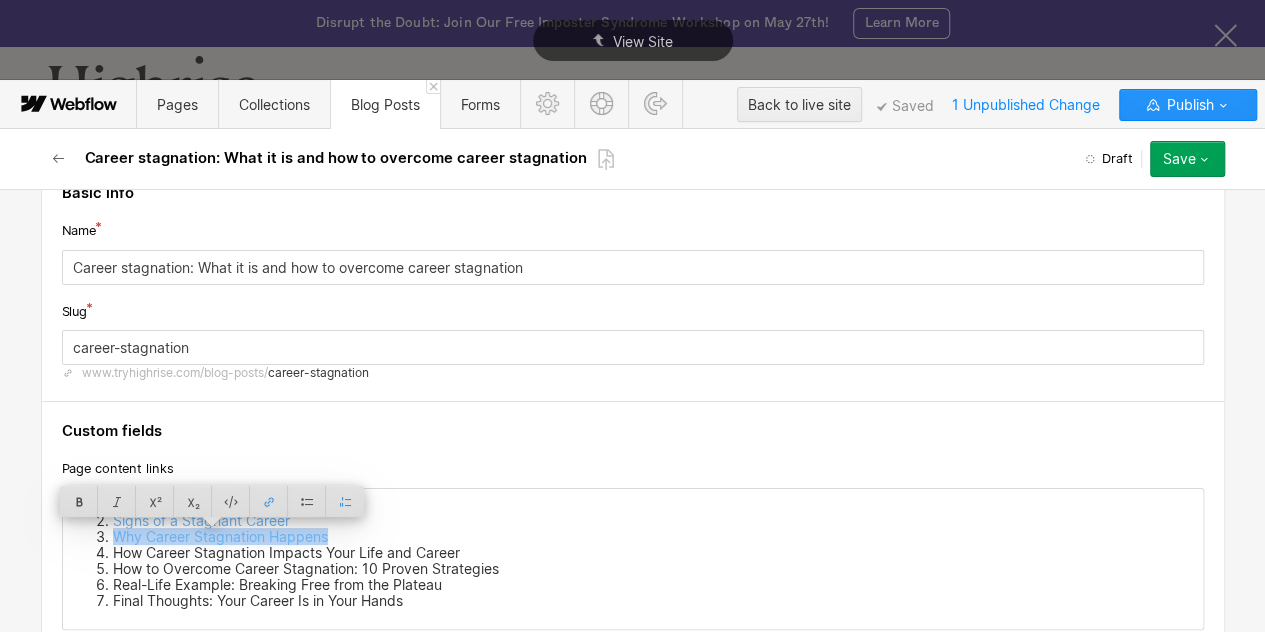 click on "How Career Stagnation Impacts Your Life and Career" at bounding box center [653, 553] 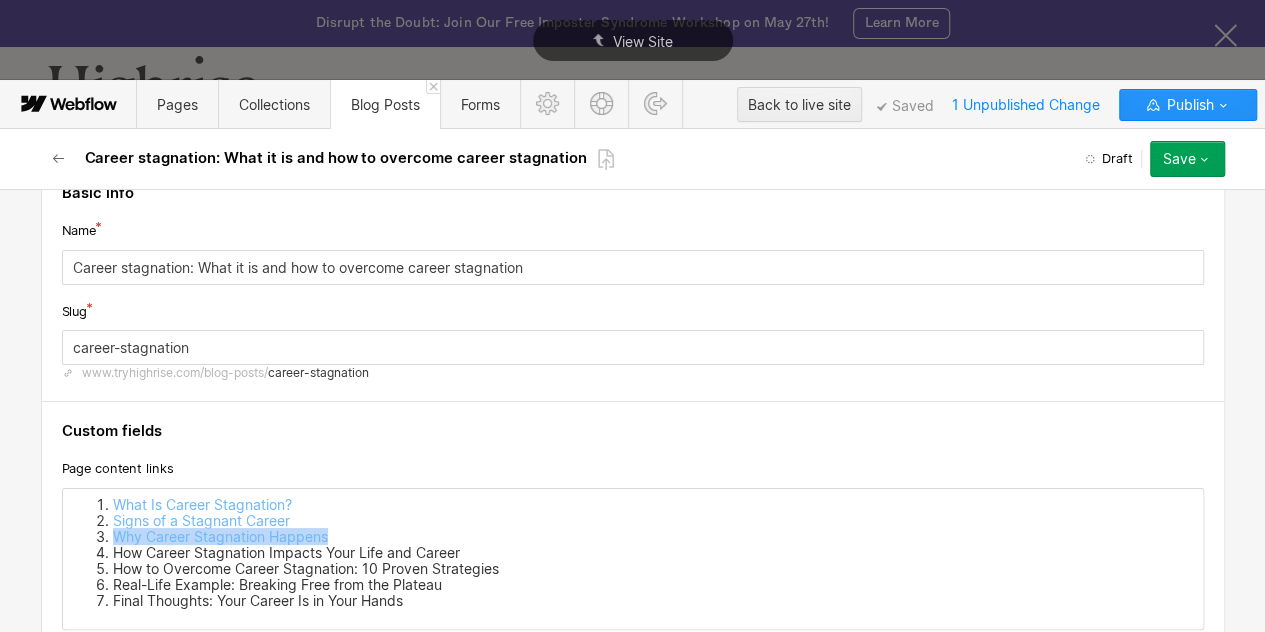 click on "How Career Stagnation Impacts Your Life and Career" at bounding box center [653, 553] 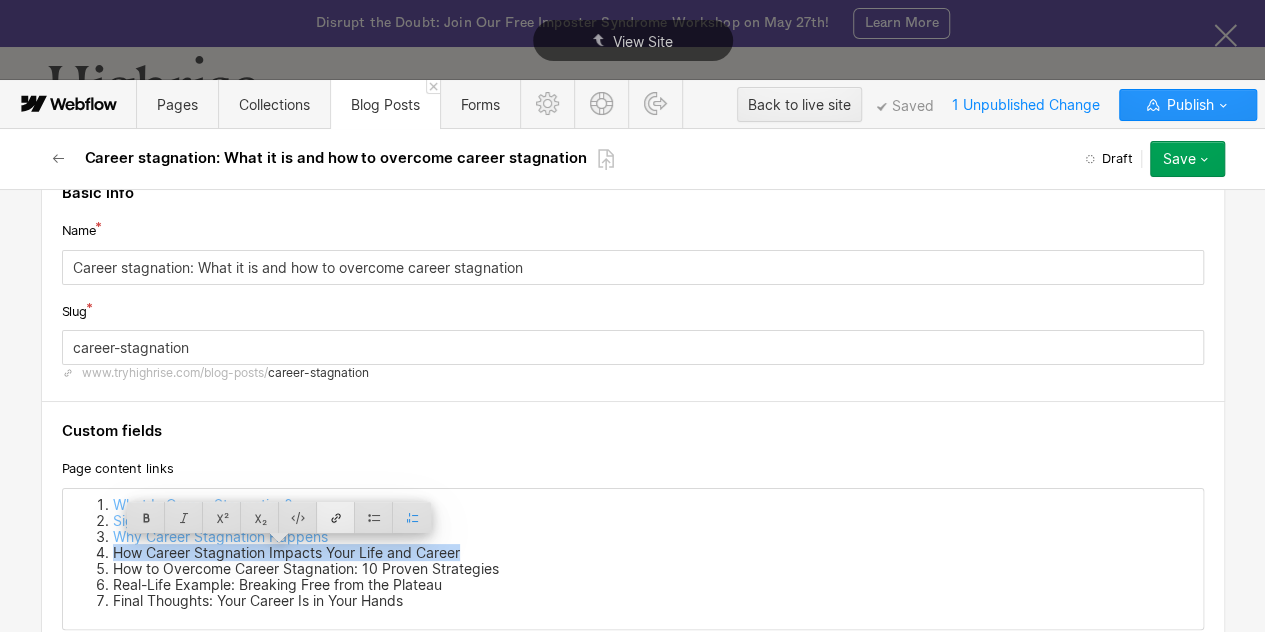 click at bounding box center [336, 517] 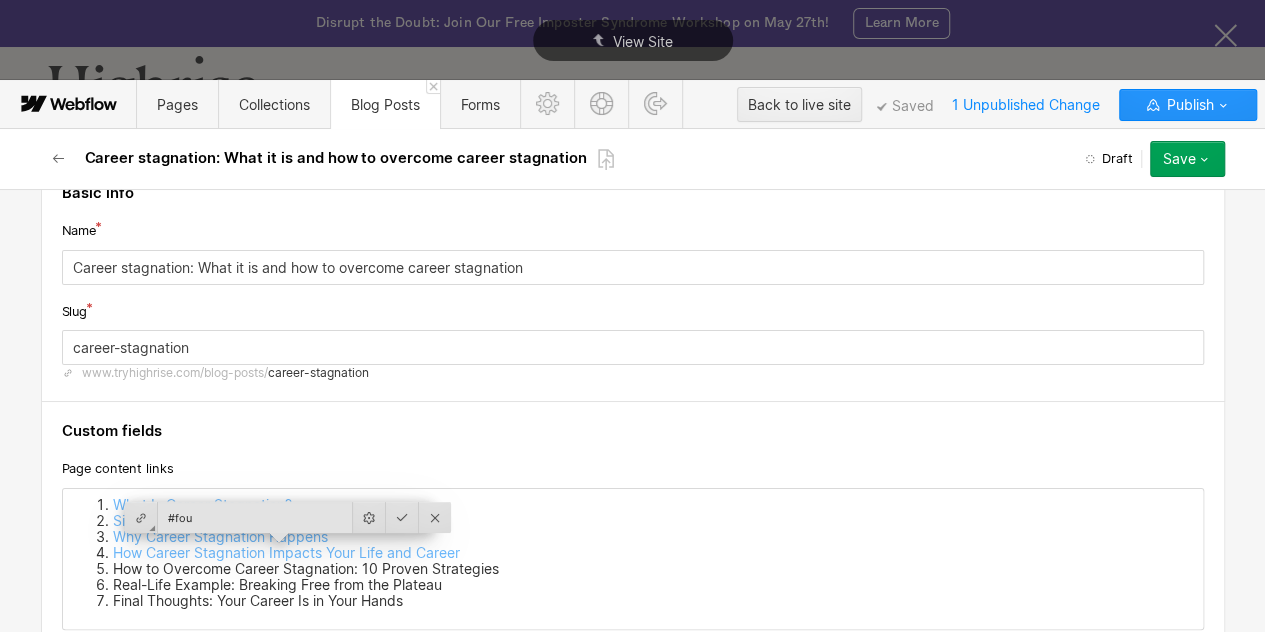 type on "#four" 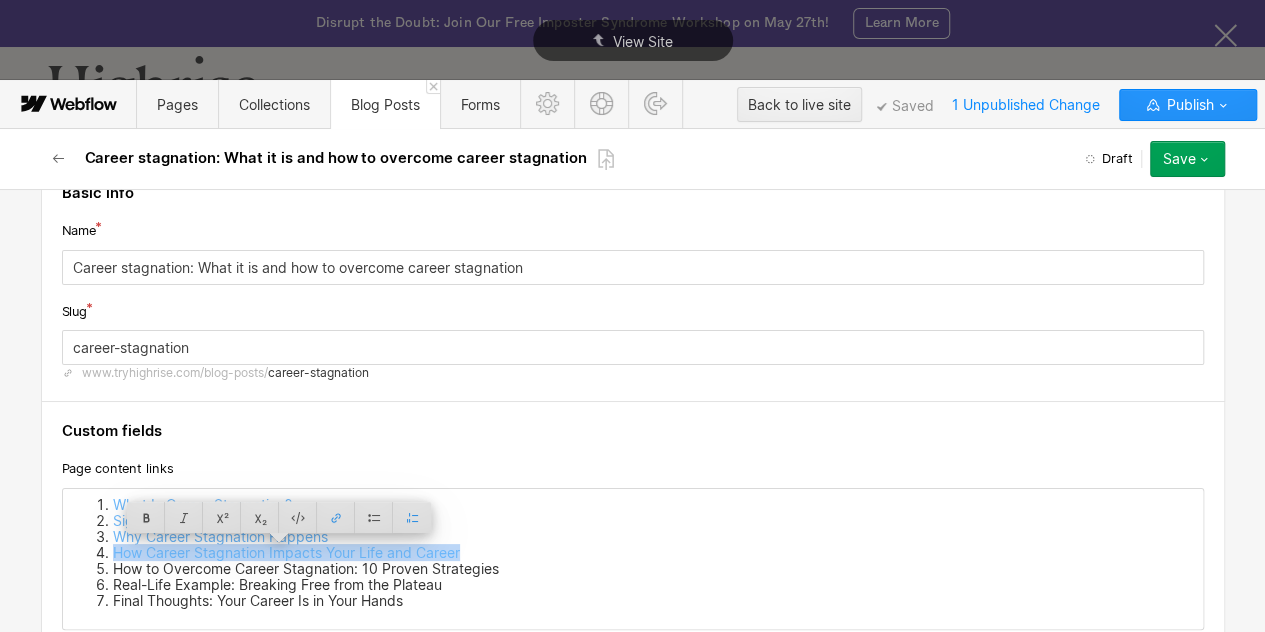 click on "How to Overcome Career Stagnation: 10 Proven Strategies" at bounding box center [653, 569] 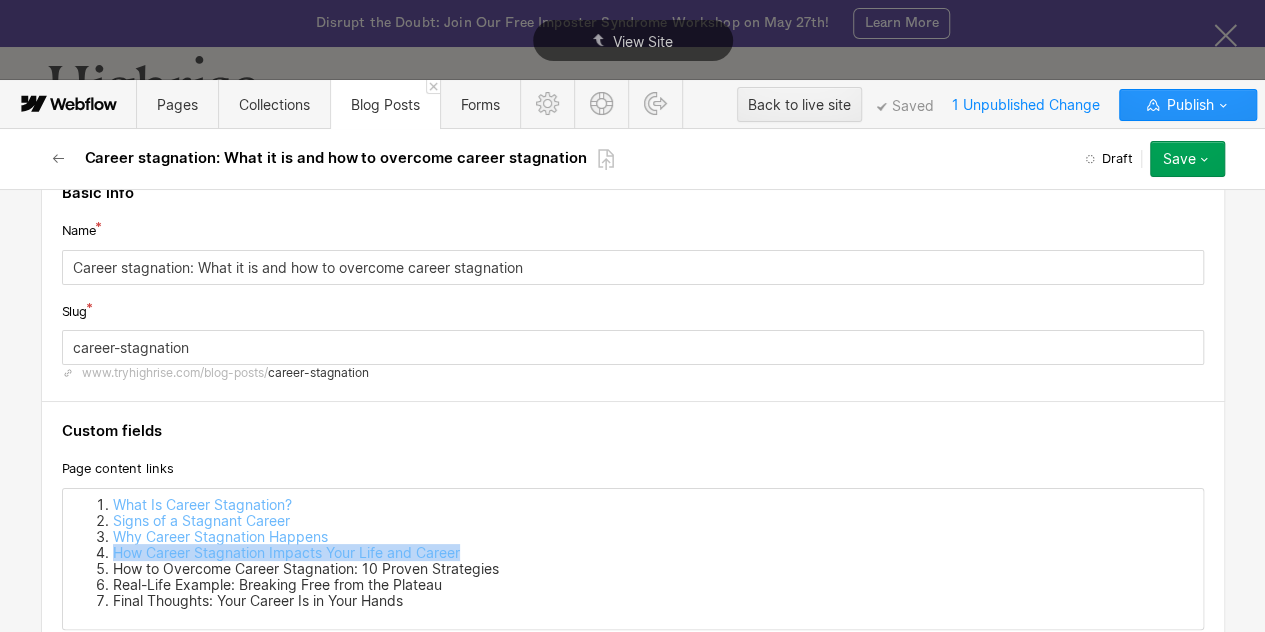 click on "How to Overcome Career Stagnation: 10 Proven Strategies" at bounding box center [653, 569] 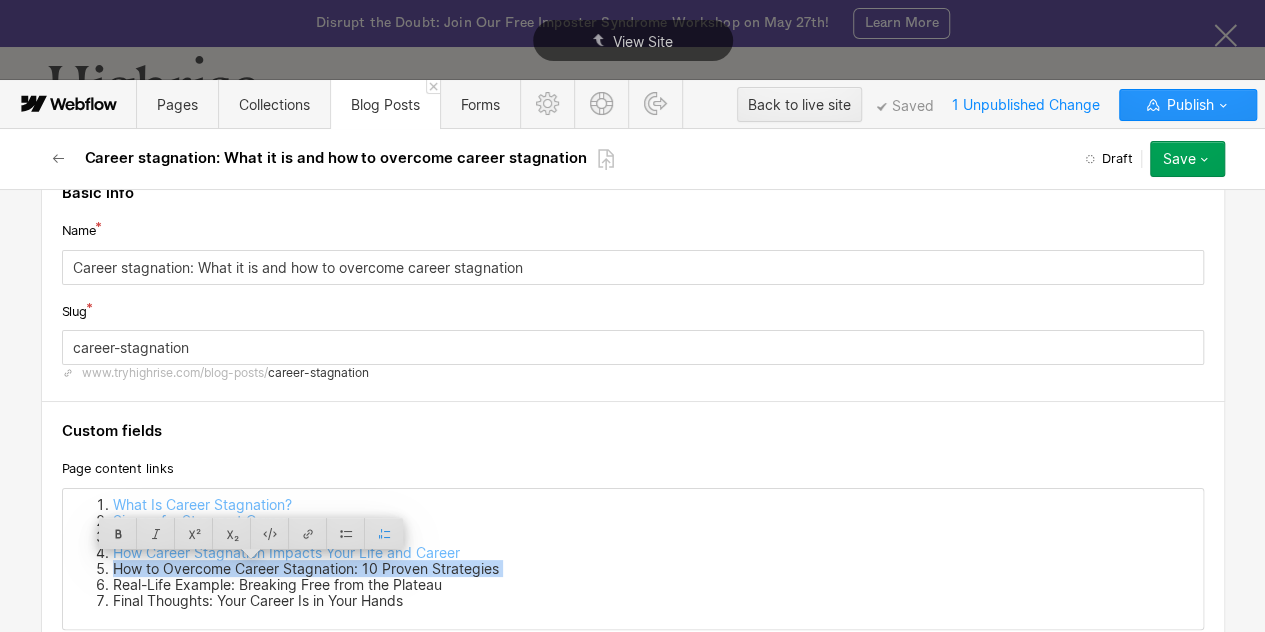 click on "How to Overcome Career Stagnation: 10 Proven Strategies" at bounding box center [653, 569] 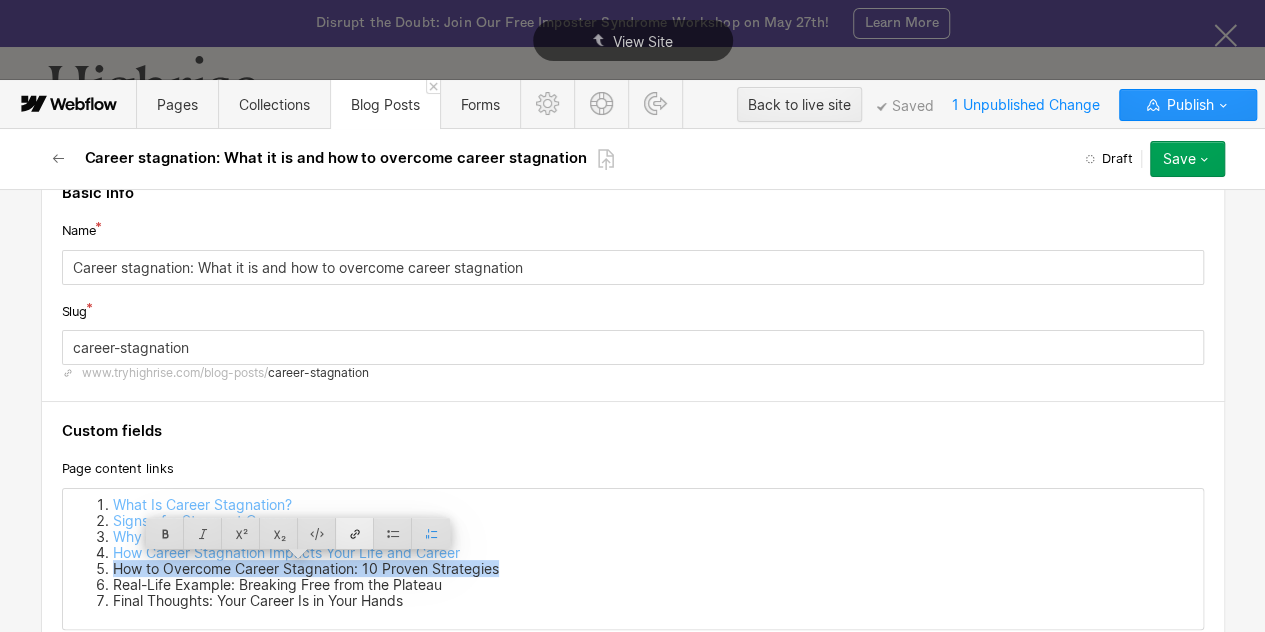 click at bounding box center [355, 533] 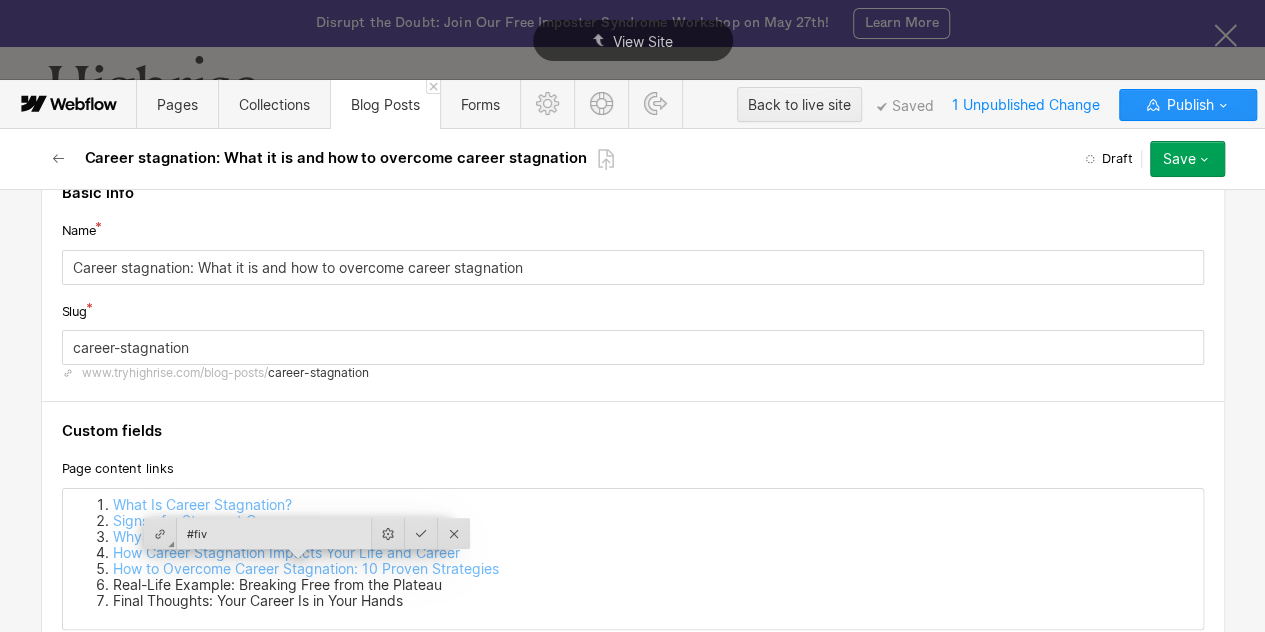 type on "#five" 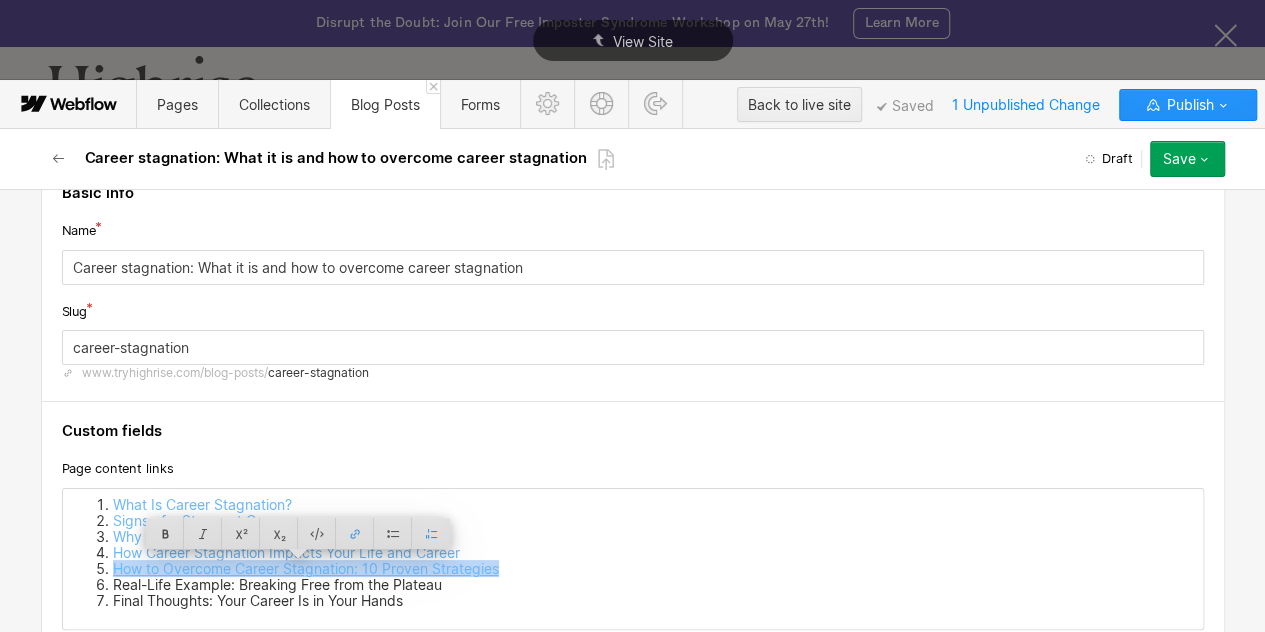 click on "How to Overcome Career Stagnation: 10 Proven Strategies" at bounding box center (306, 568) 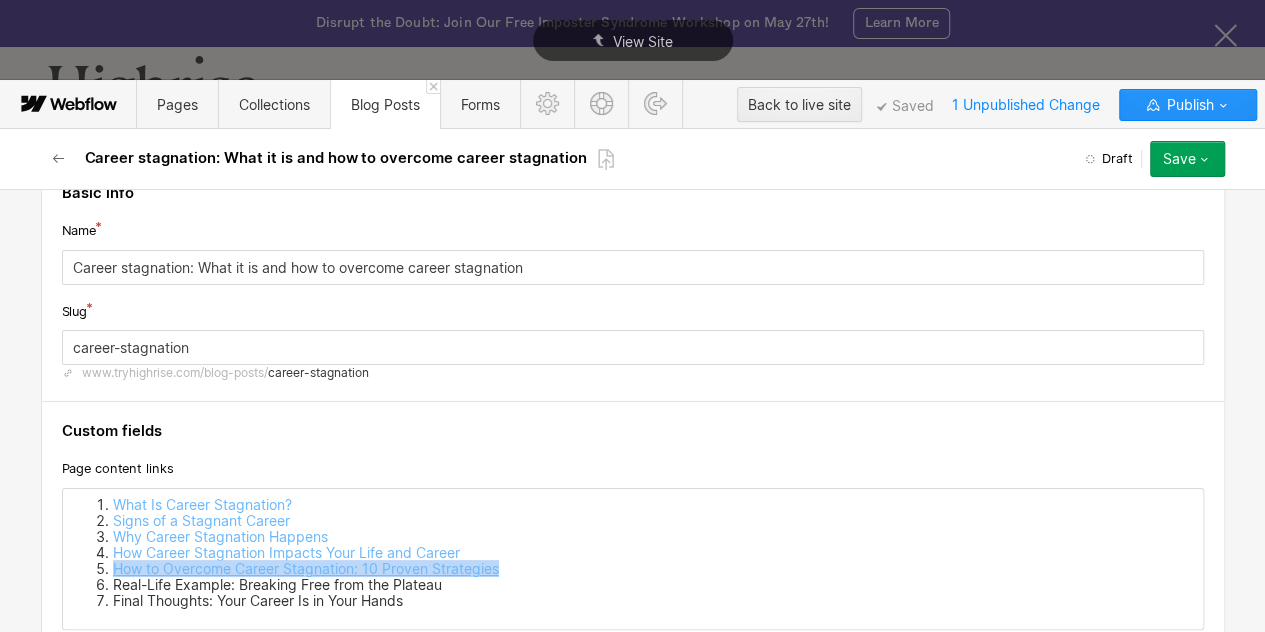 click on "How to Overcome Career Stagnation: 10 Proven Strategies" at bounding box center [306, 568] 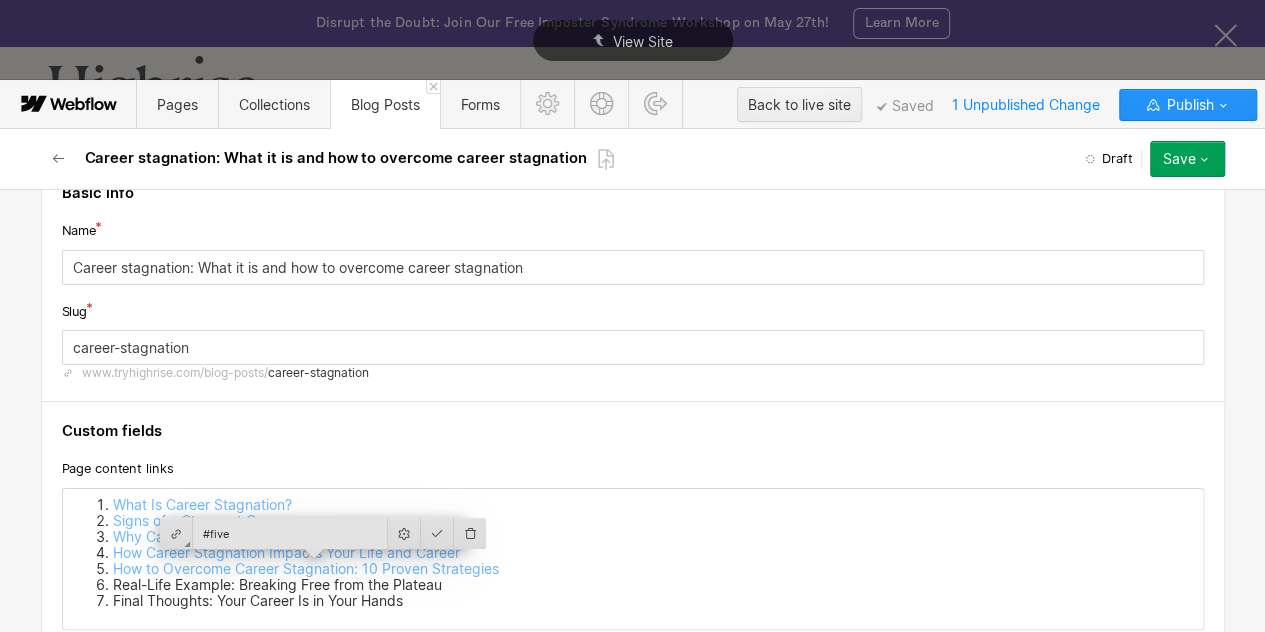 click on "Real-Life Example: Breaking Free from the Plateau" at bounding box center [653, 585] 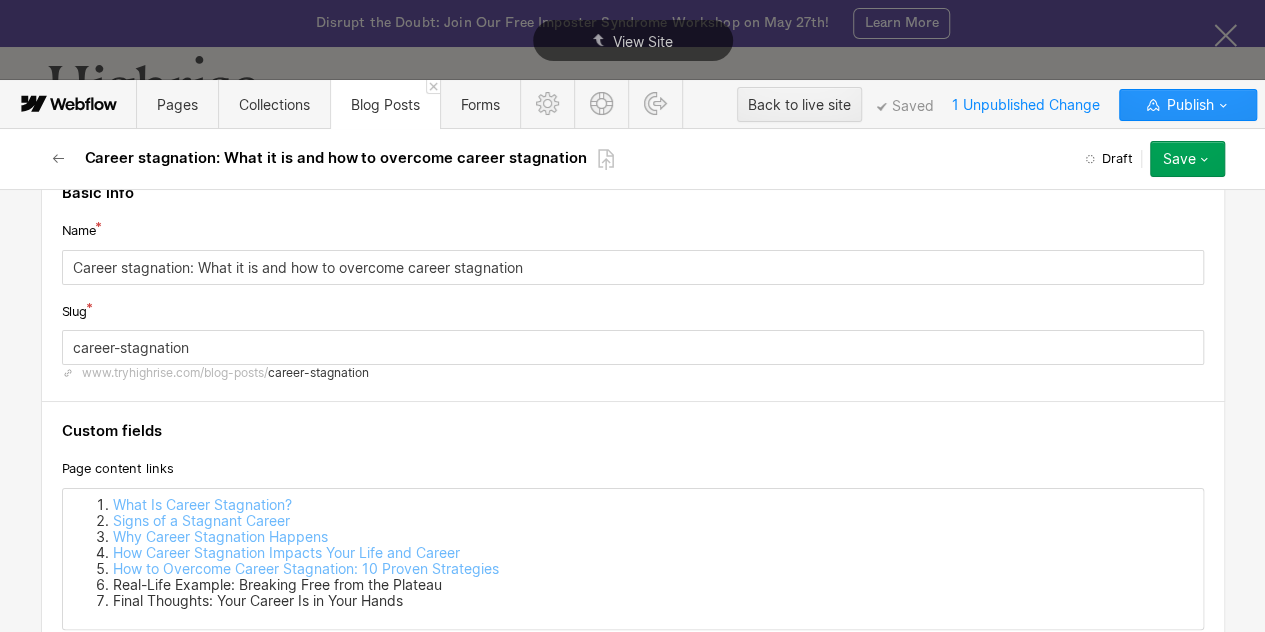 click on "Real-Life Example: Breaking Free from the Plateau" at bounding box center [653, 585] 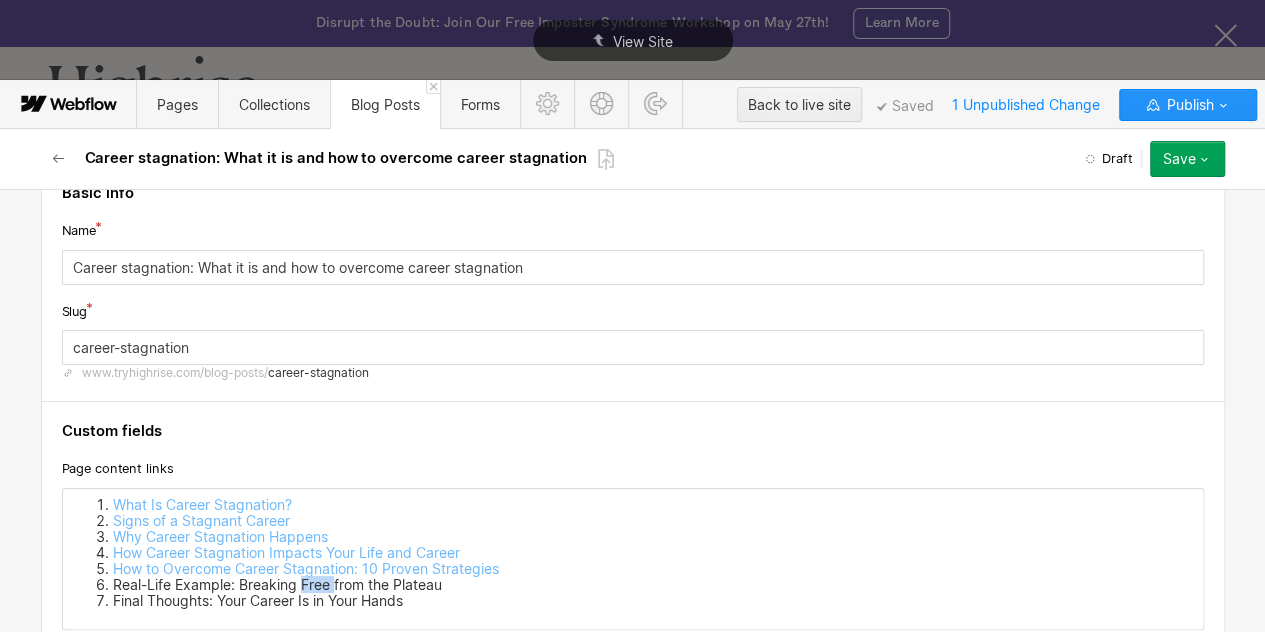 click on "Real-Life Example: Breaking Free from the Plateau" at bounding box center [653, 585] 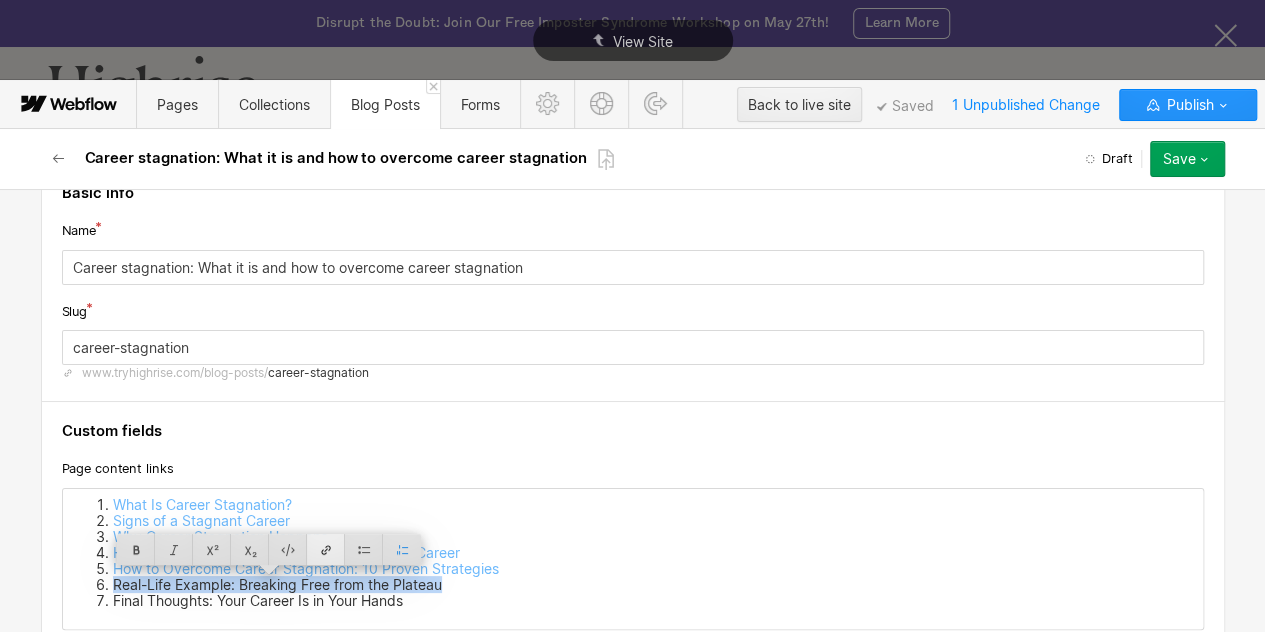 click at bounding box center (326, 549) 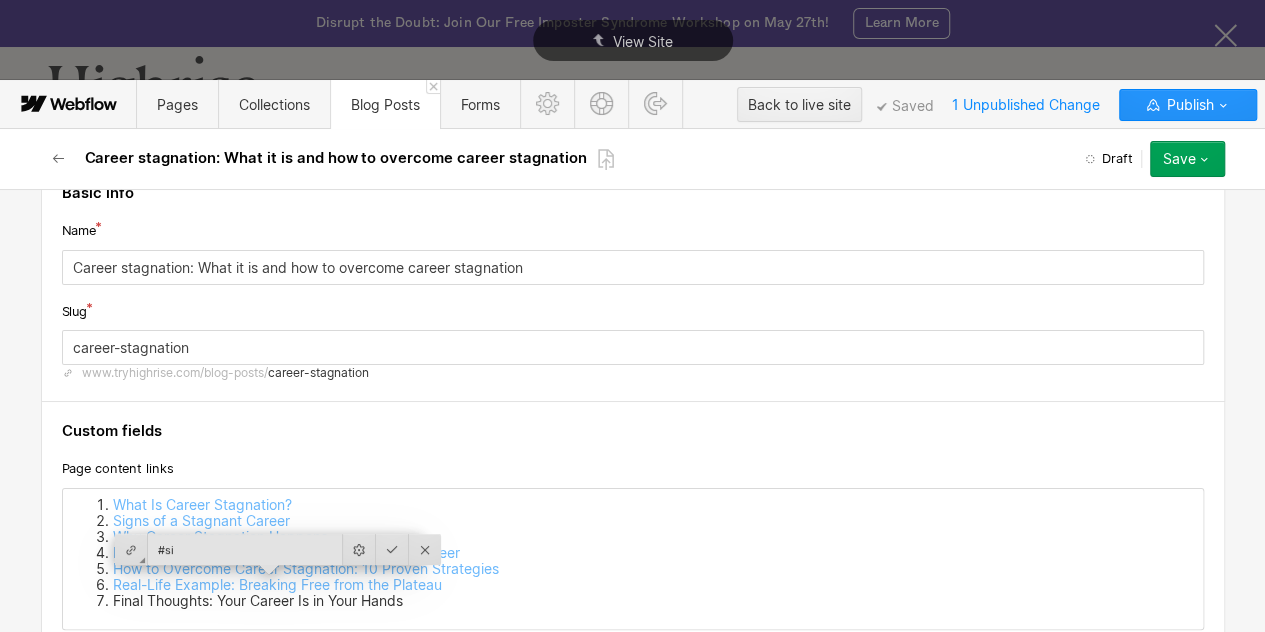 type on "#six" 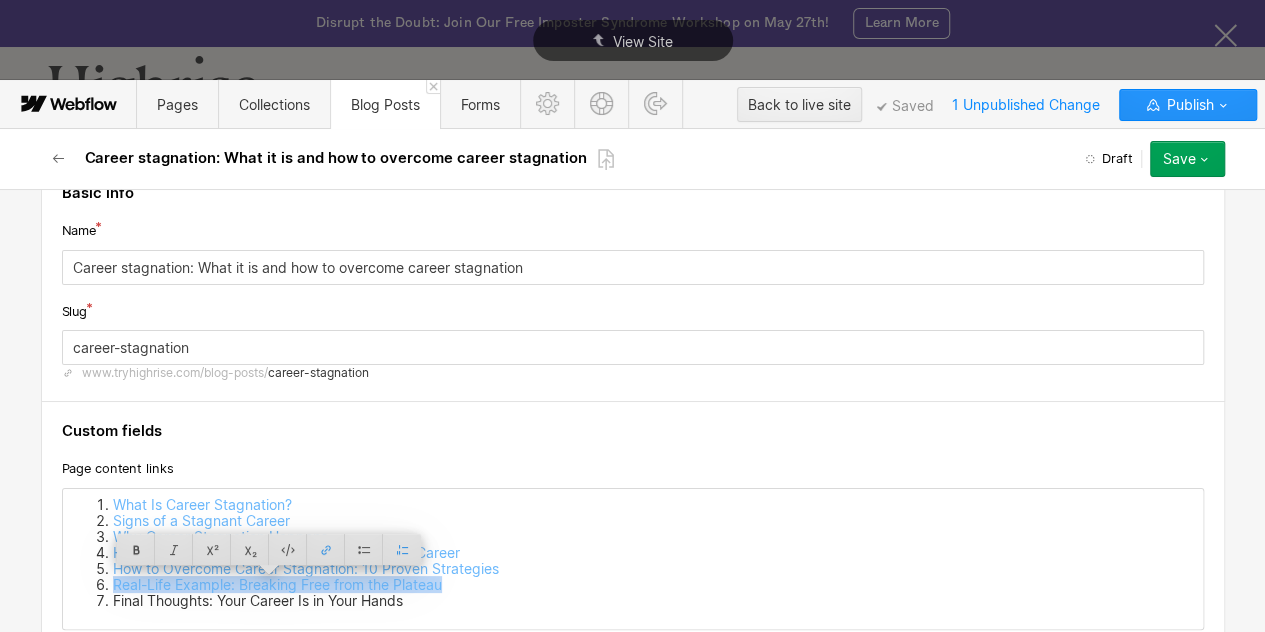 click on "Final Thoughts: Your Career Is in Your Hands" at bounding box center [653, 601] 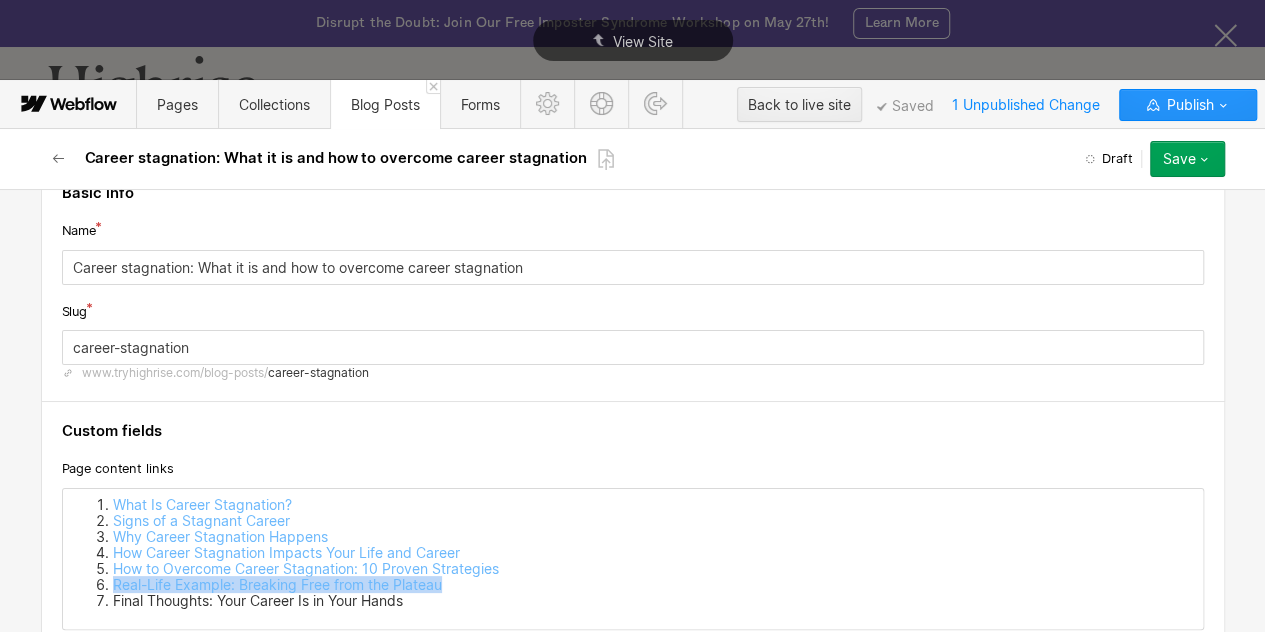 click on "Final Thoughts: Your Career Is in Your Hands" at bounding box center (653, 601) 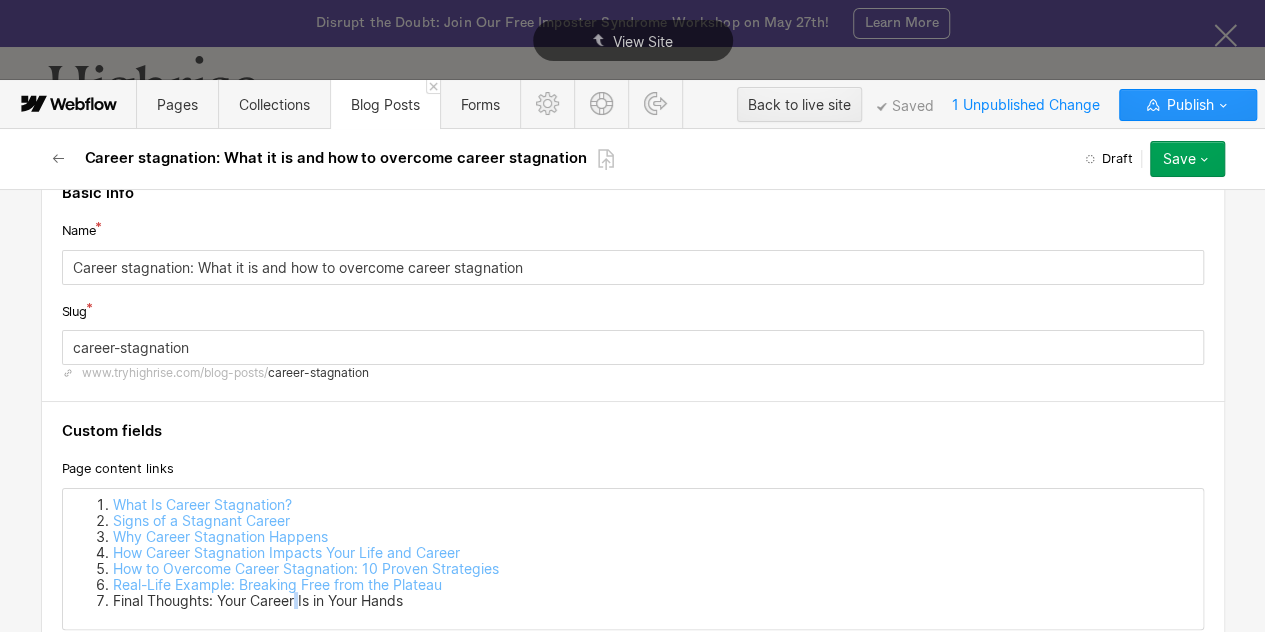 click on "Final Thoughts: Your Career Is in Your Hands" at bounding box center [653, 601] 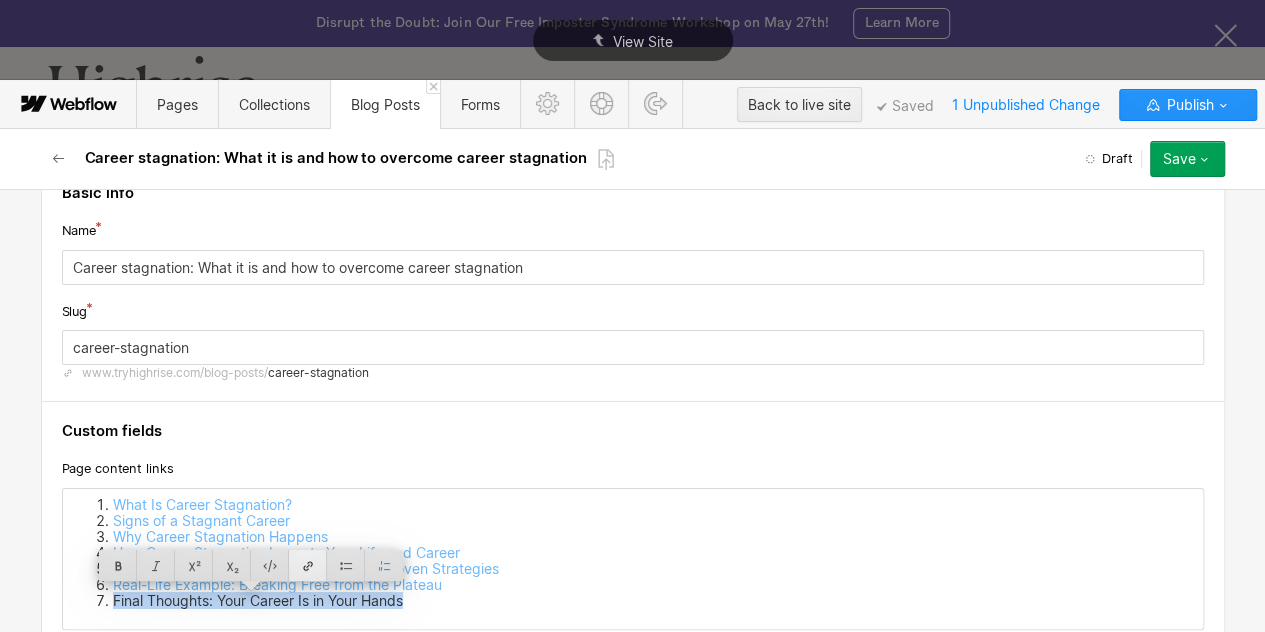 click at bounding box center [308, 565] 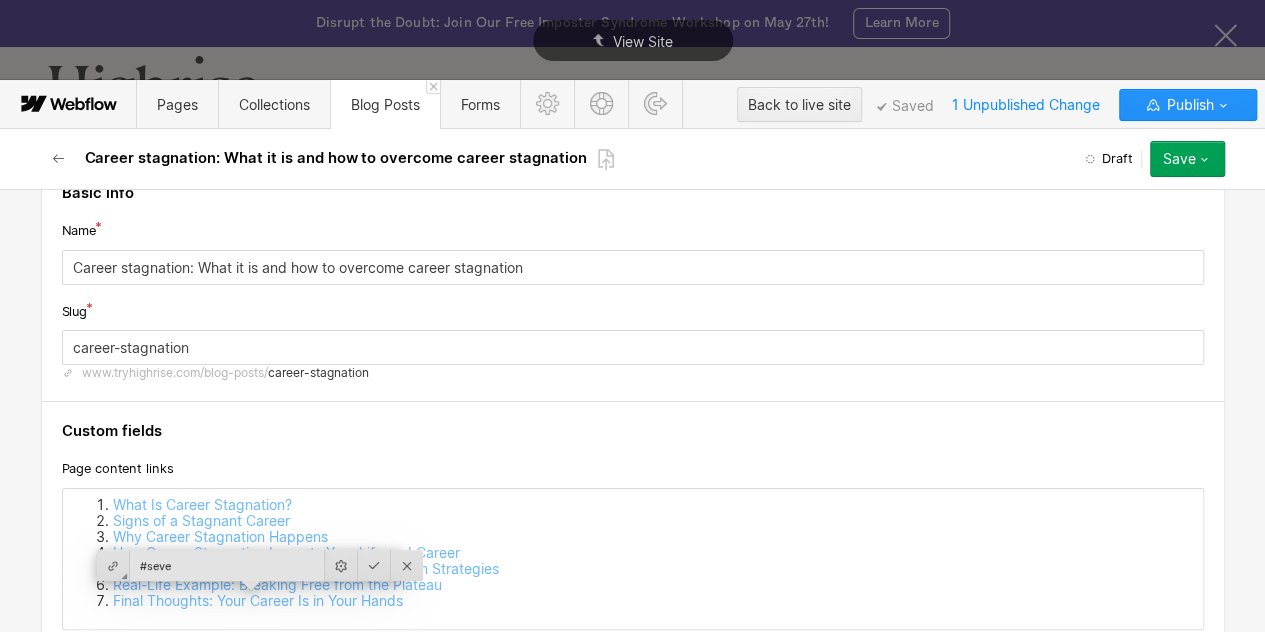 type on "#seven" 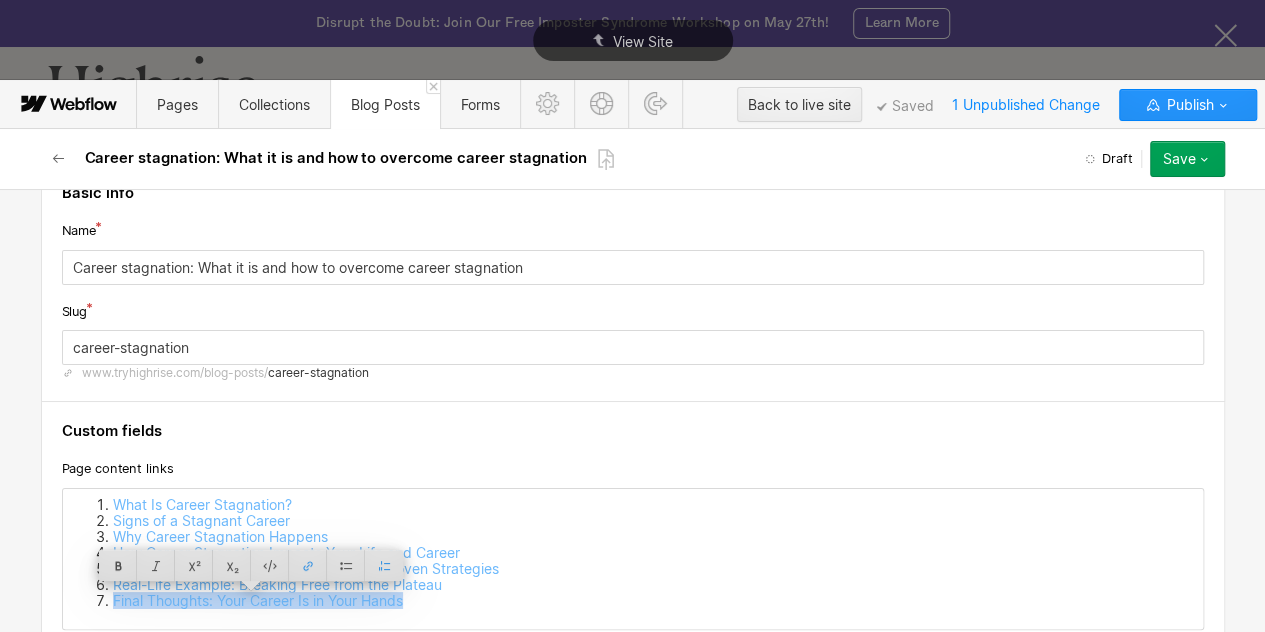 click on "Final Thoughts: Your Career Is in Your Hands" at bounding box center [653, 601] 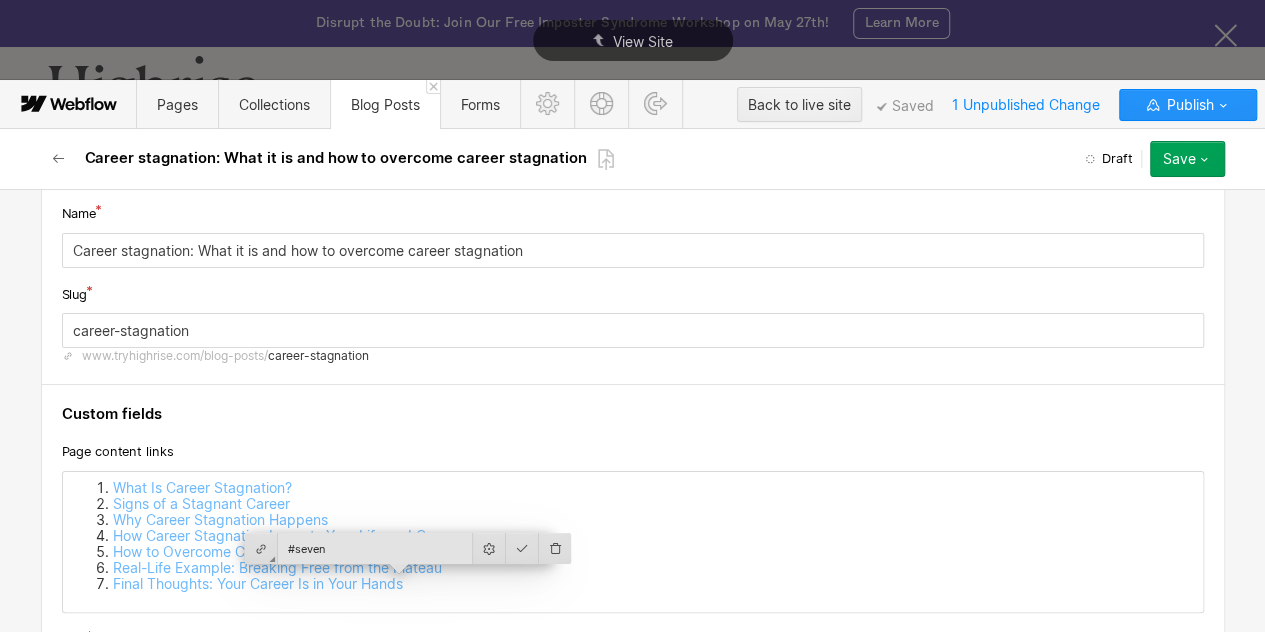 scroll, scrollTop: 64, scrollLeft: 0, axis: vertical 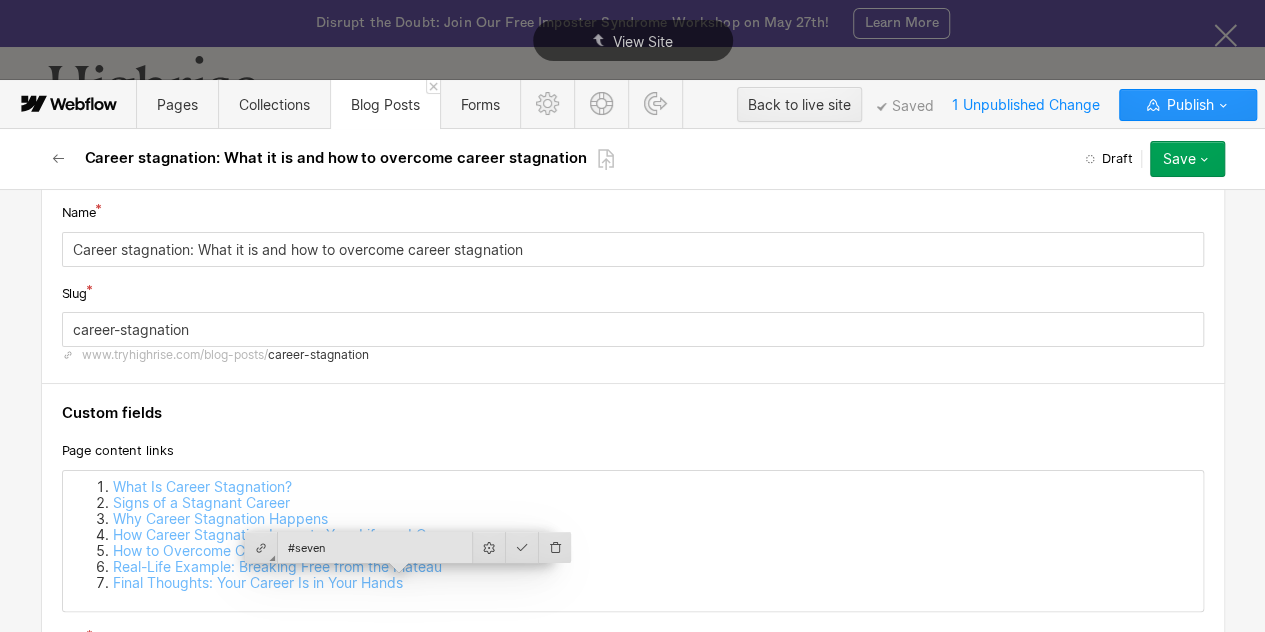 click on "Save" at bounding box center (1187, 159) 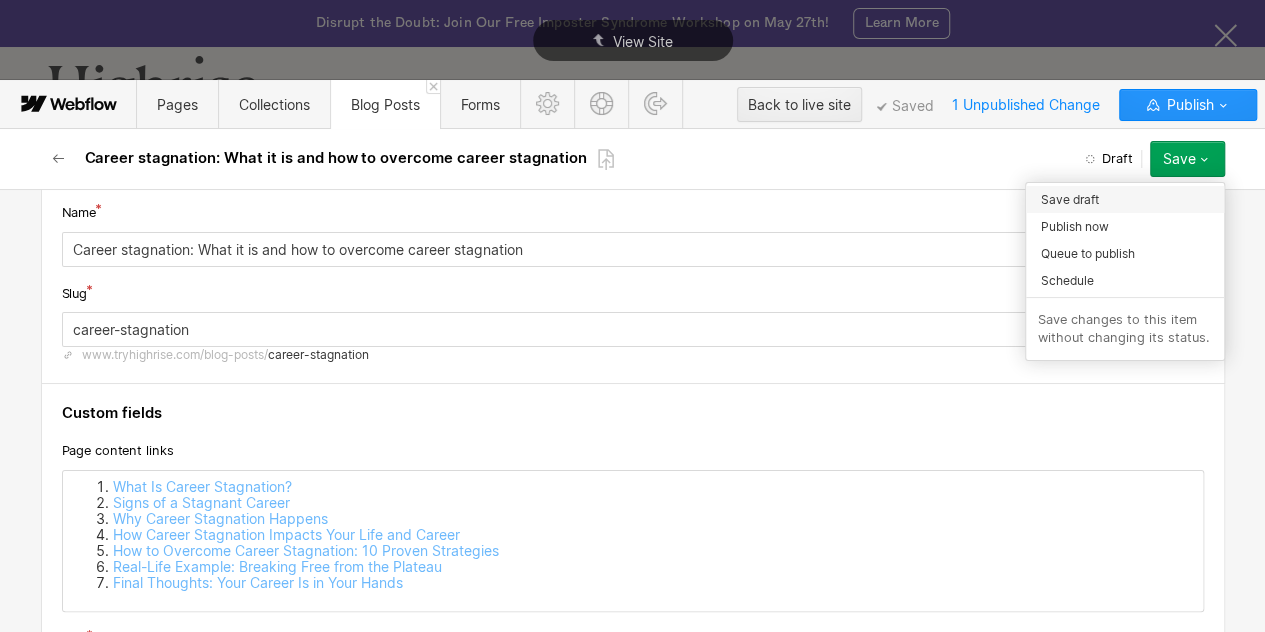 click on "Save draft" at bounding box center (1070, 199) 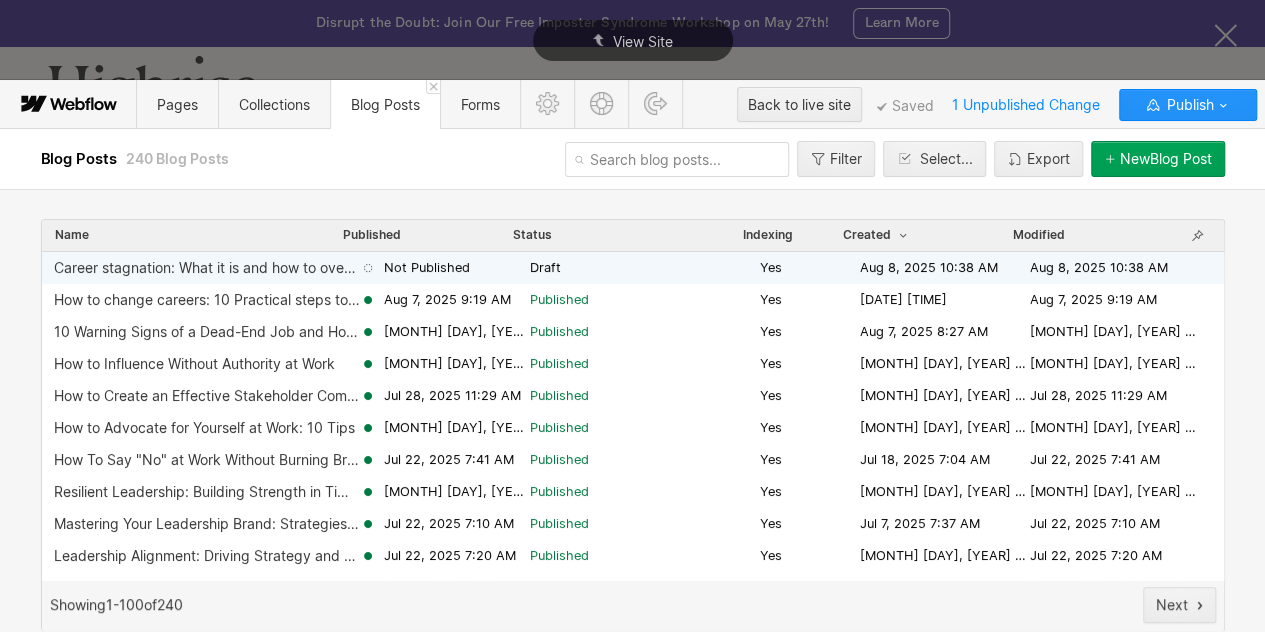click on "Not Published" at bounding box center (427, 268) 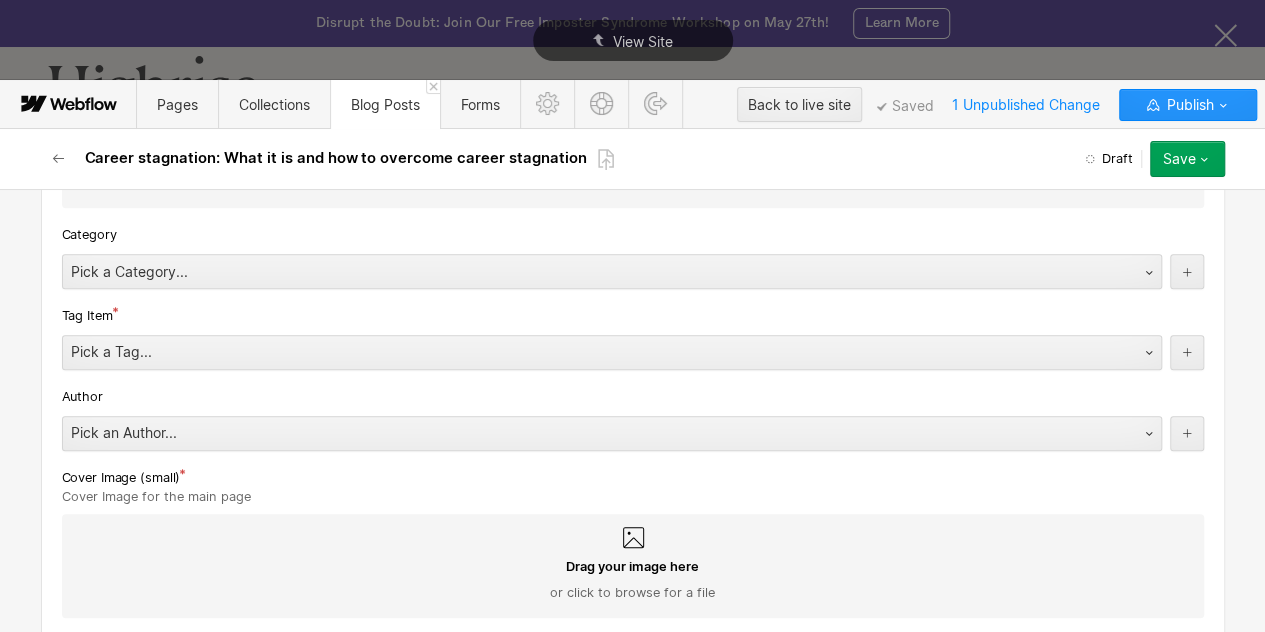 scroll, scrollTop: 980, scrollLeft: 0, axis: vertical 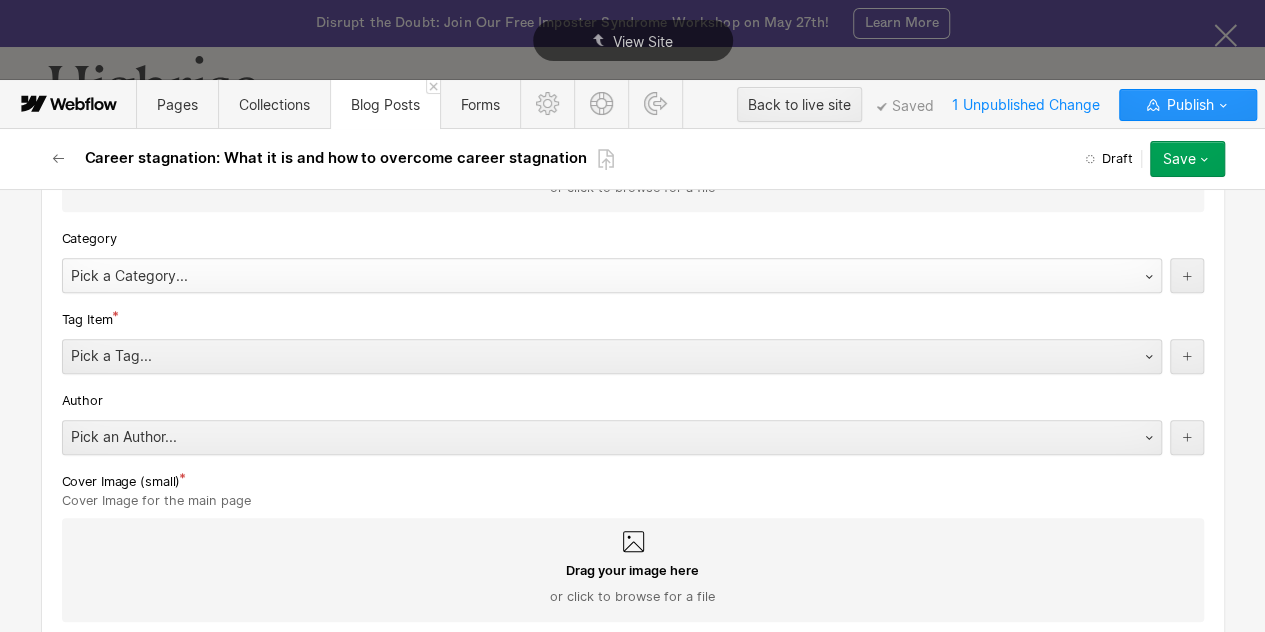 click on "Pick a Category..." at bounding box center [592, 276] 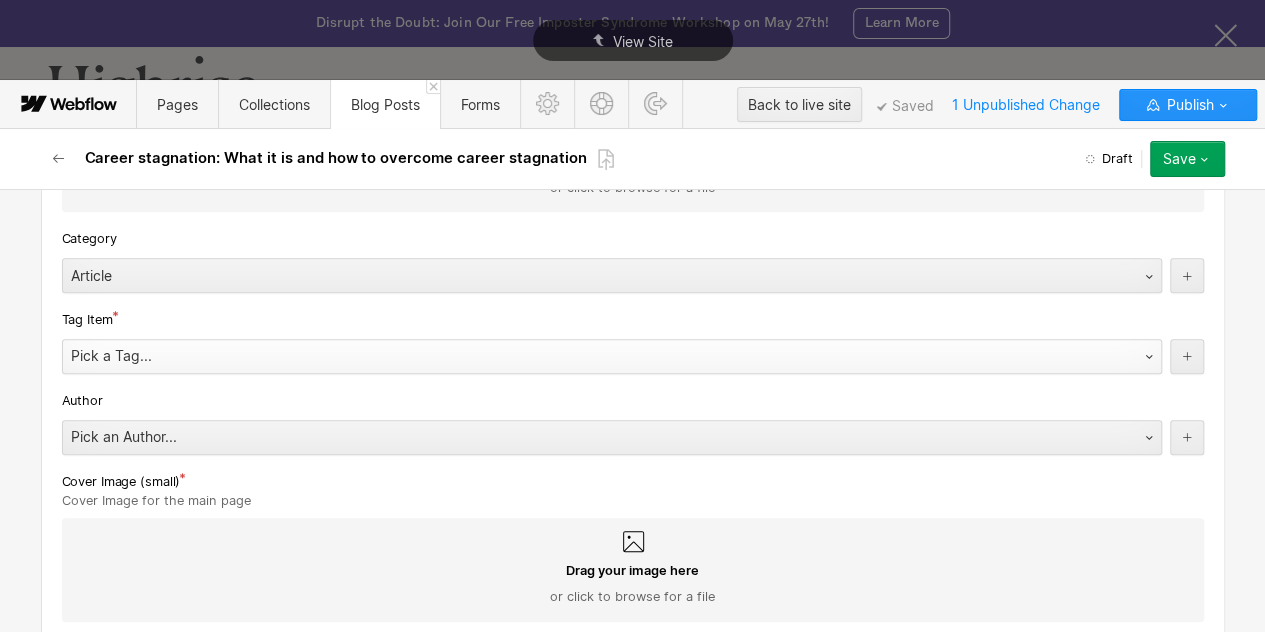 click on "Pick a Tag..." at bounding box center [592, 356] 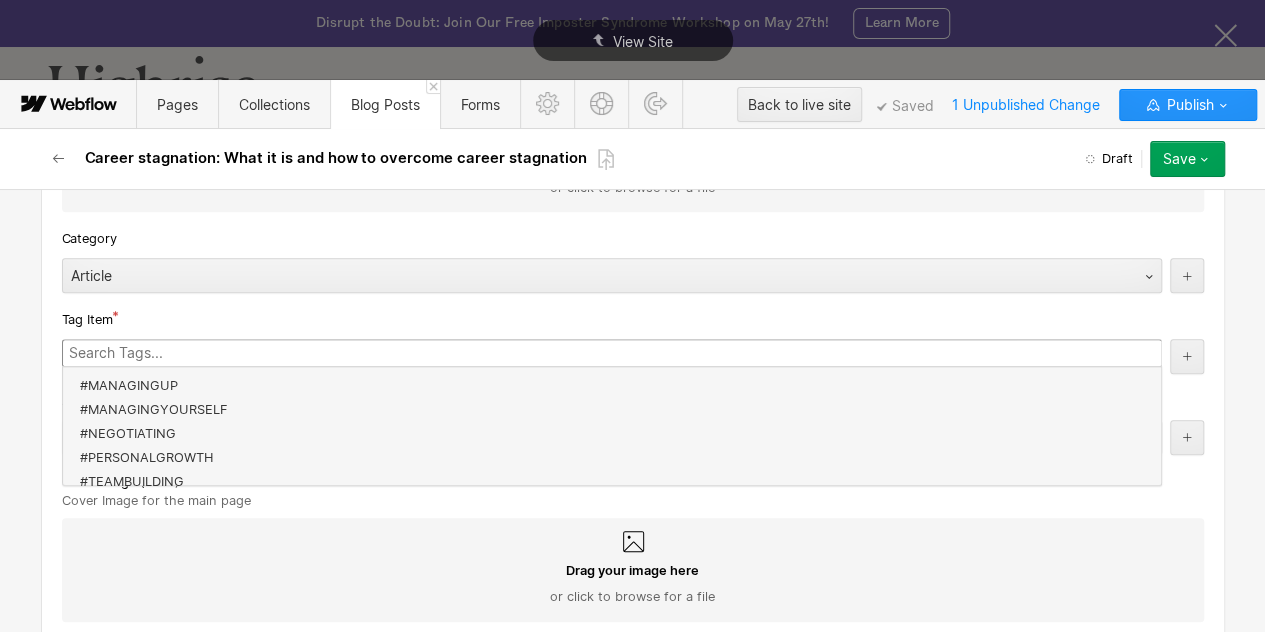 scroll, scrollTop: 90, scrollLeft: 0, axis: vertical 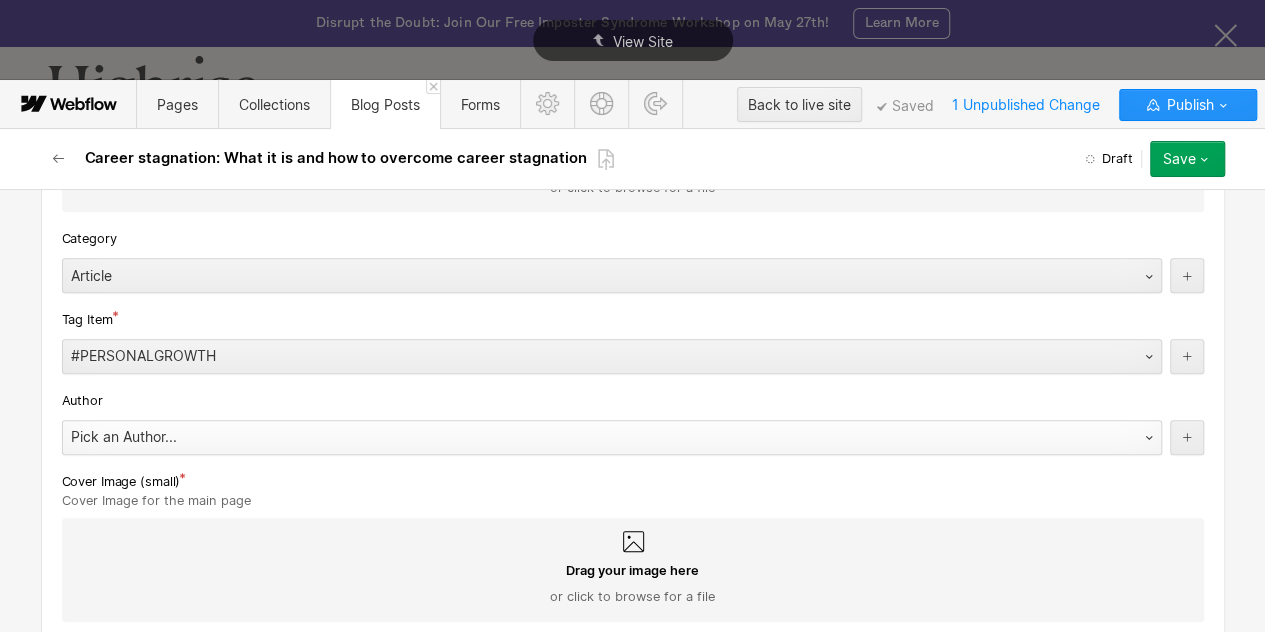 click on "Pick an Author..." at bounding box center (592, 437) 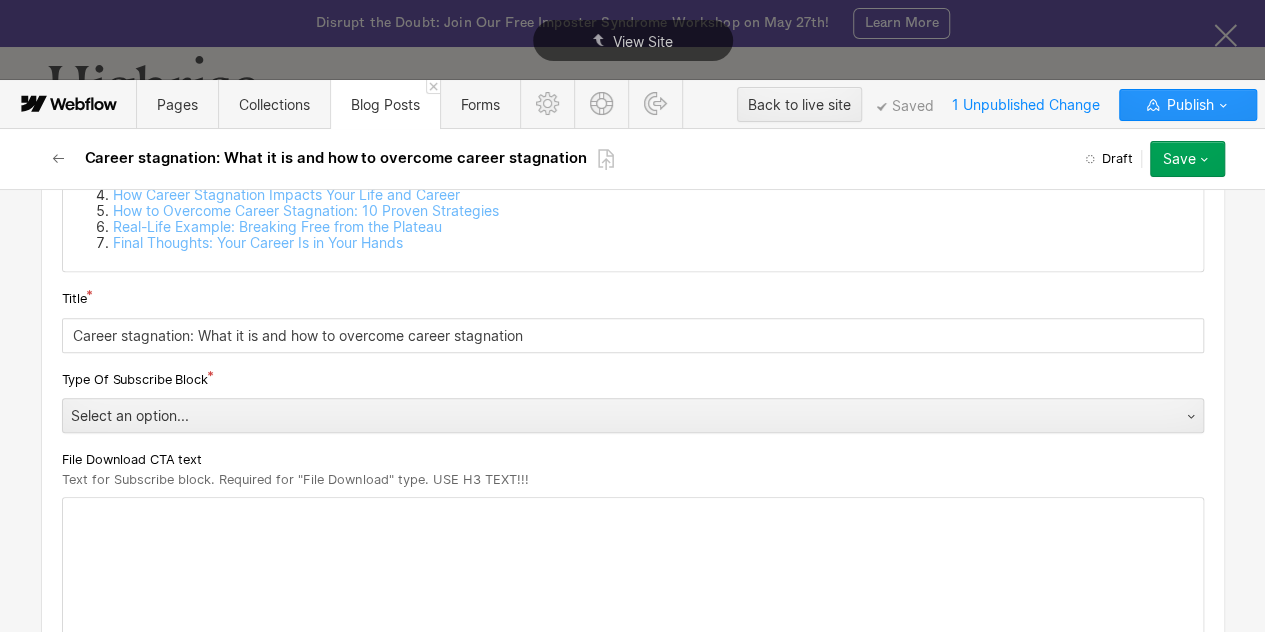 scroll, scrollTop: 403, scrollLeft: 0, axis: vertical 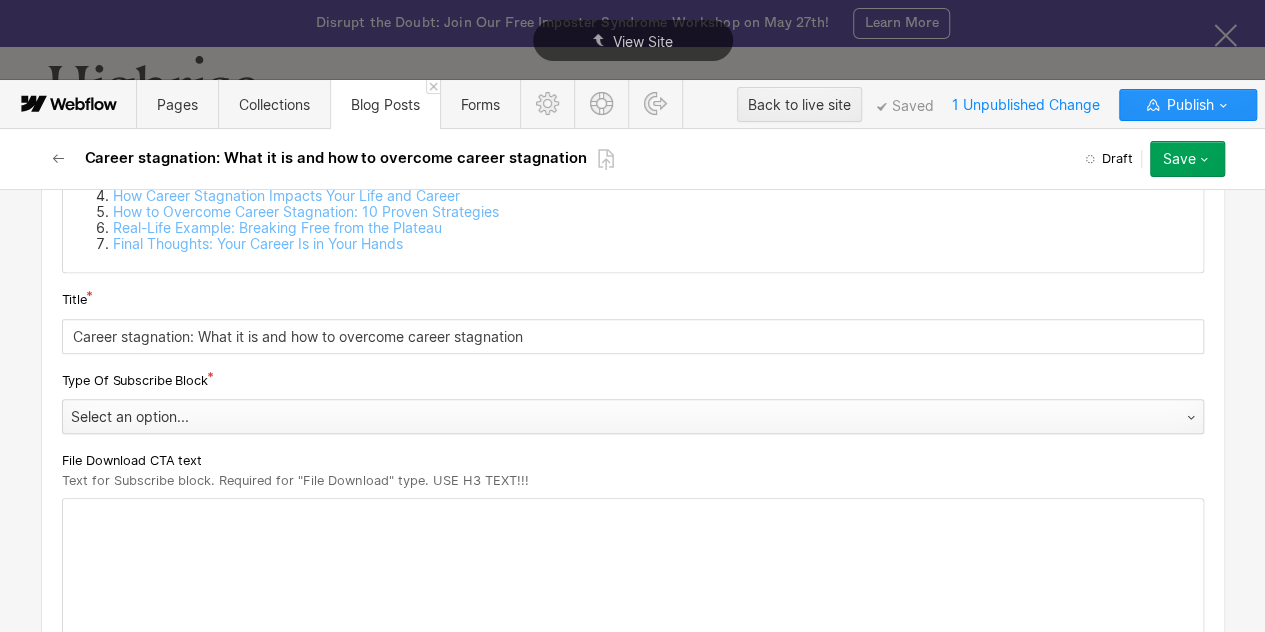 click on "Select an option..." at bounding box center [613, 417] 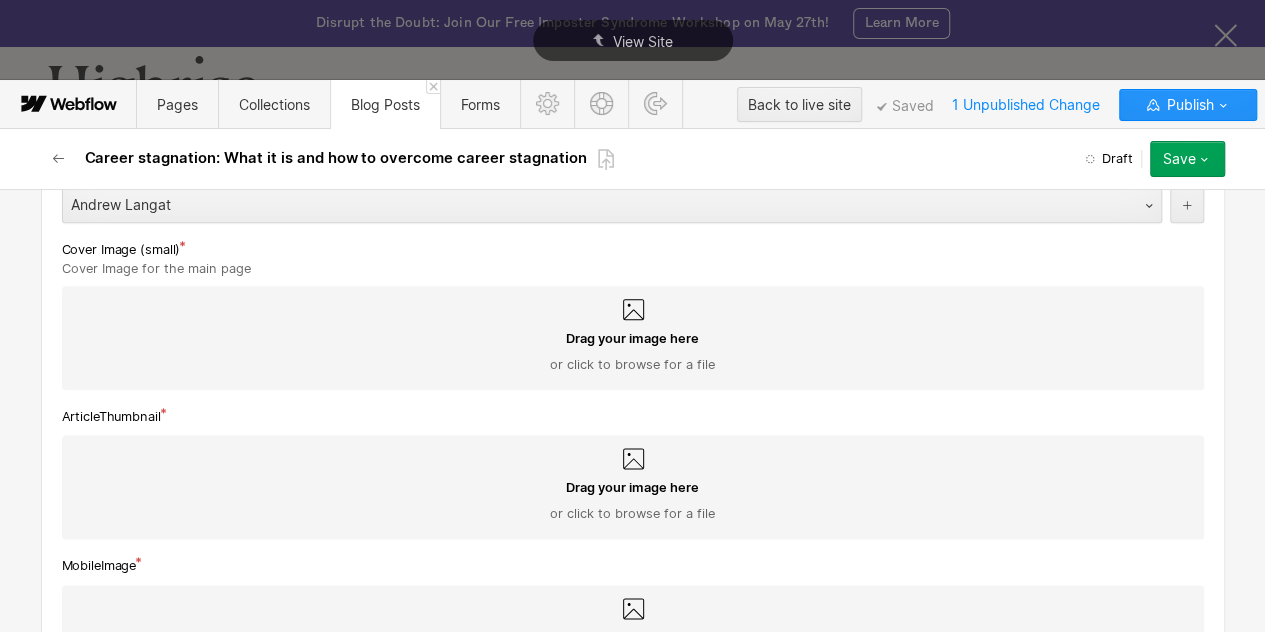 scroll, scrollTop: 1215, scrollLeft: 0, axis: vertical 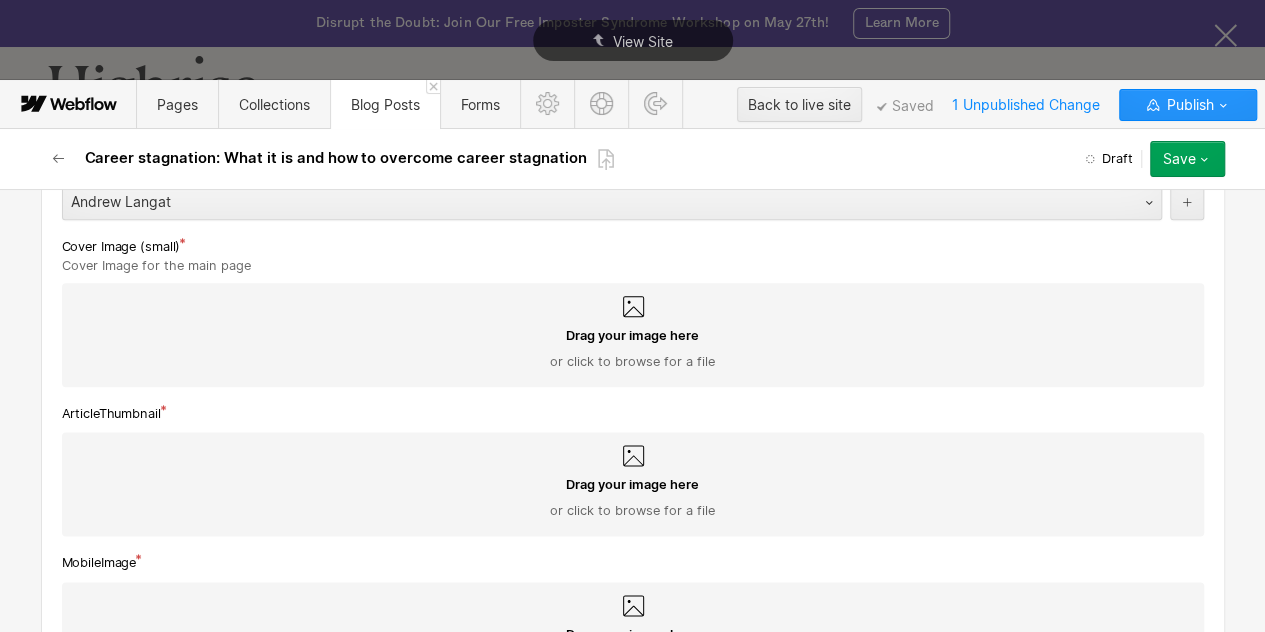 click on "Drag your image here or click to browse for a file" at bounding box center (633, 349) 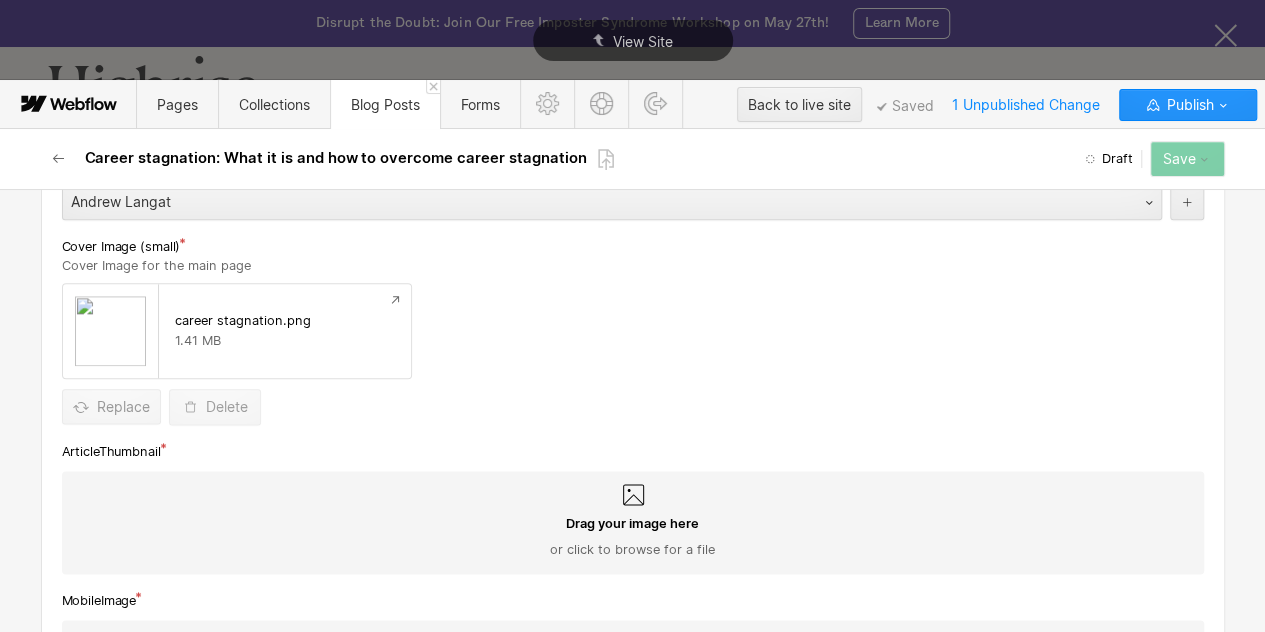 click on "Drag your image here or click to browse for a file" at bounding box center [633, 537] 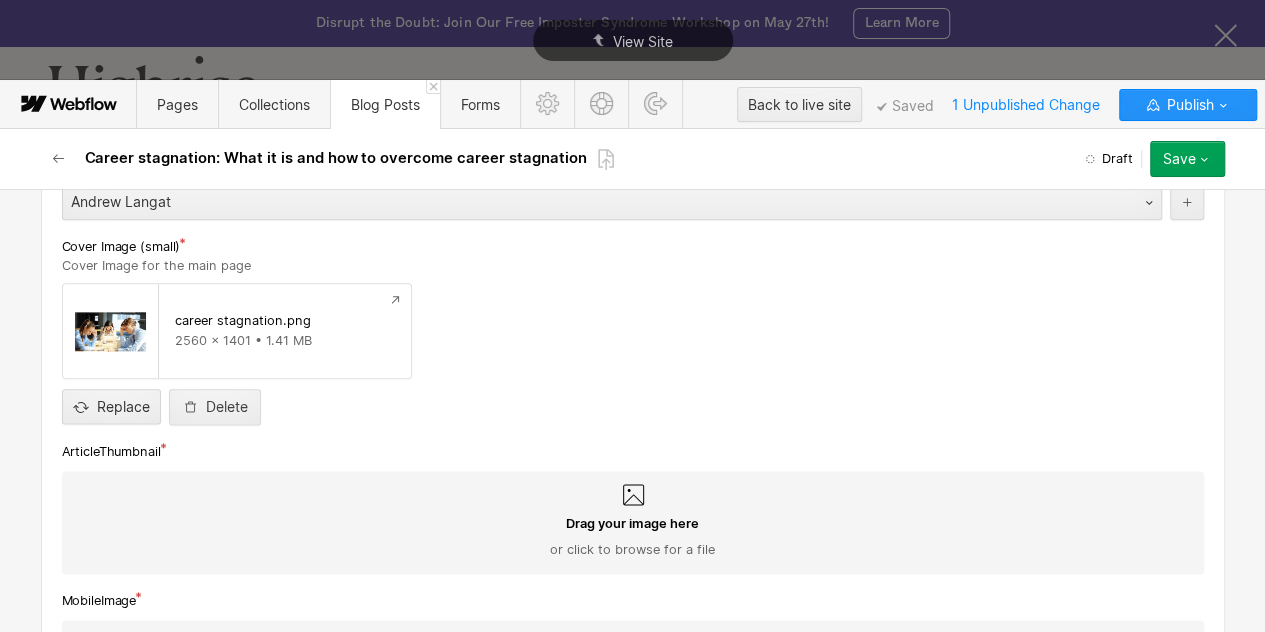 click on "Drag your image here or click to browse for a file" at bounding box center [633, 537] 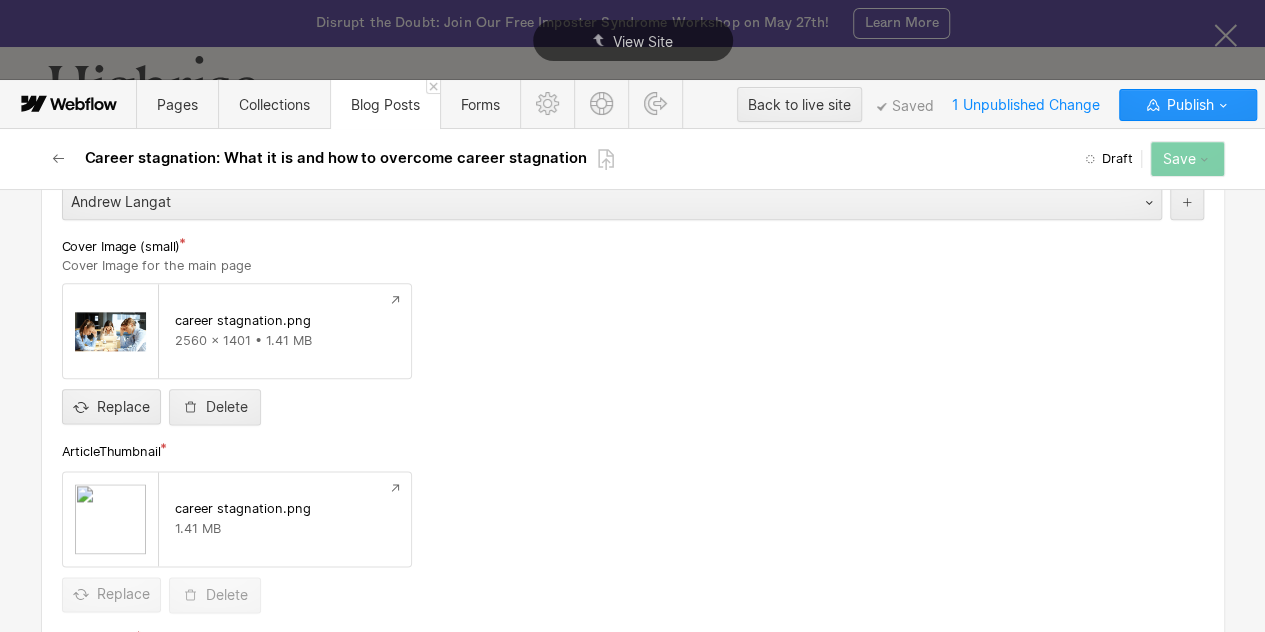 scroll, scrollTop: 1393, scrollLeft: 0, axis: vertical 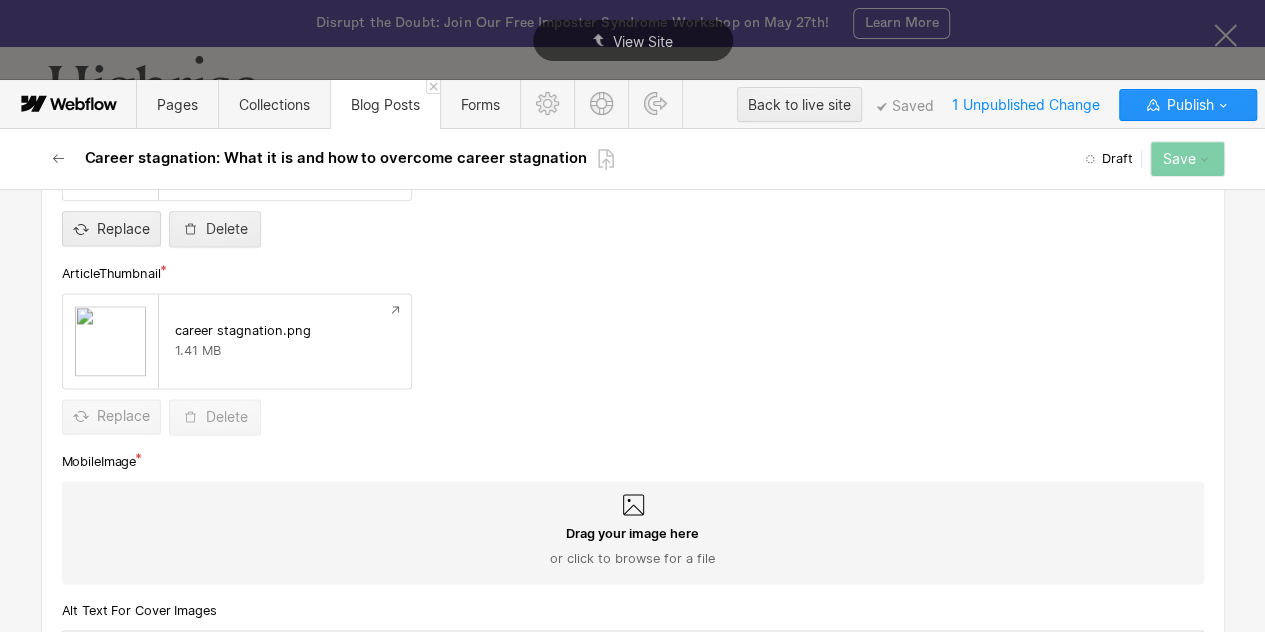 click on "Drag your image here" at bounding box center [632, 534] 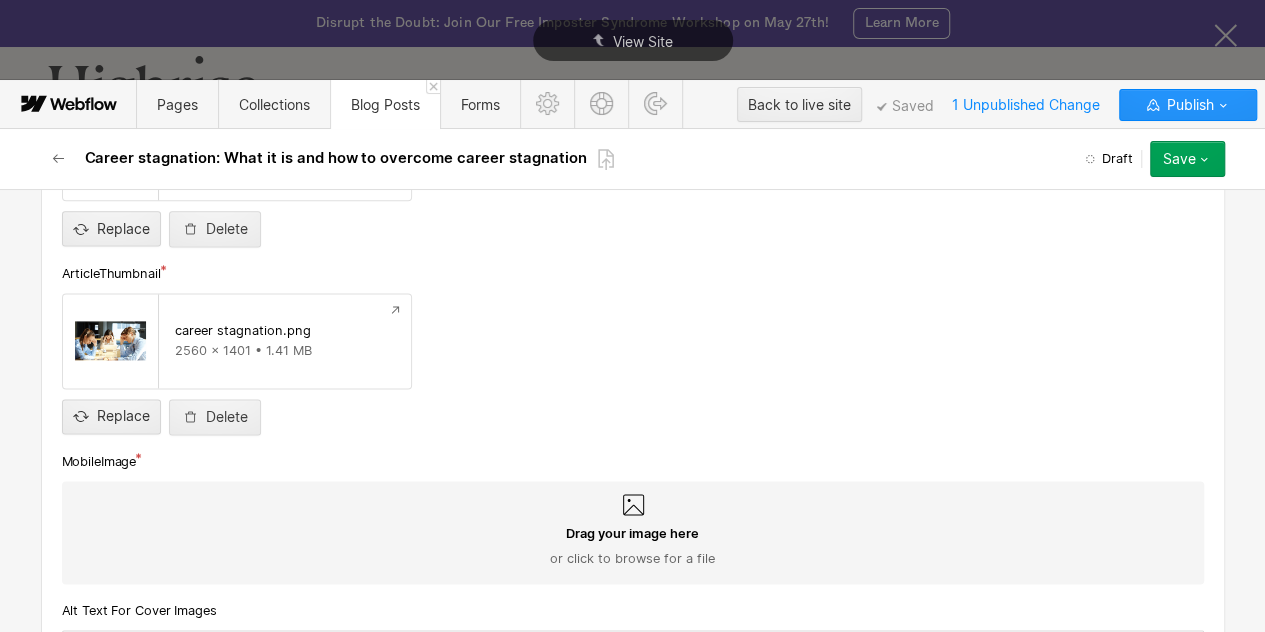 scroll, scrollTop: 1391, scrollLeft: 0, axis: vertical 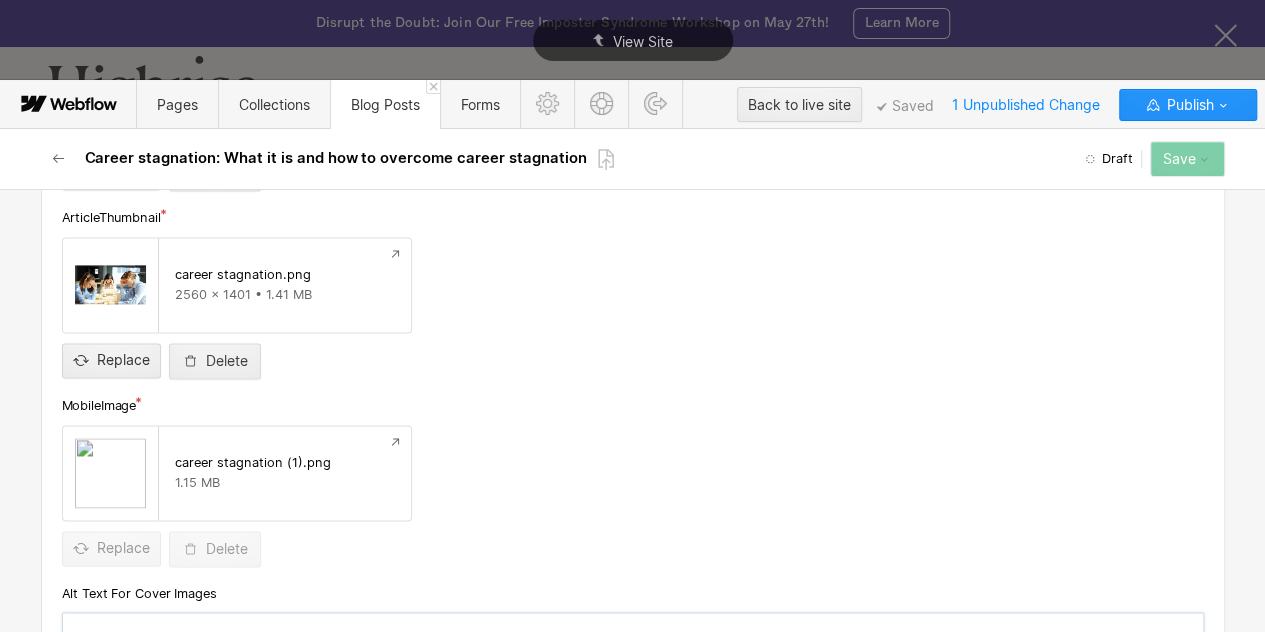 click at bounding box center [633, 629] 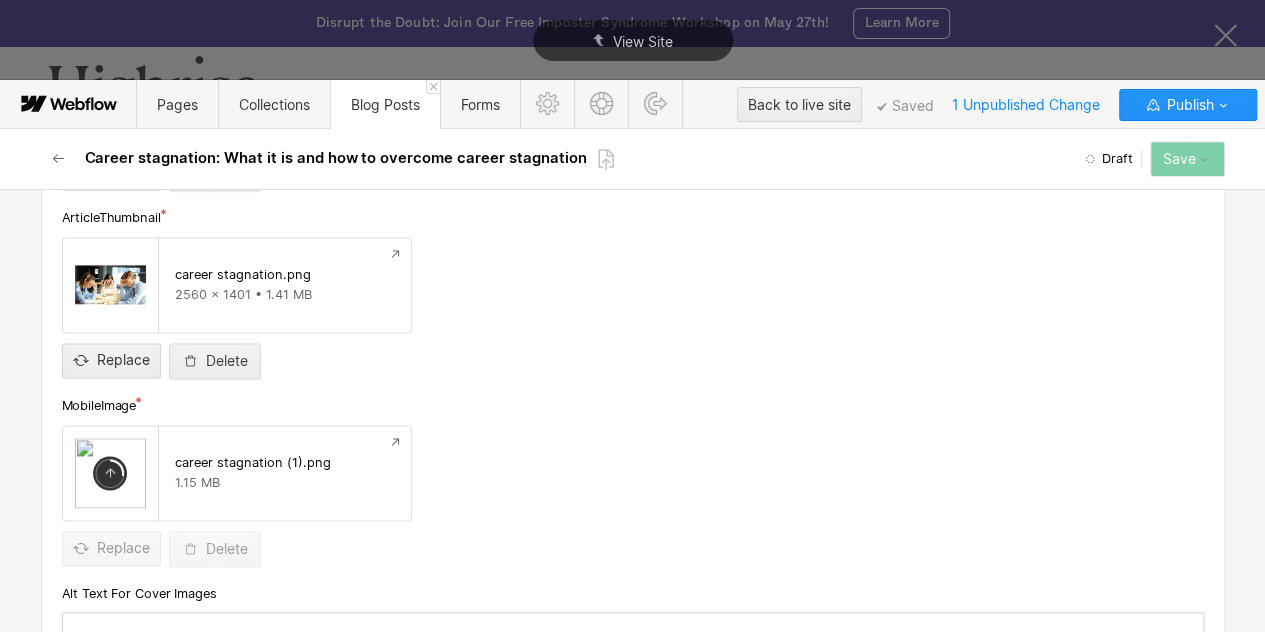 click at bounding box center [633, 629] 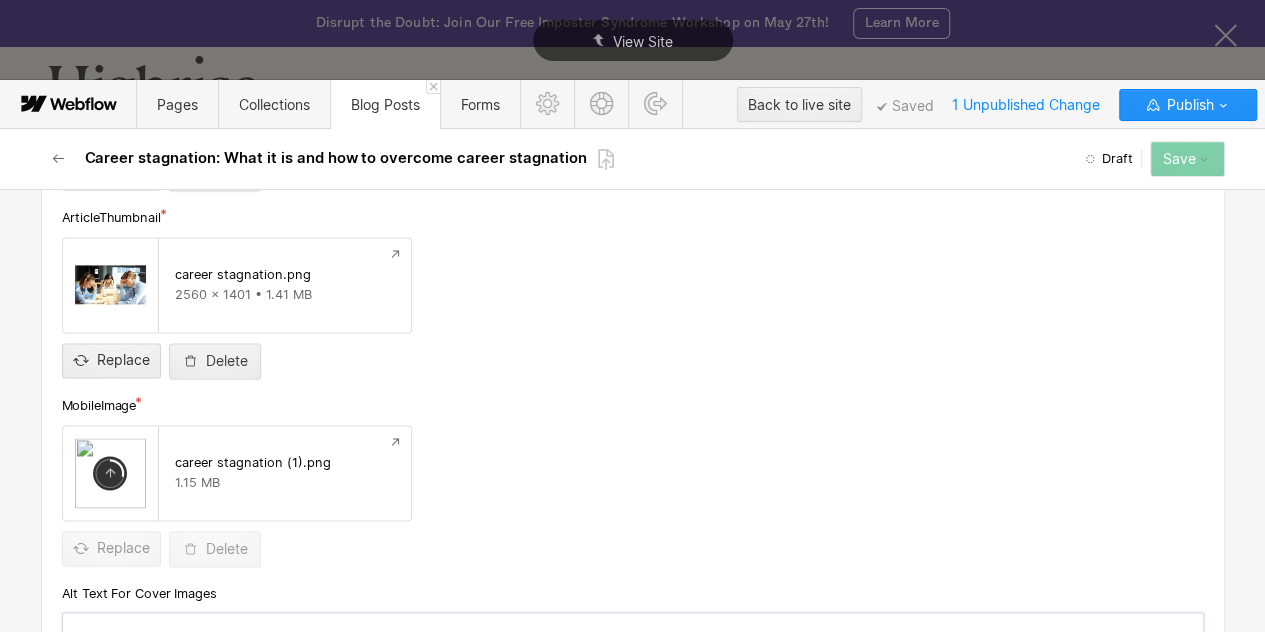 scroll, scrollTop: 1664, scrollLeft: 0, axis: vertical 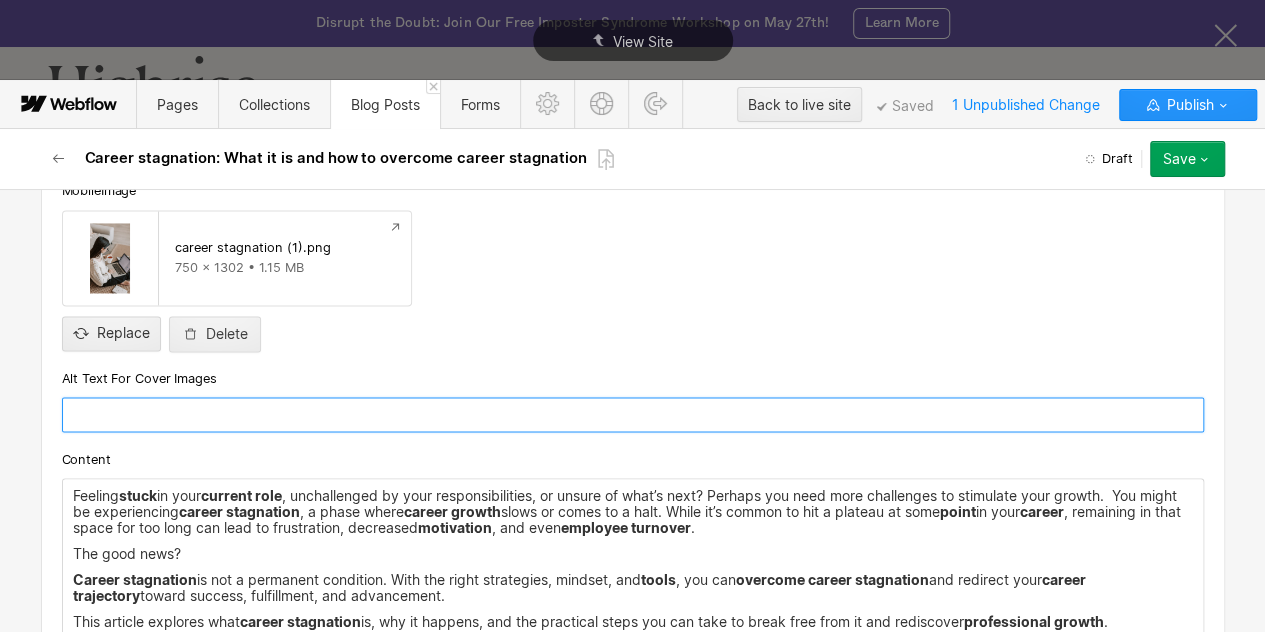 paste on "Employee feeling stuck at work due to career stagnation, lacking growth opportunities" 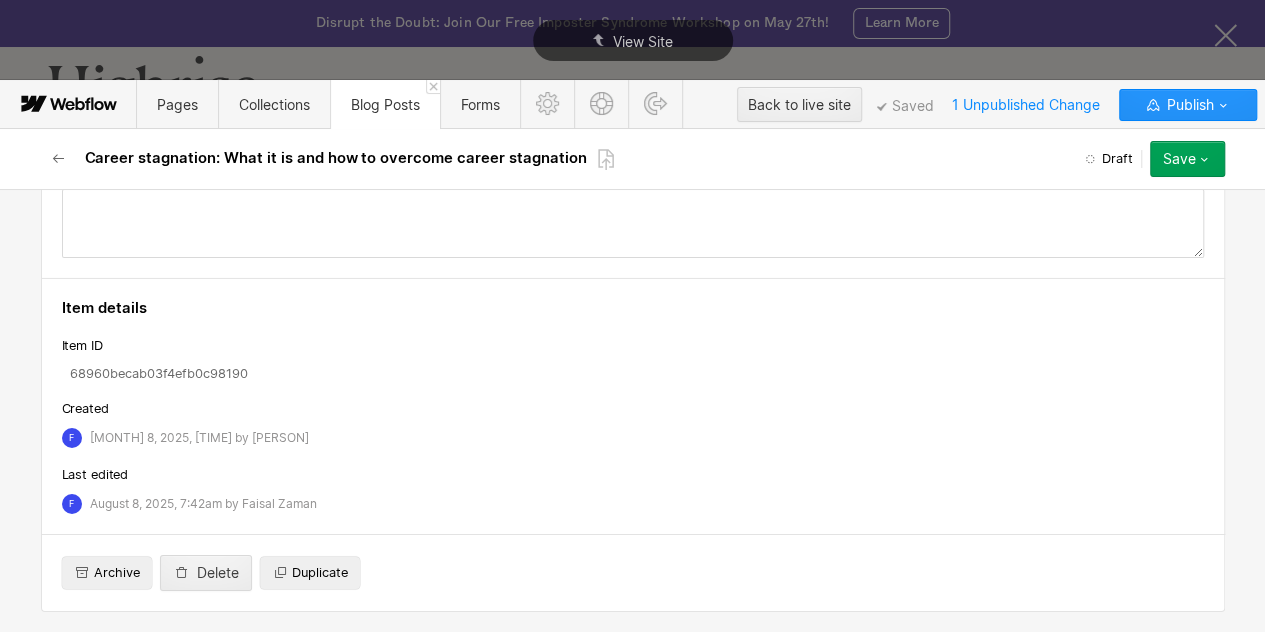 scroll, scrollTop: 7084, scrollLeft: 0, axis: vertical 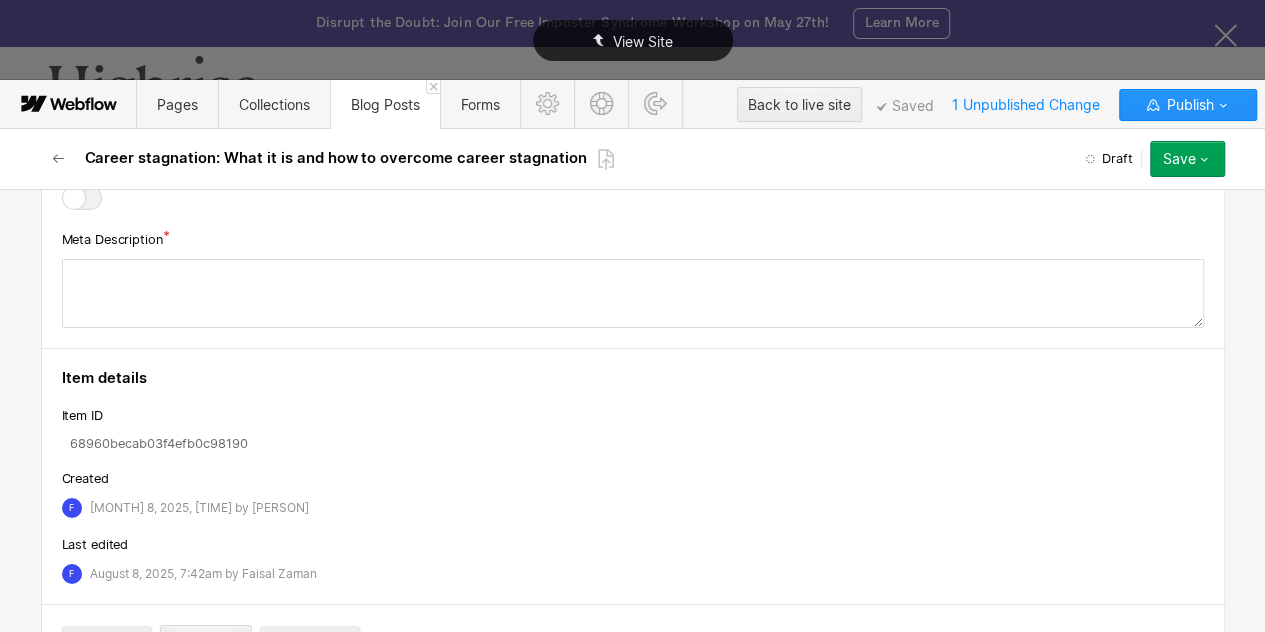 type on "Employee feeling stuck at work due to career stagnation, lacking growth opportunities" 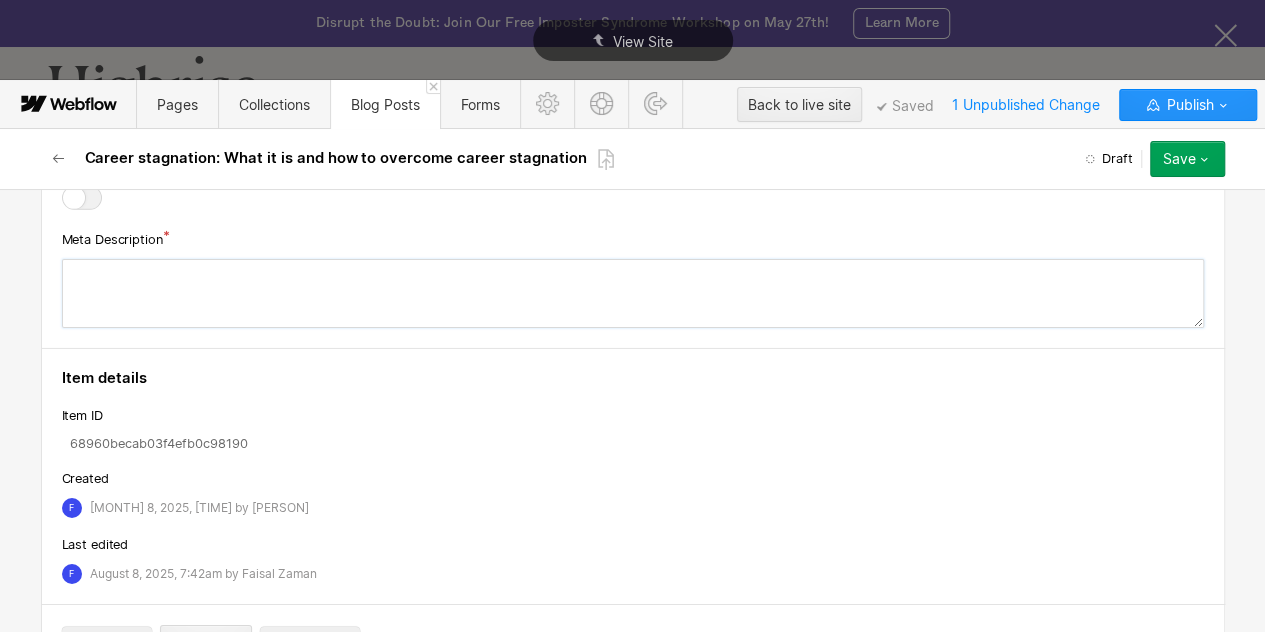 click at bounding box center [633, 293] 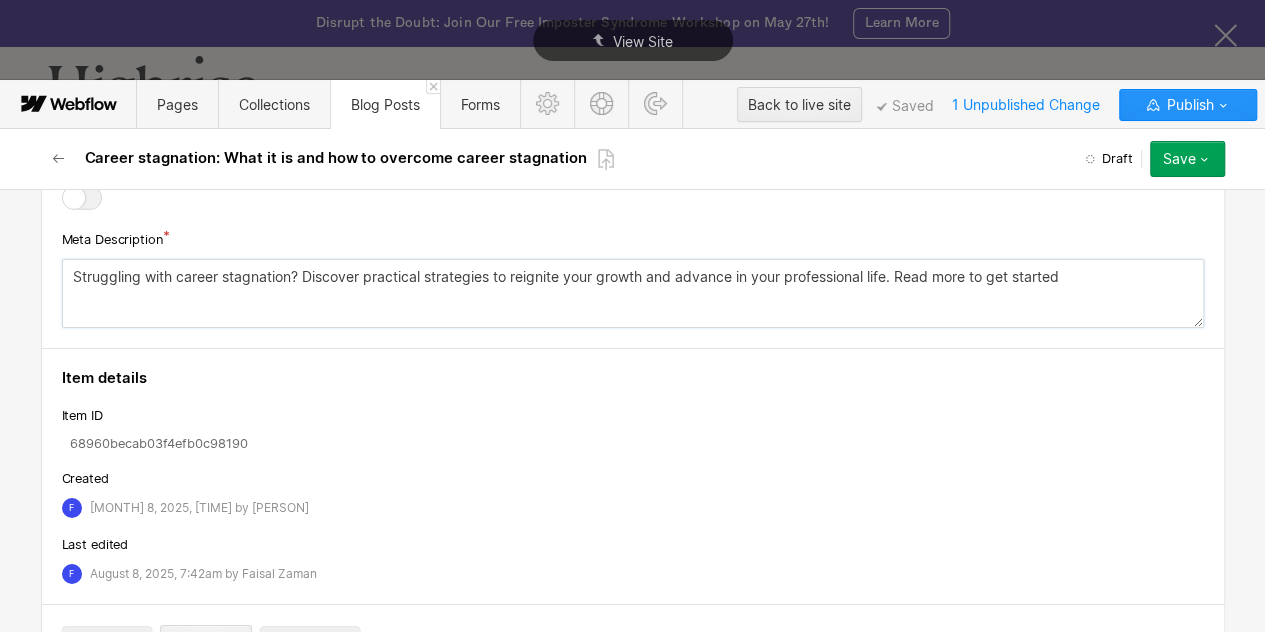 click on "Struggling with career stagnation? Discover practical strategies to reignite your growth and advance in your professional life. Read more to get started" at bounding box center (633, 293) 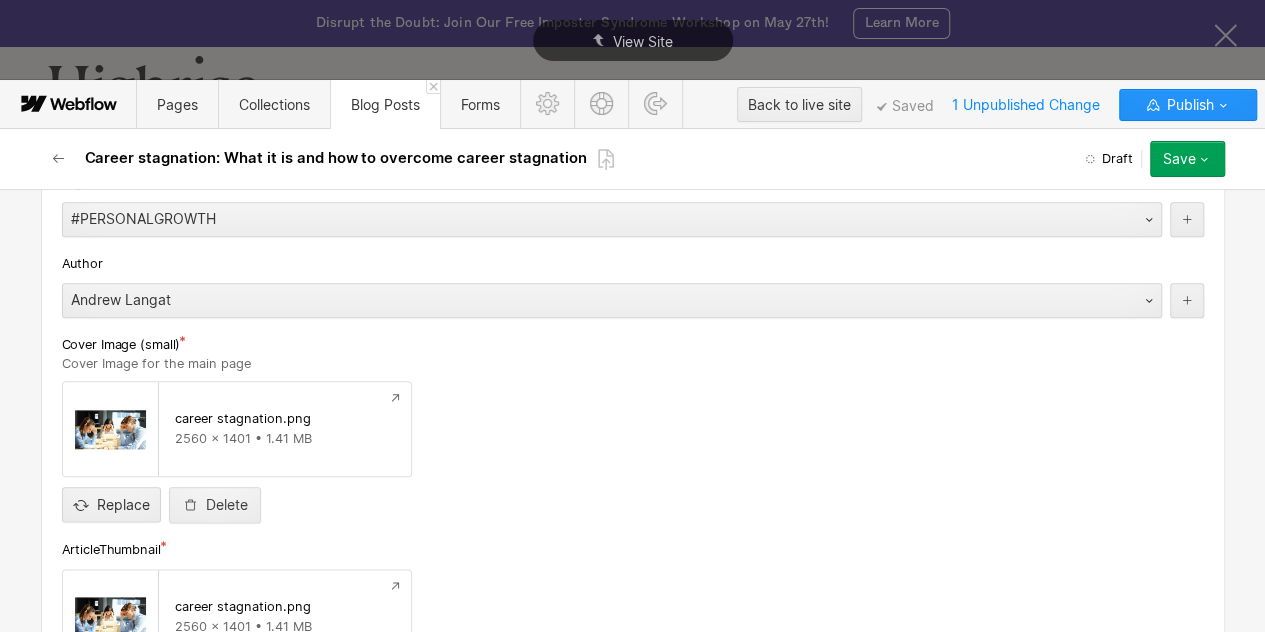 scroll, scrollTop: 1115, scrollLeft: 0, axis: vertical 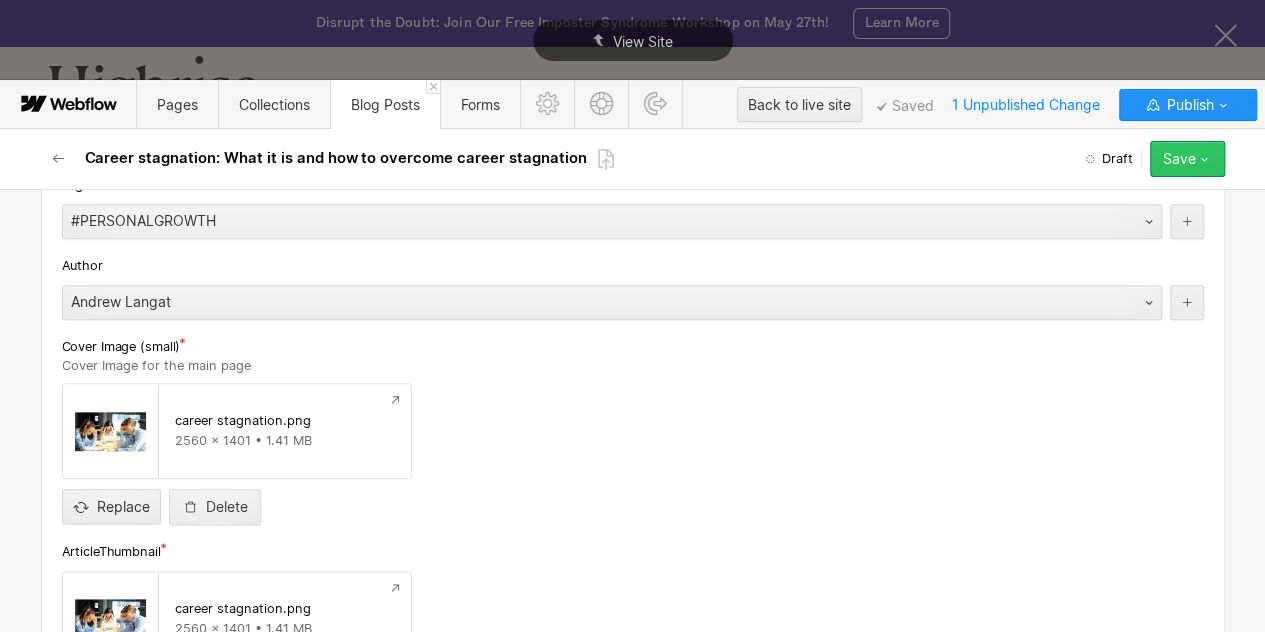 type on "Struggling with career stagnation? Discover practical strategies to reignite your growth and advance in your professional life. Read more to get started" 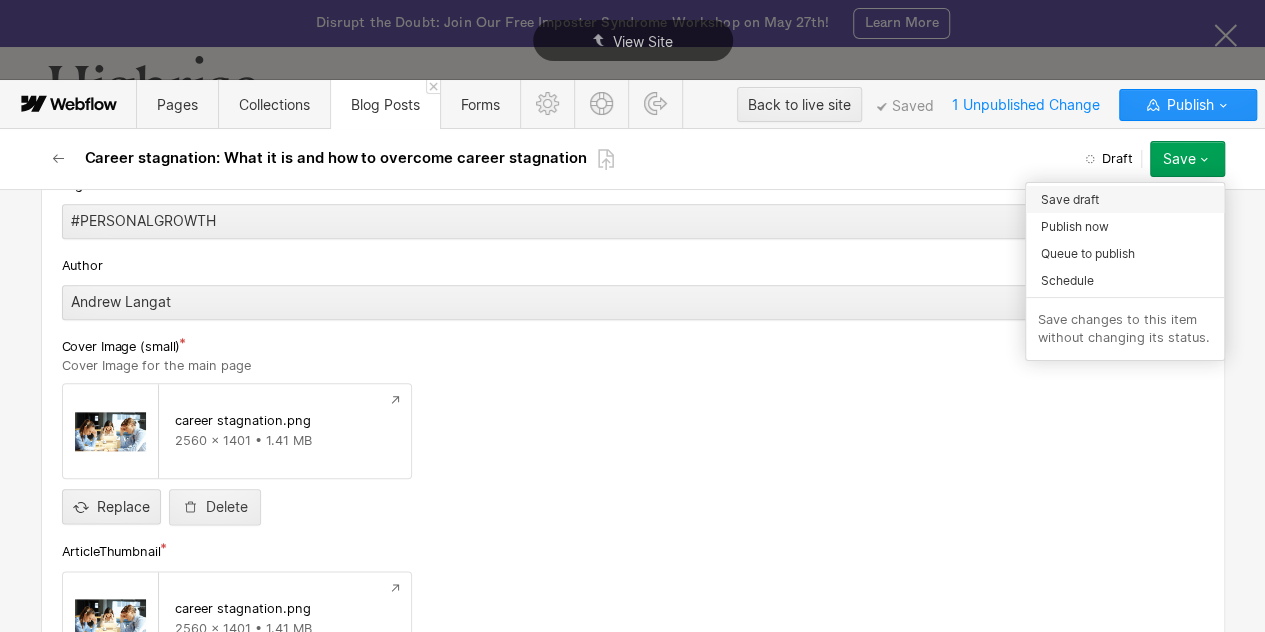 click on "Save draft" at bounding box center [1125, 199] 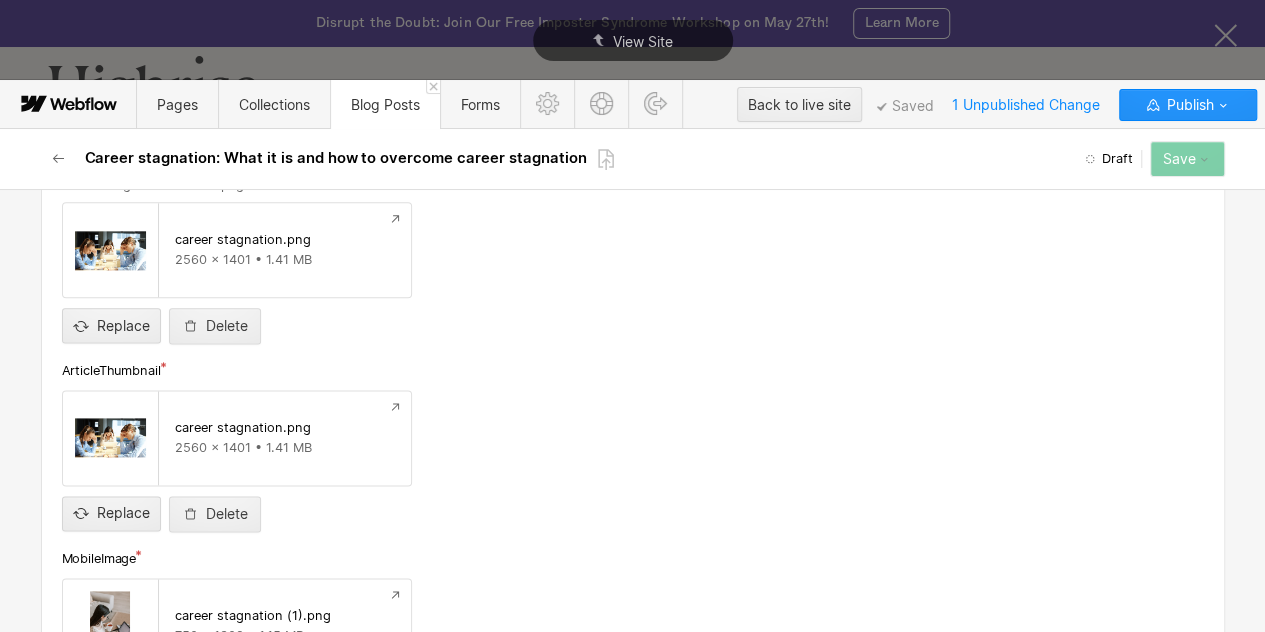 scroll, scrollTop: 0, scrollLeft: 0, axis: both 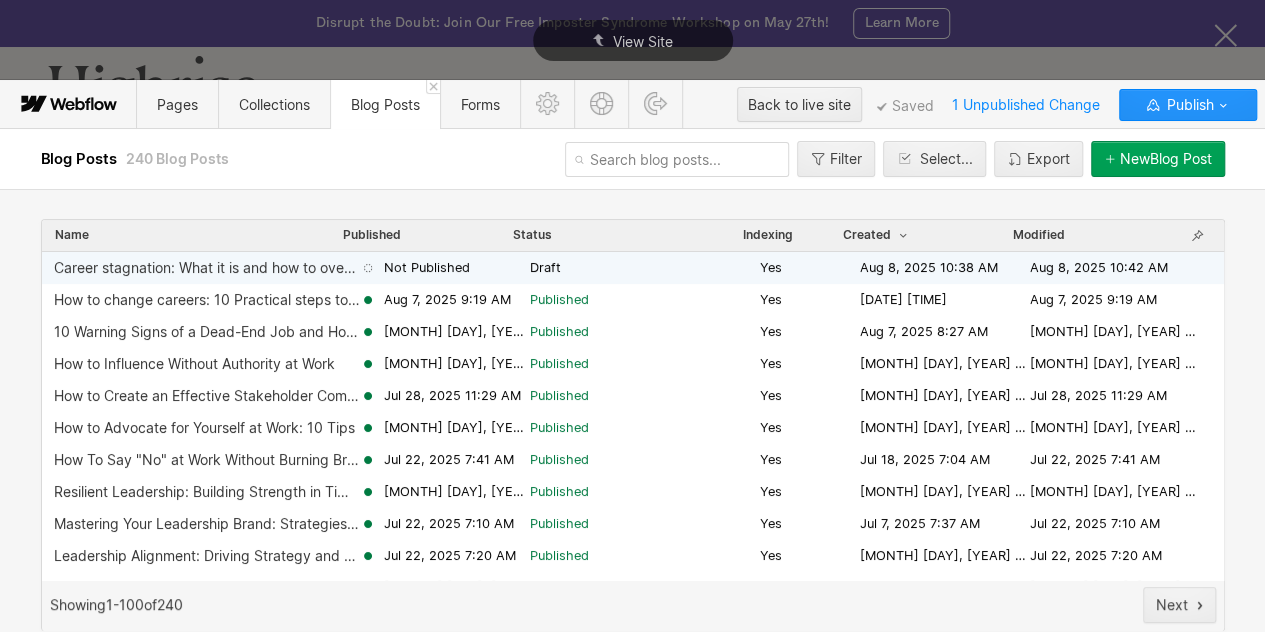 click on "Career stagnation: What it is and how to overcome career stagnation" at bounding box center [207, 268] 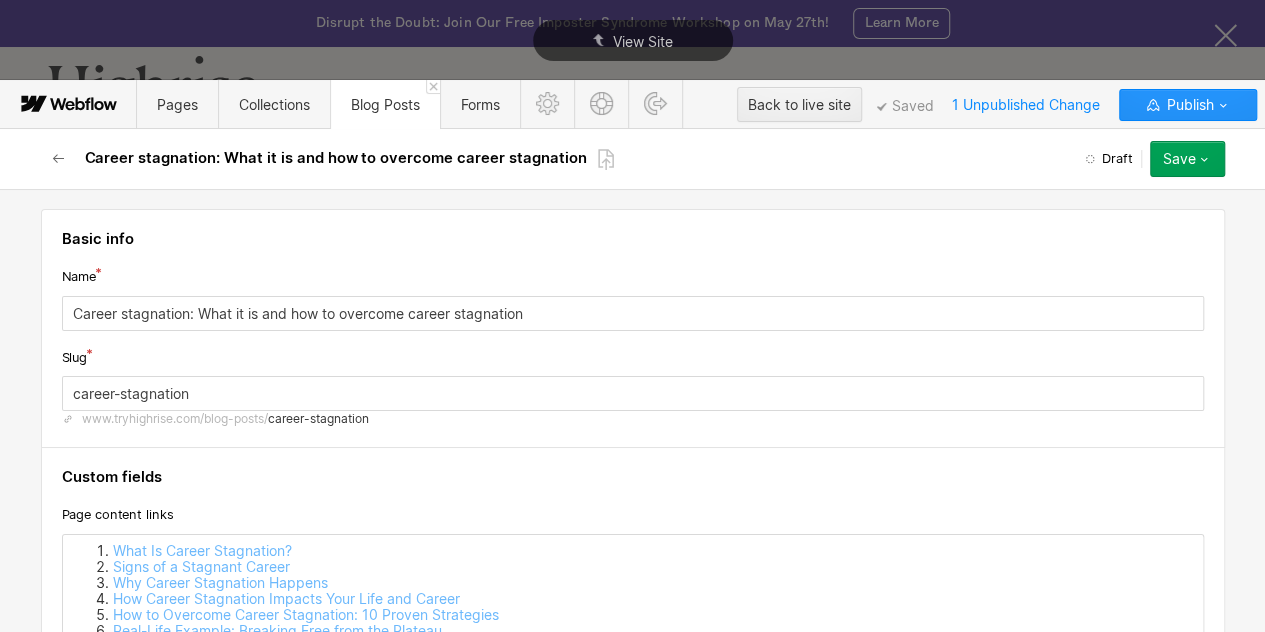 click on "Save" at bounding box center (1187, 159) 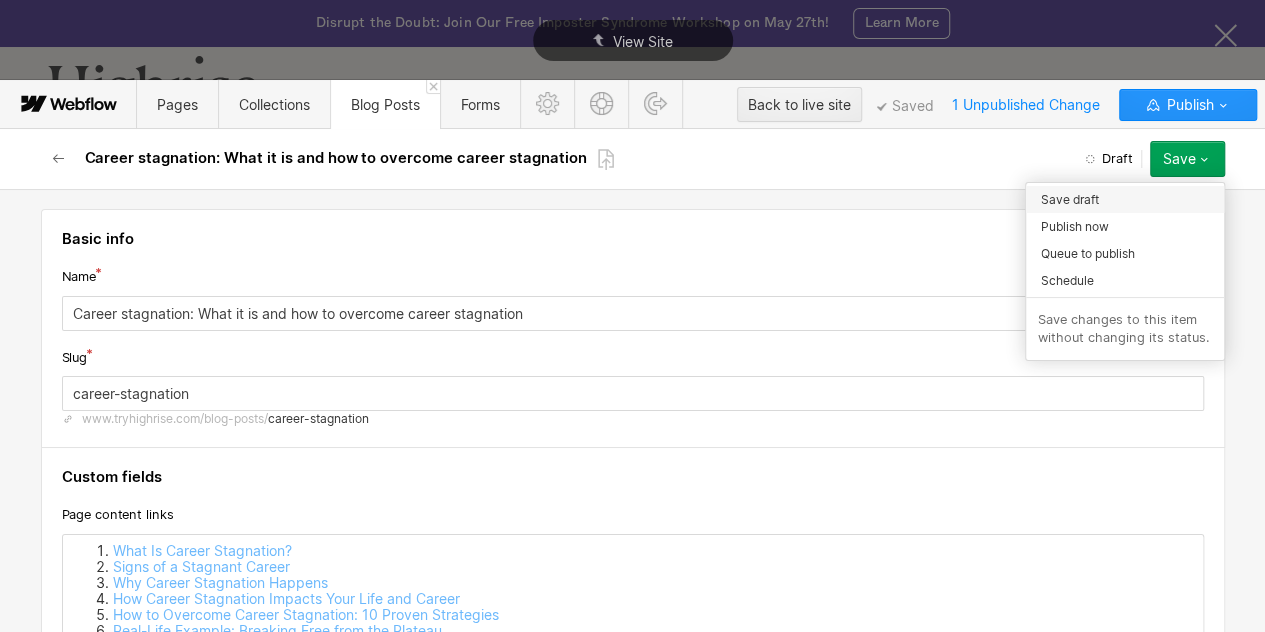 click on "Save draft" at bounding box center [1070, 199] 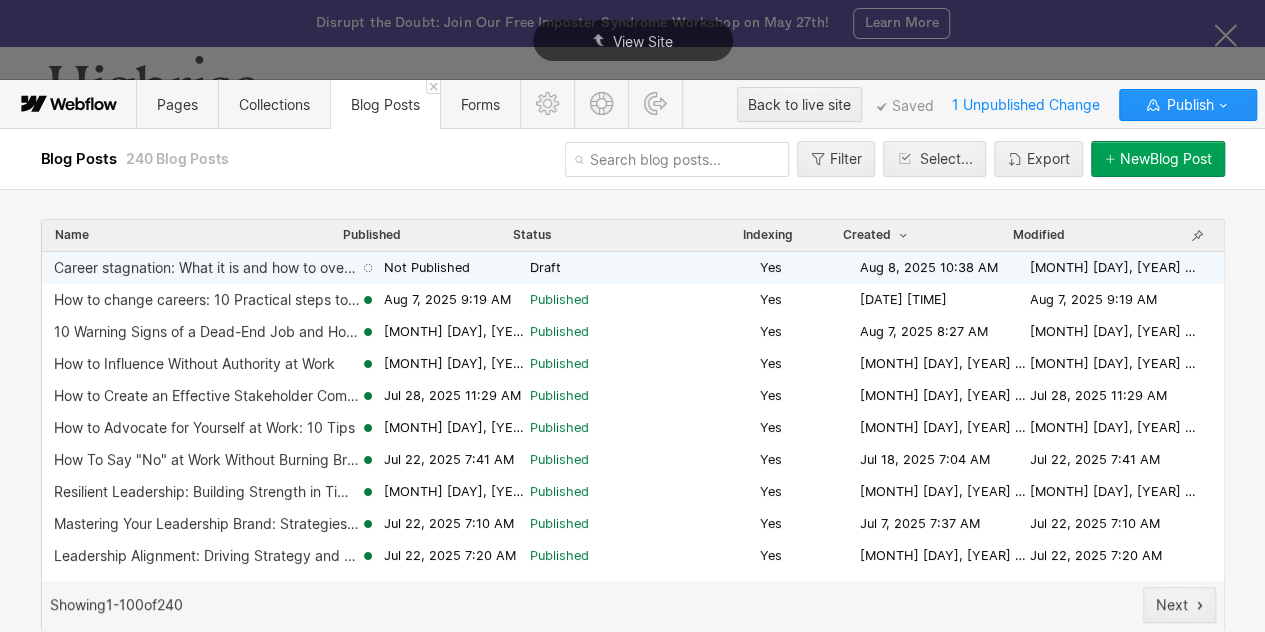 click on "Aug 8, 2025 10:38 AM" at bounding box center (929, 268) 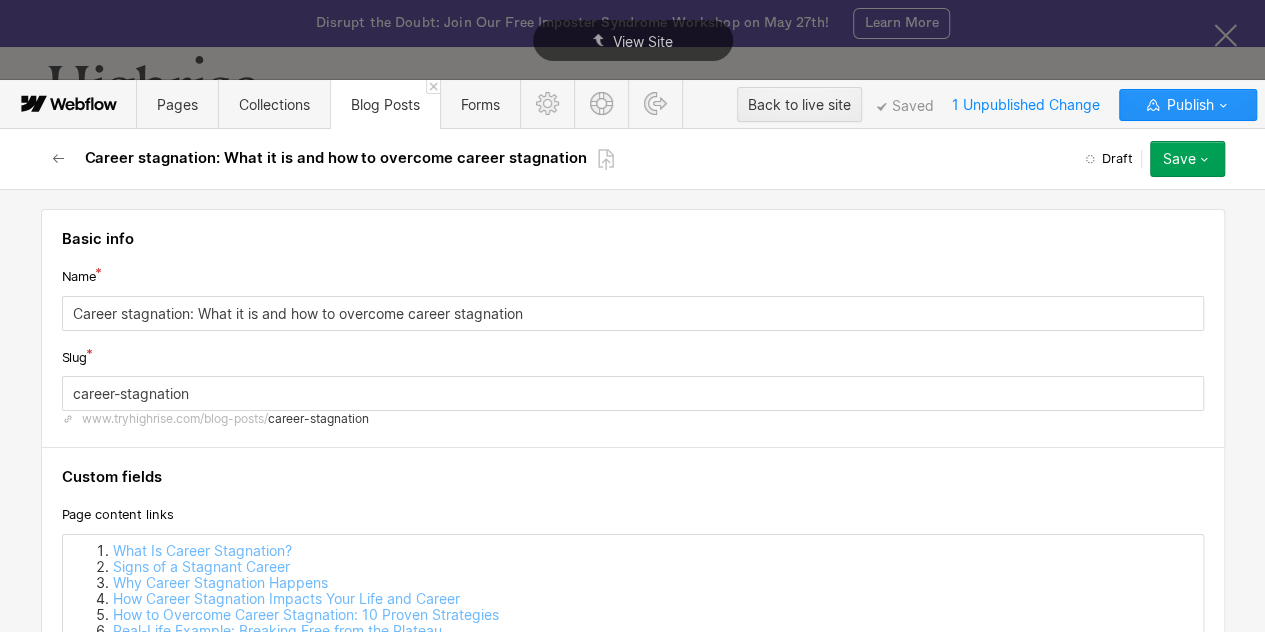 click 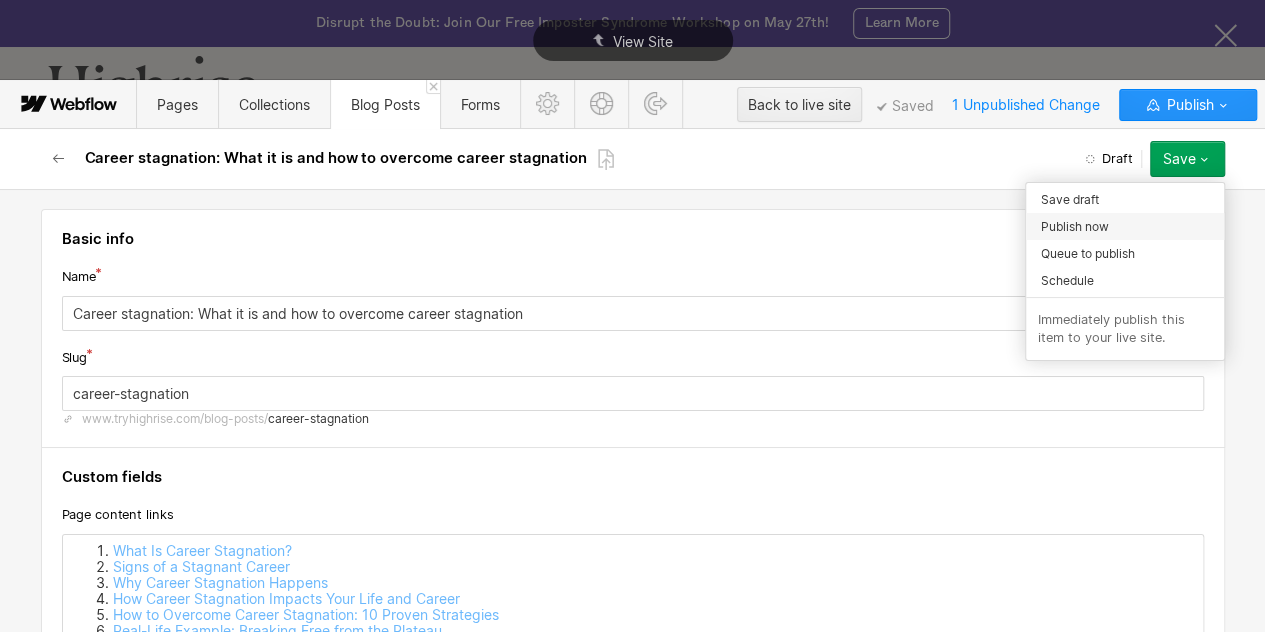 click on "Publish now" at bounding box center [1075, 226] 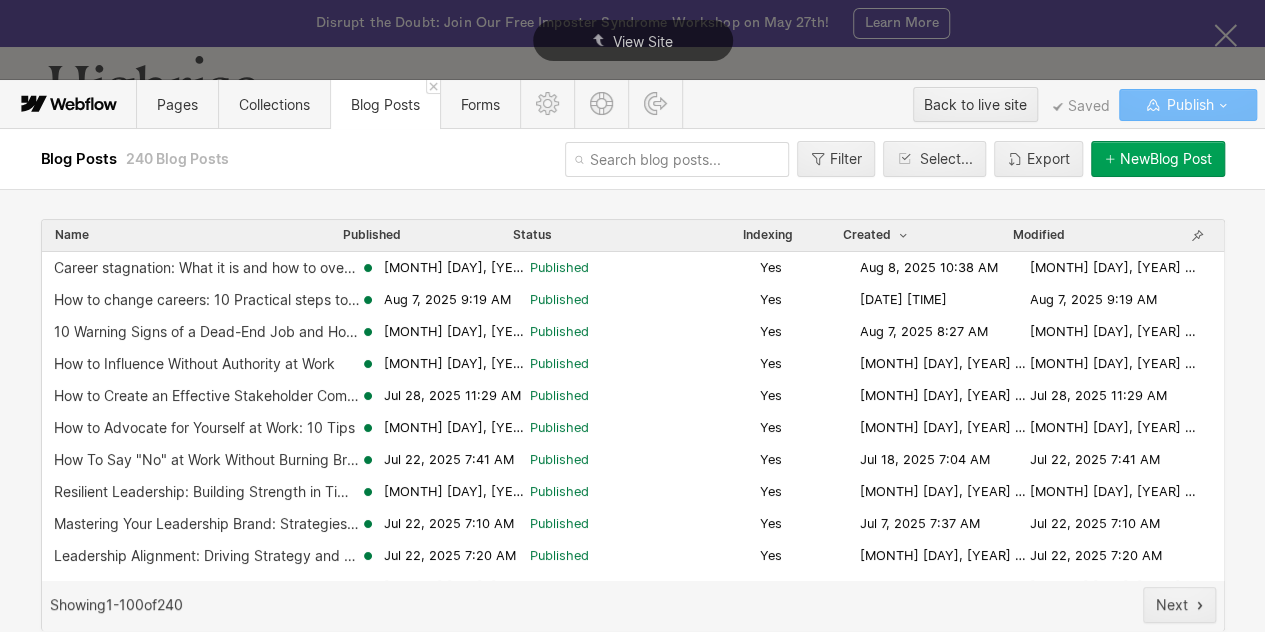 click on "Career stagnation: What it is and how to overcome career stagnation  Aug 8, 2025 10:53 AM Published Yes Aug 8, 2025 10:38 AM Aug 8, 2025 10:53 AM How to change careers: 10 Practical steps towards a successful career change Aug 7, 2025 9:19 AM Published Yes Aug 7, 2025 9:03 AM Aug 7, 2025 9:19 AM 10 Warning Signs of a Dead-End Job and How to Move Forward Aug 7, 2025 8:50 AM Published Yes Aug 7, 2025 8:27 AM Aug 7, 2025 8:50 AM How to Influence Without Authority at Work Jul 25, 2025 12:51 PM Published Yes Jul 25, 2025 12:40 PM Jul 25, 2025 12:51 PM How to Create an Effective Stakeholder Communication Plan Jul 28, 2025 11:29 AM Published Yes Jul 25, 2025 12:00 PM Jul 28, 2025 11:29 AM How to Advocate for Yourself at Work: 10 Tips Jul 22, 2025 7:47 AM Published Yes Jul 18, 2025 7:46 AM Jul 22, 2025 7:47 AM How To Say "No" at Work Without Burning Bridges Jul 22, 2025 7:41 AM Published Yes Jul 18, 2025 7:04 AM Jul 22, 2025 7:41 AM Jul 22, 2025 6:37 AM Published Yes 1" at bounding box center [633, 425] 